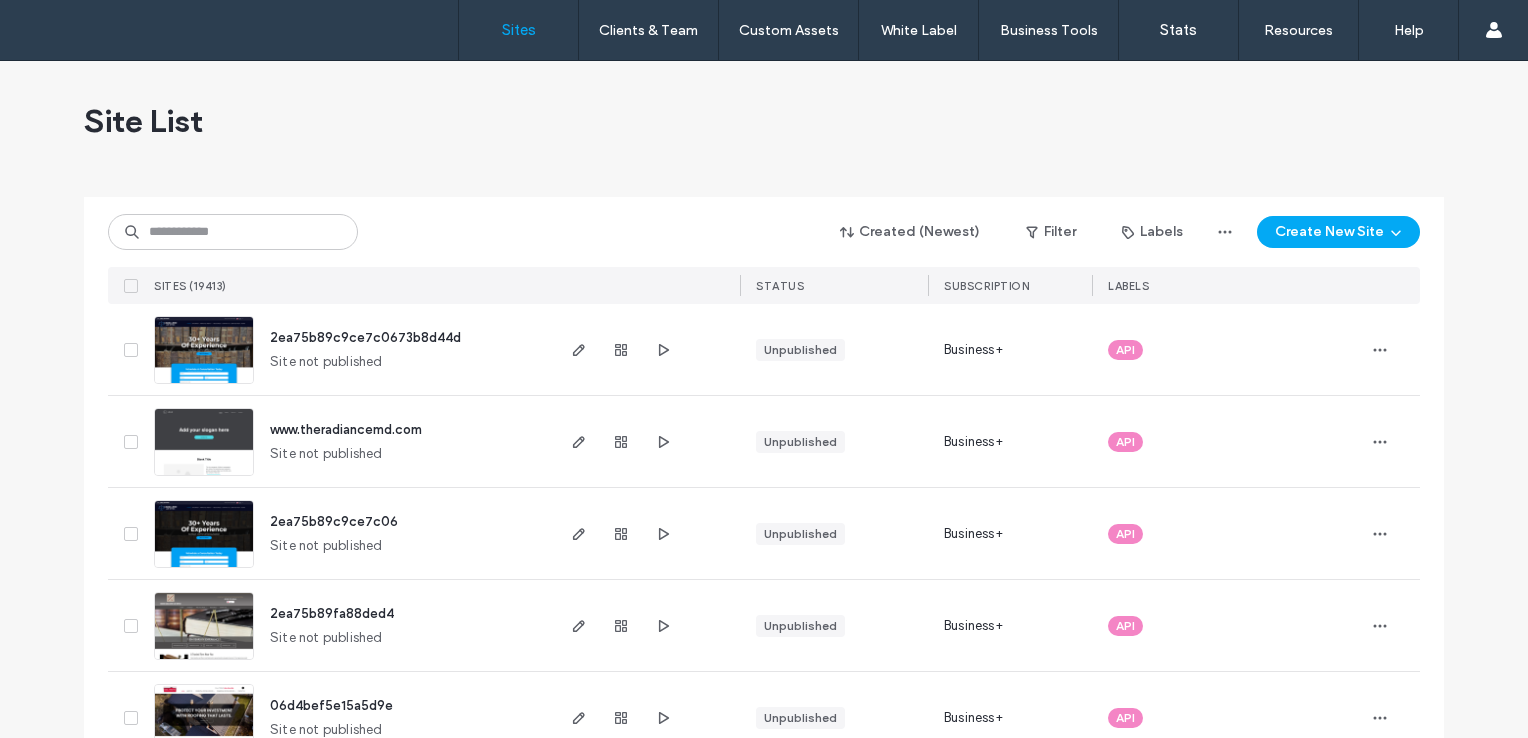 scroll, scrollTop: 0, scrollLeft: 0, axis: both 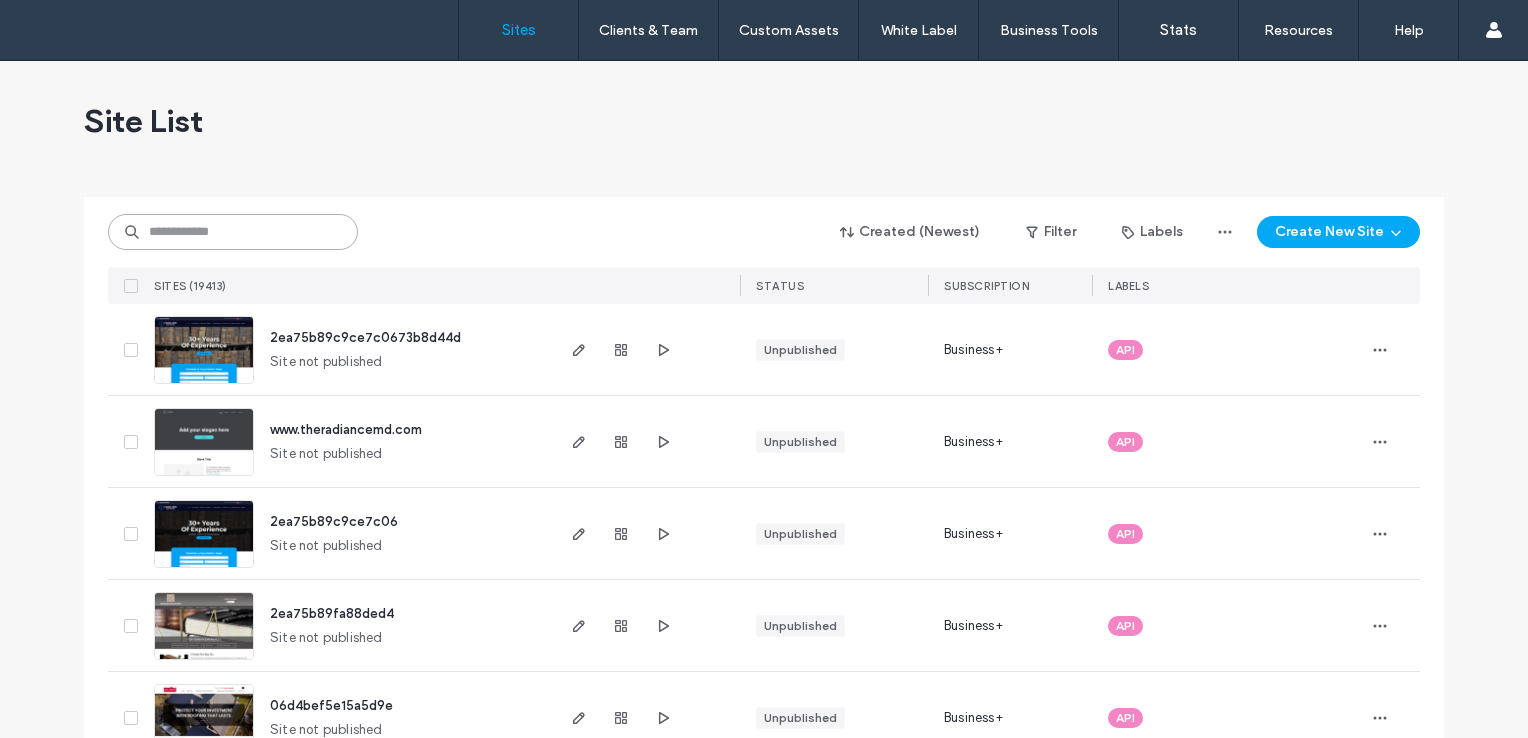 click at bounding box center (233, 232) 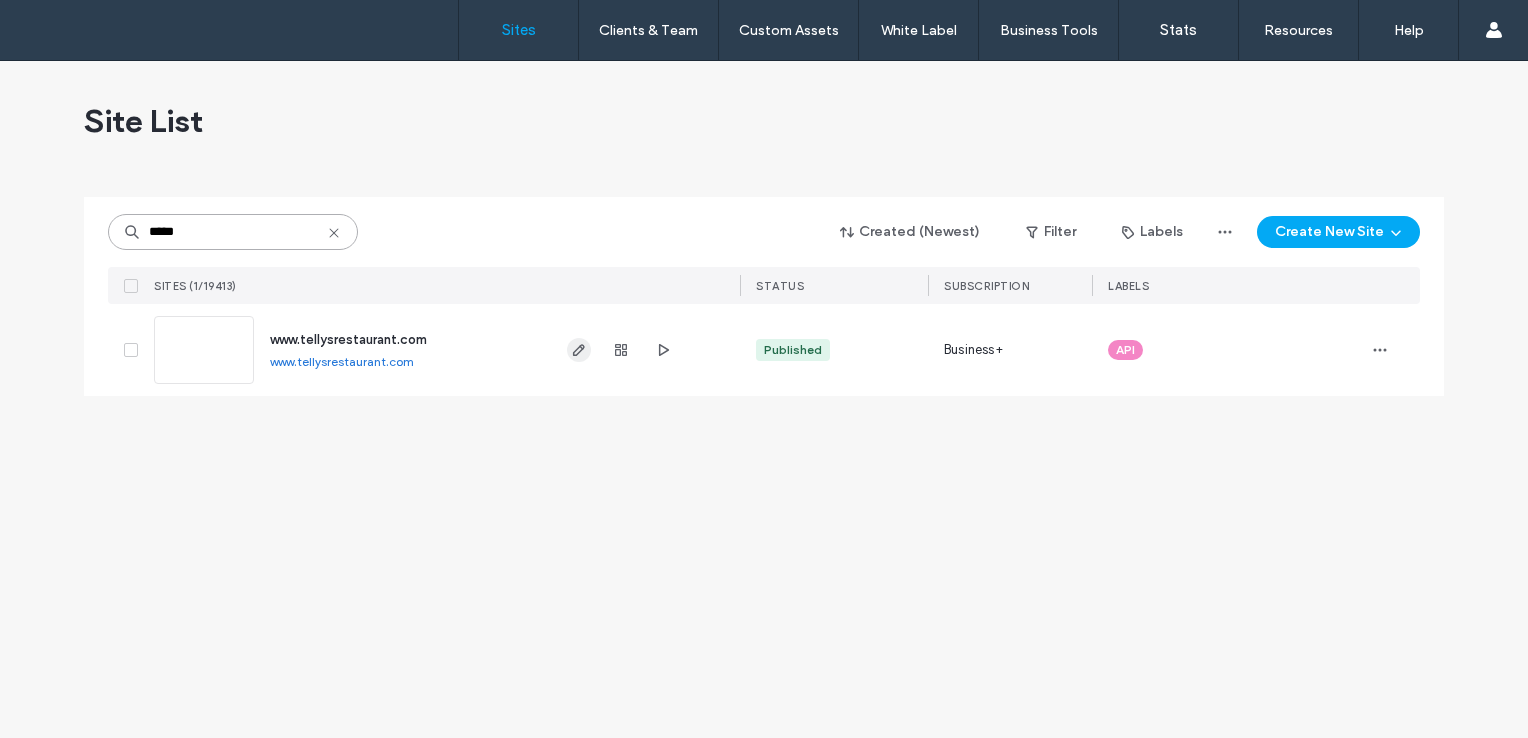 type on "*****" 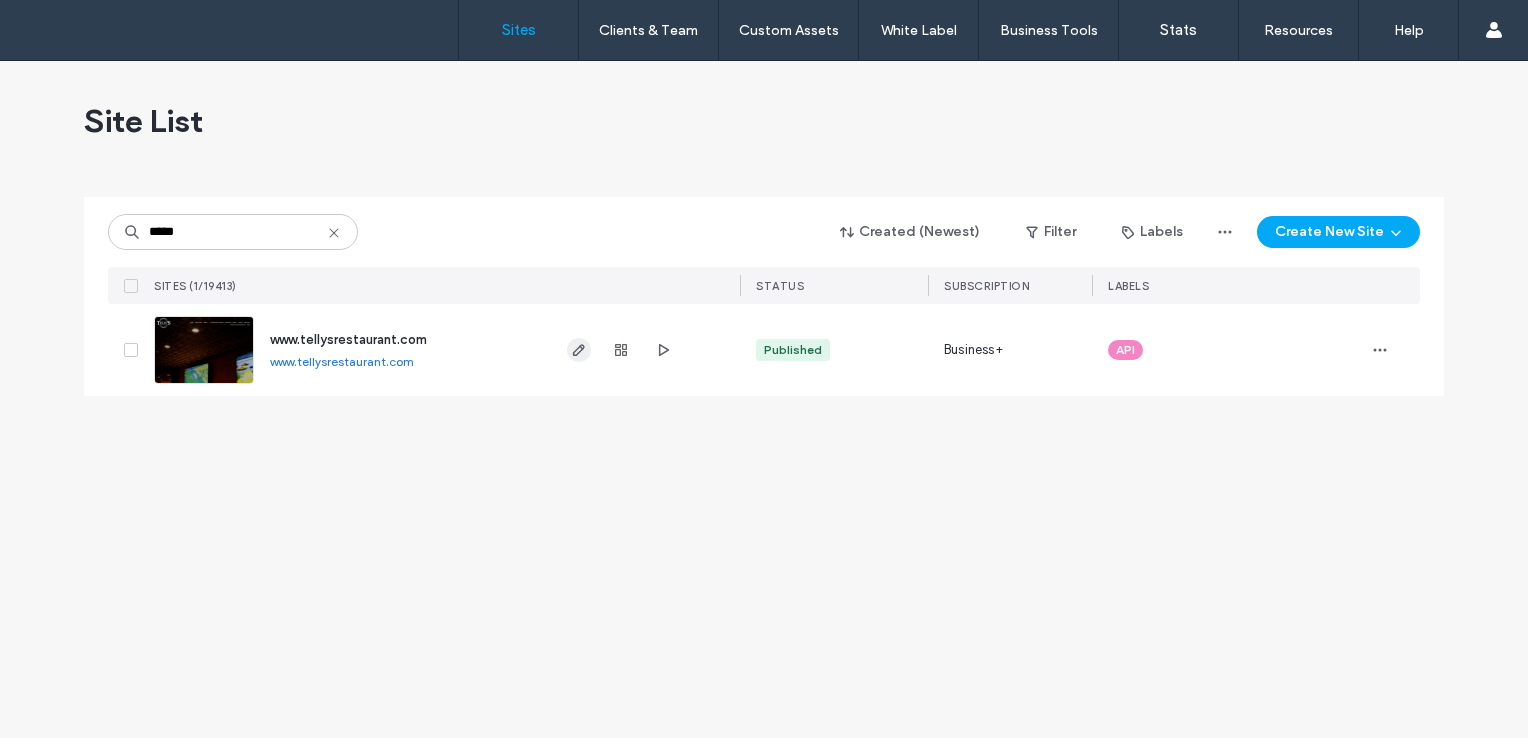 click 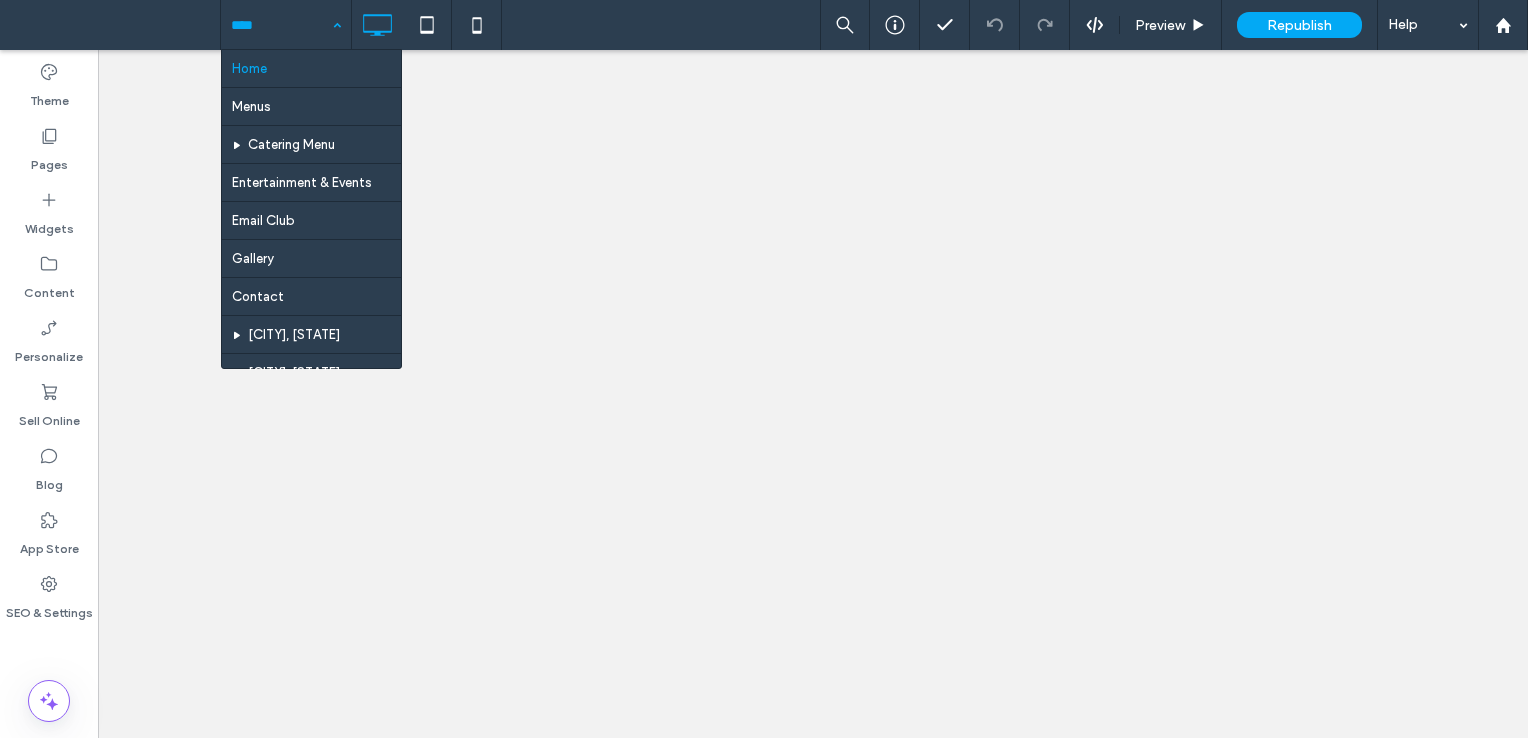 scroll, scrollTop: 0, scrollLeft: 0, axis: both 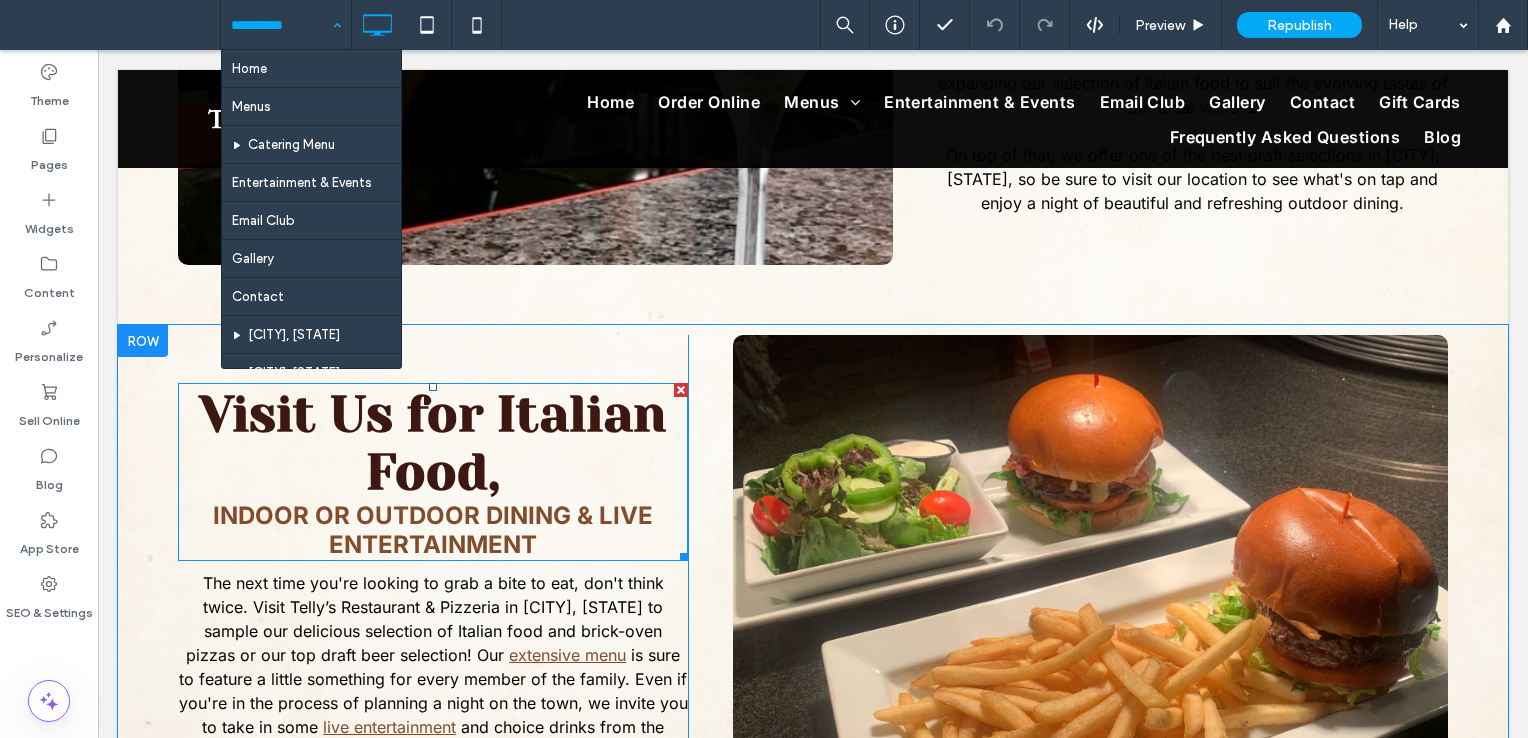 click on "Visit Us for Italian Food," at bounding box center [433, 443] 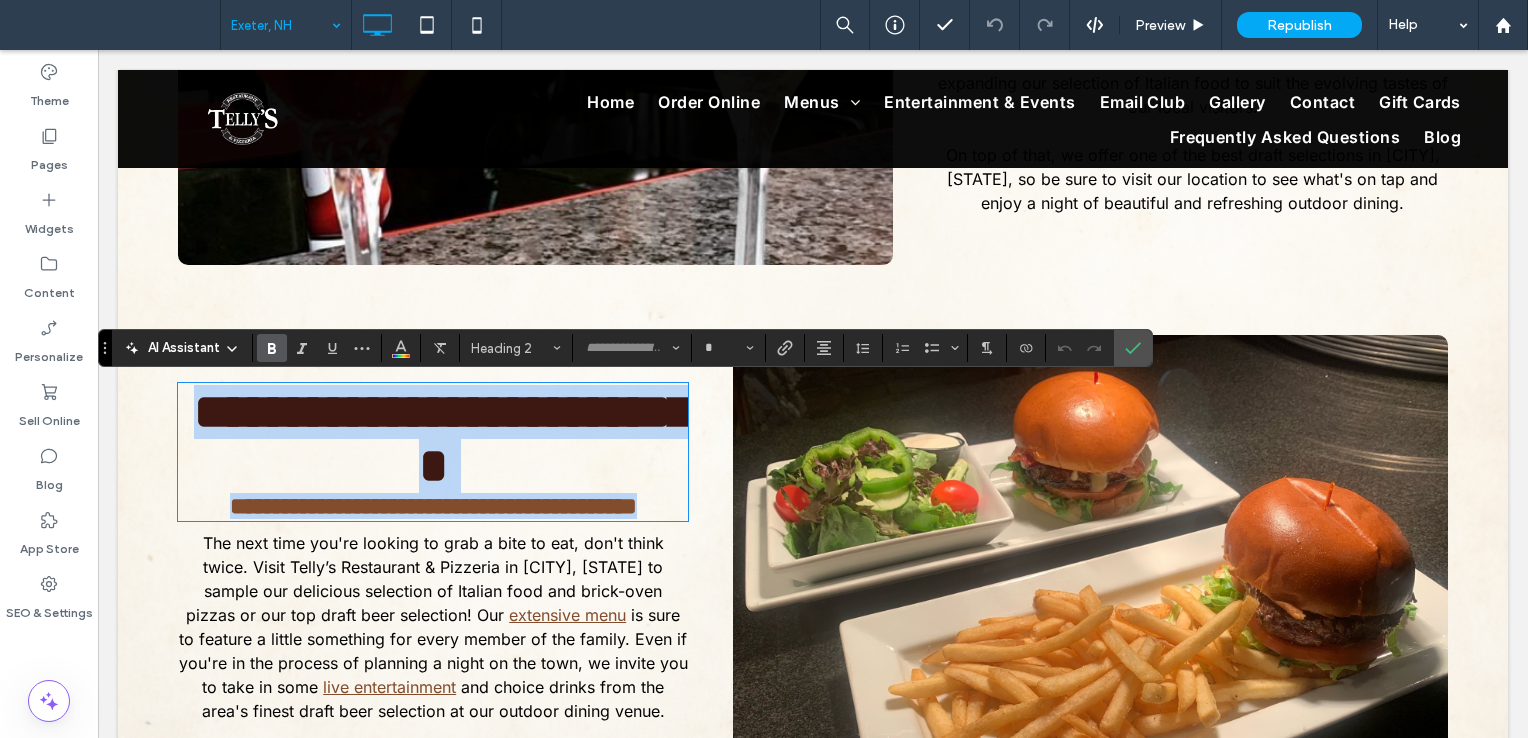 click on "**********" at bounding box center (452, 438) 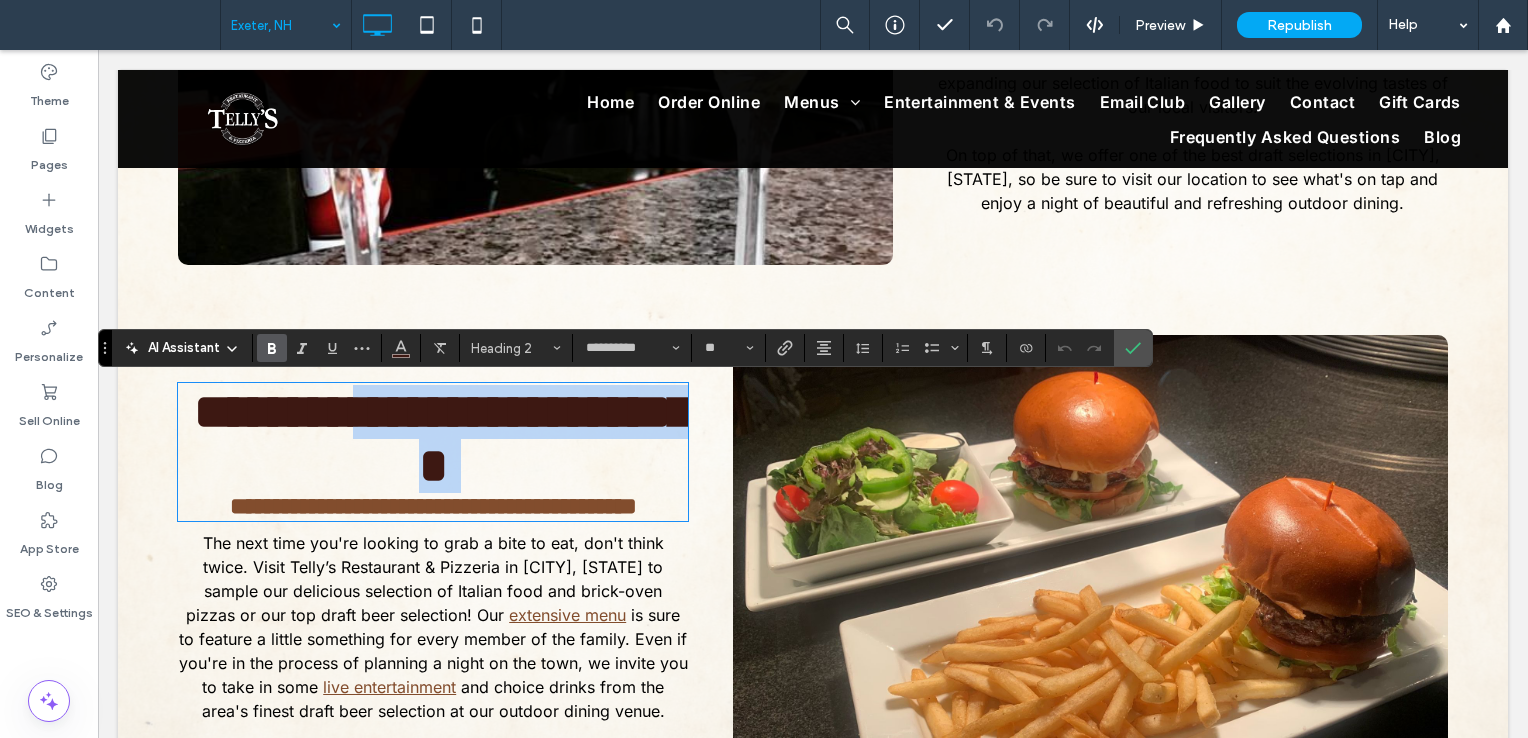 drag, startPoint x: 385, startPoint y: 405, endPoint x: 197, endPoint y: 508, distance: 214.36652 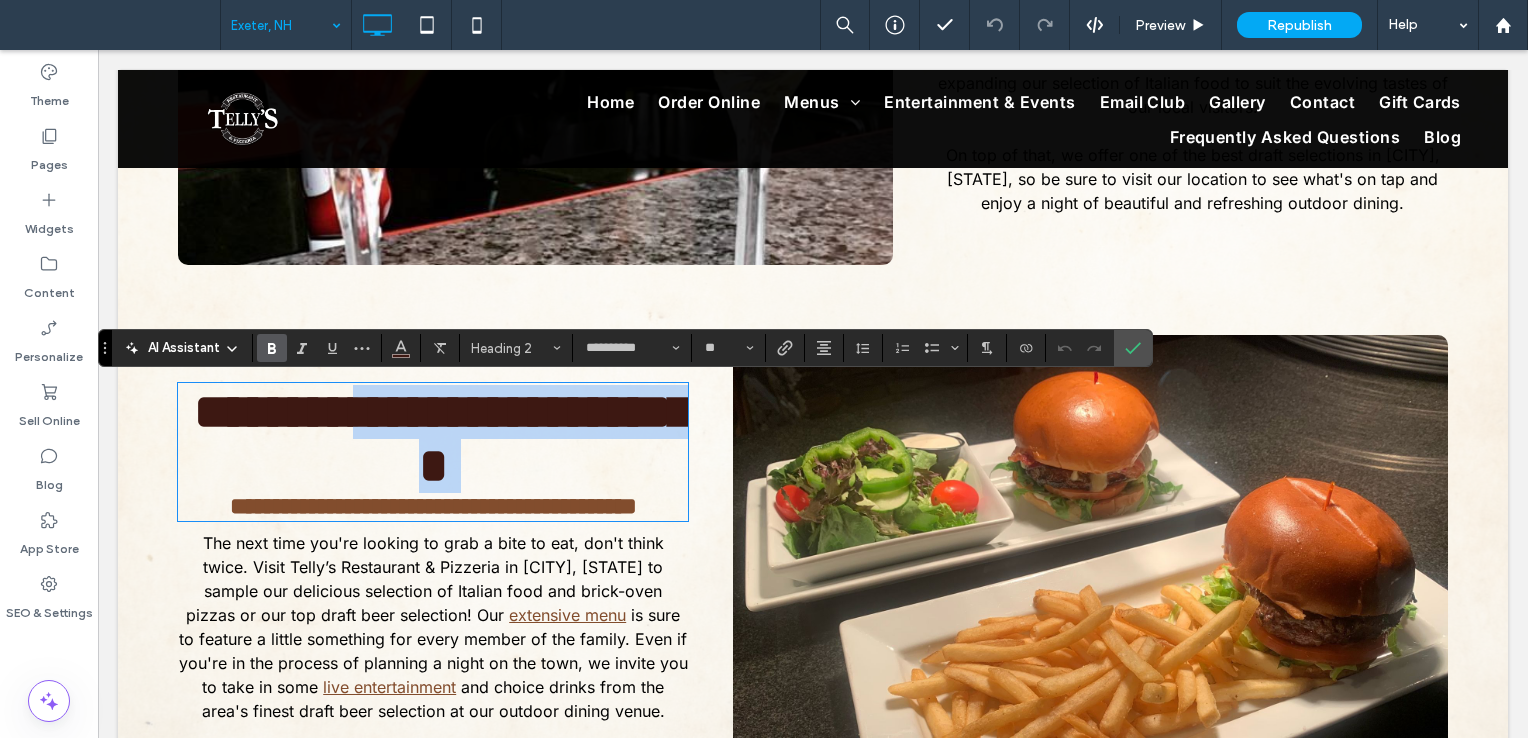 click on "**********" at bounding box center (433, 452) 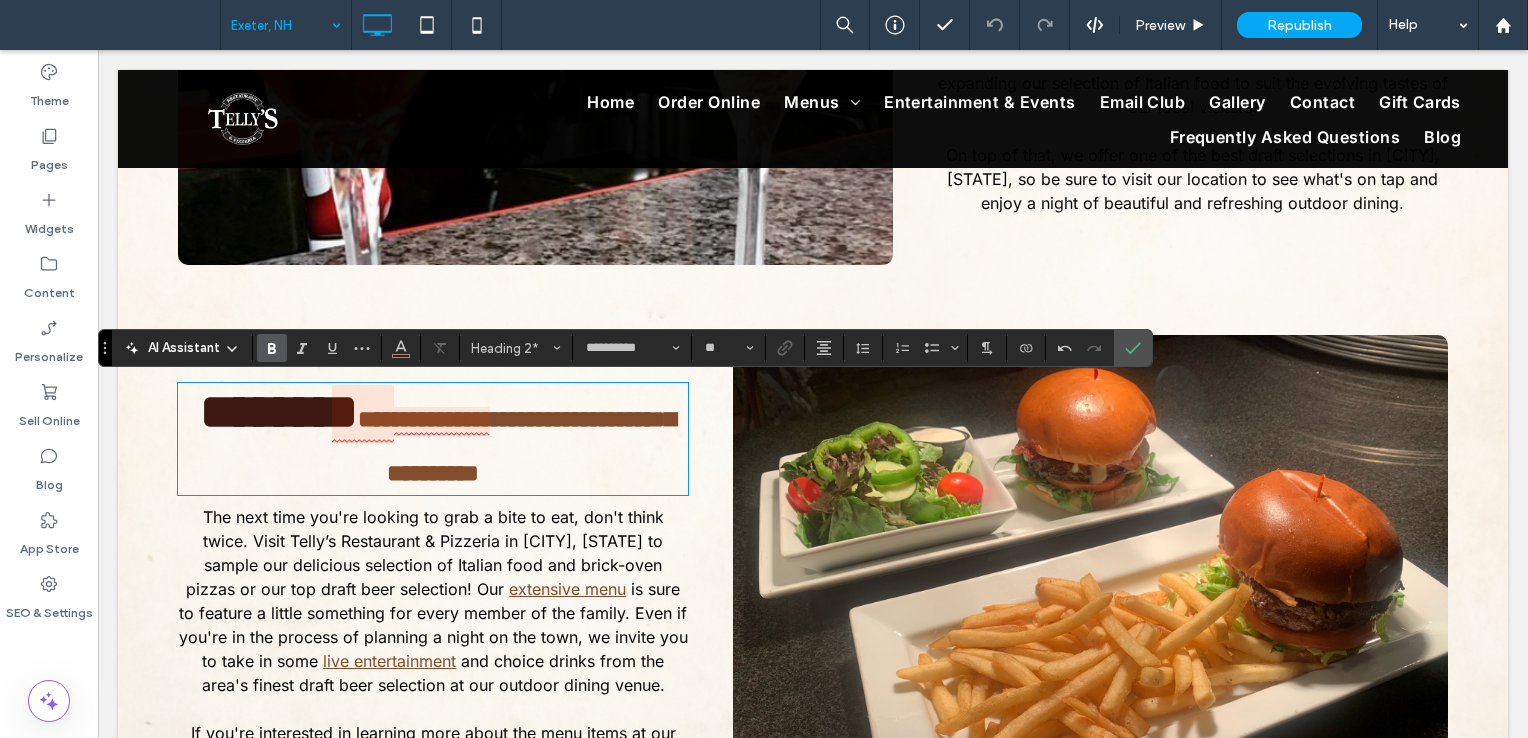 type 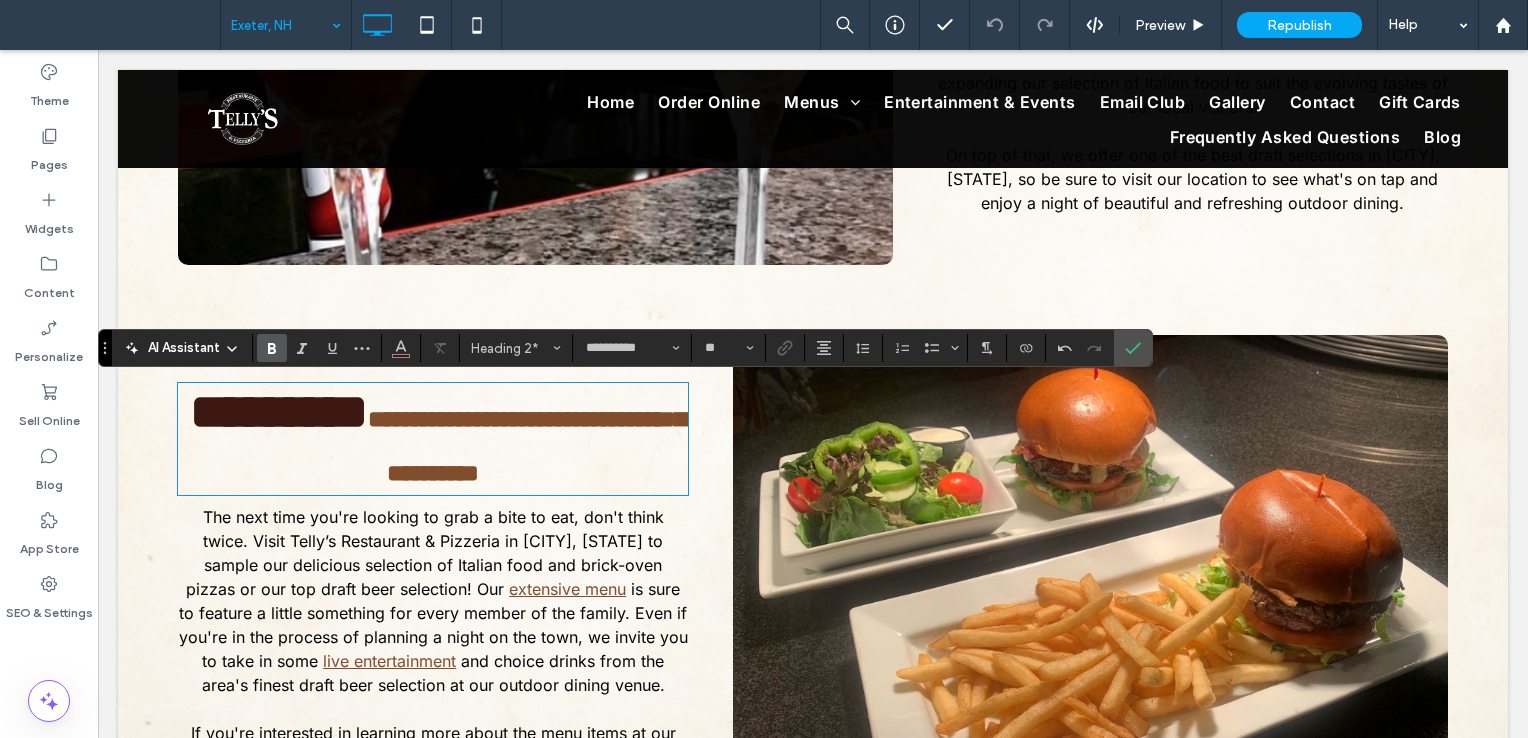 click on "********" at bounding box center [279, 411] 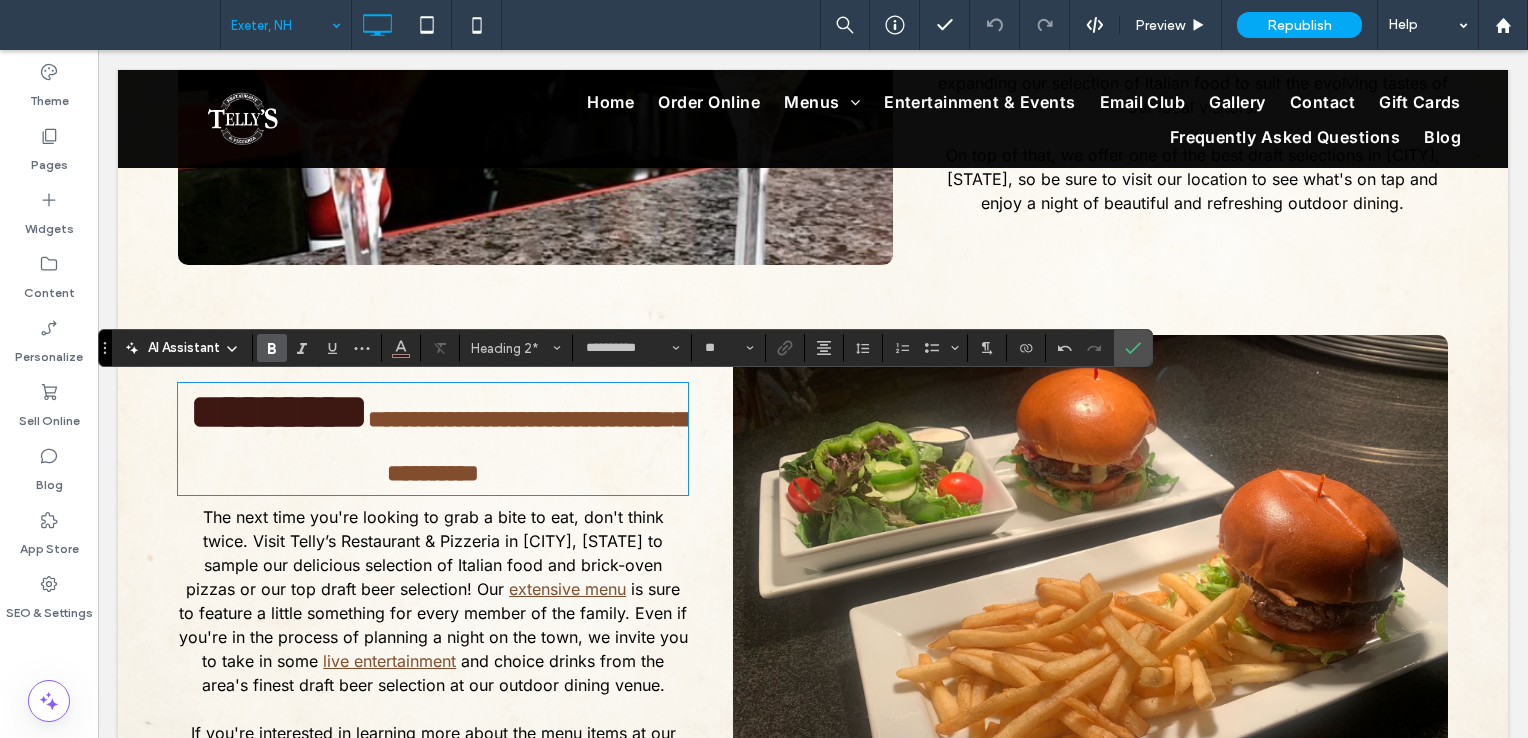 type on "*****" 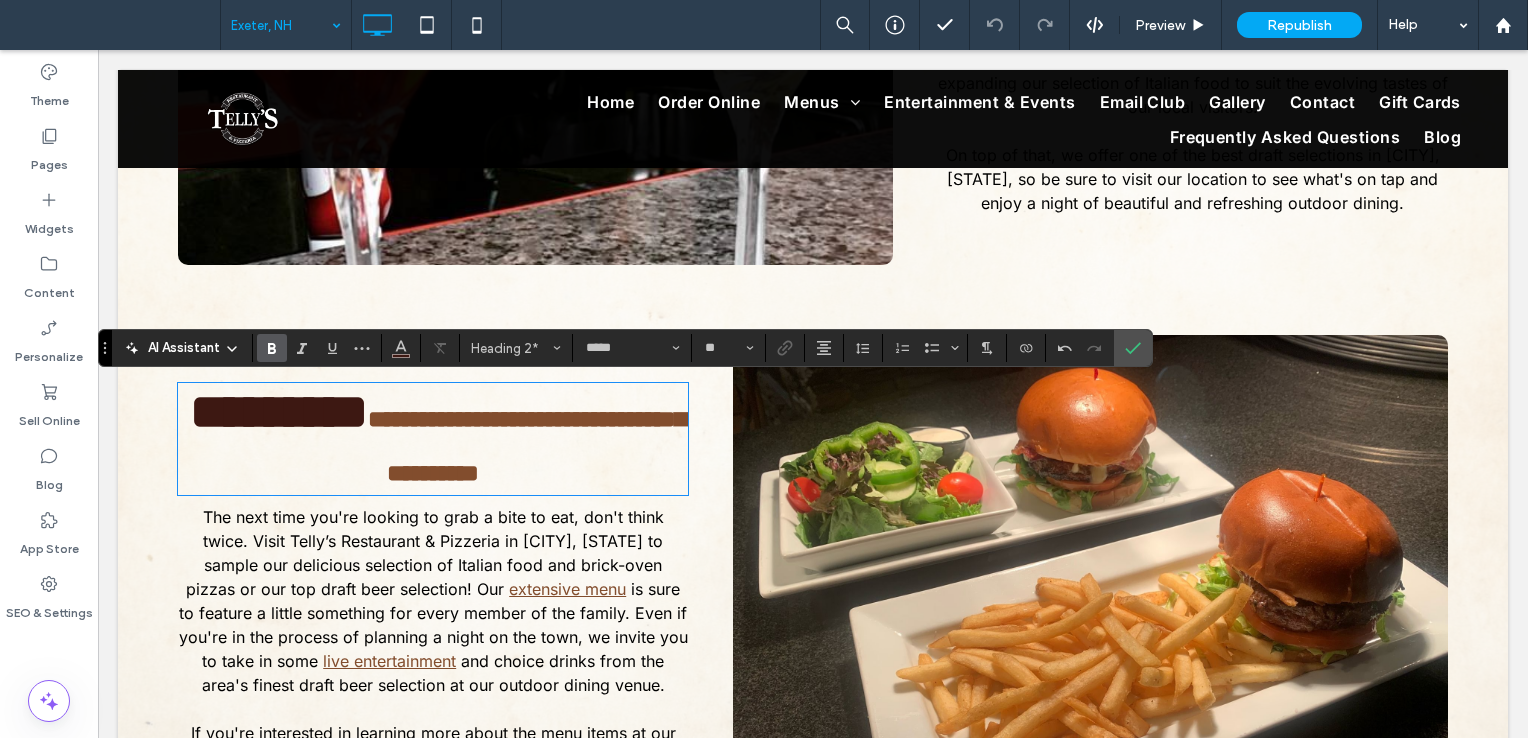 click on "**********" at bounding box center [526, 446] 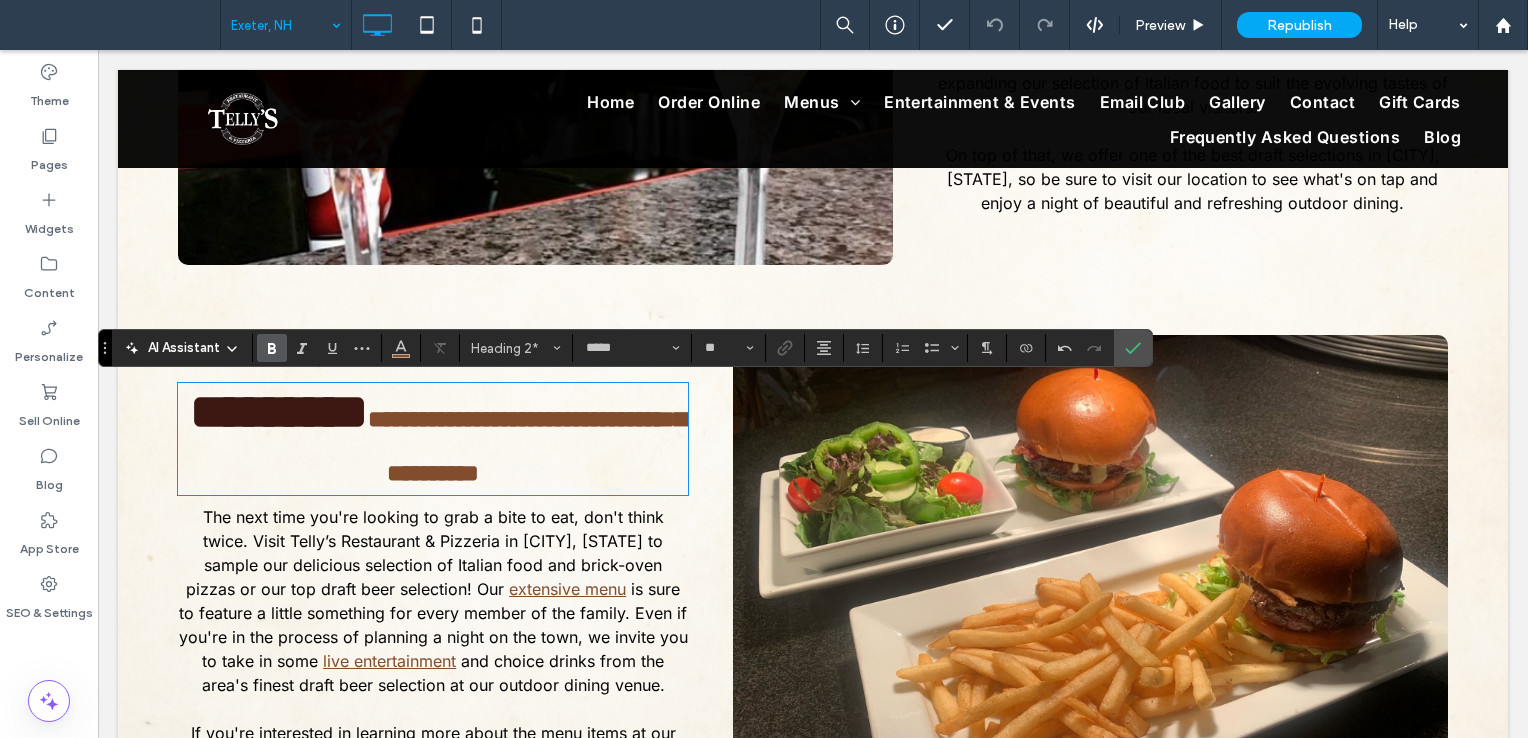type on "**********" 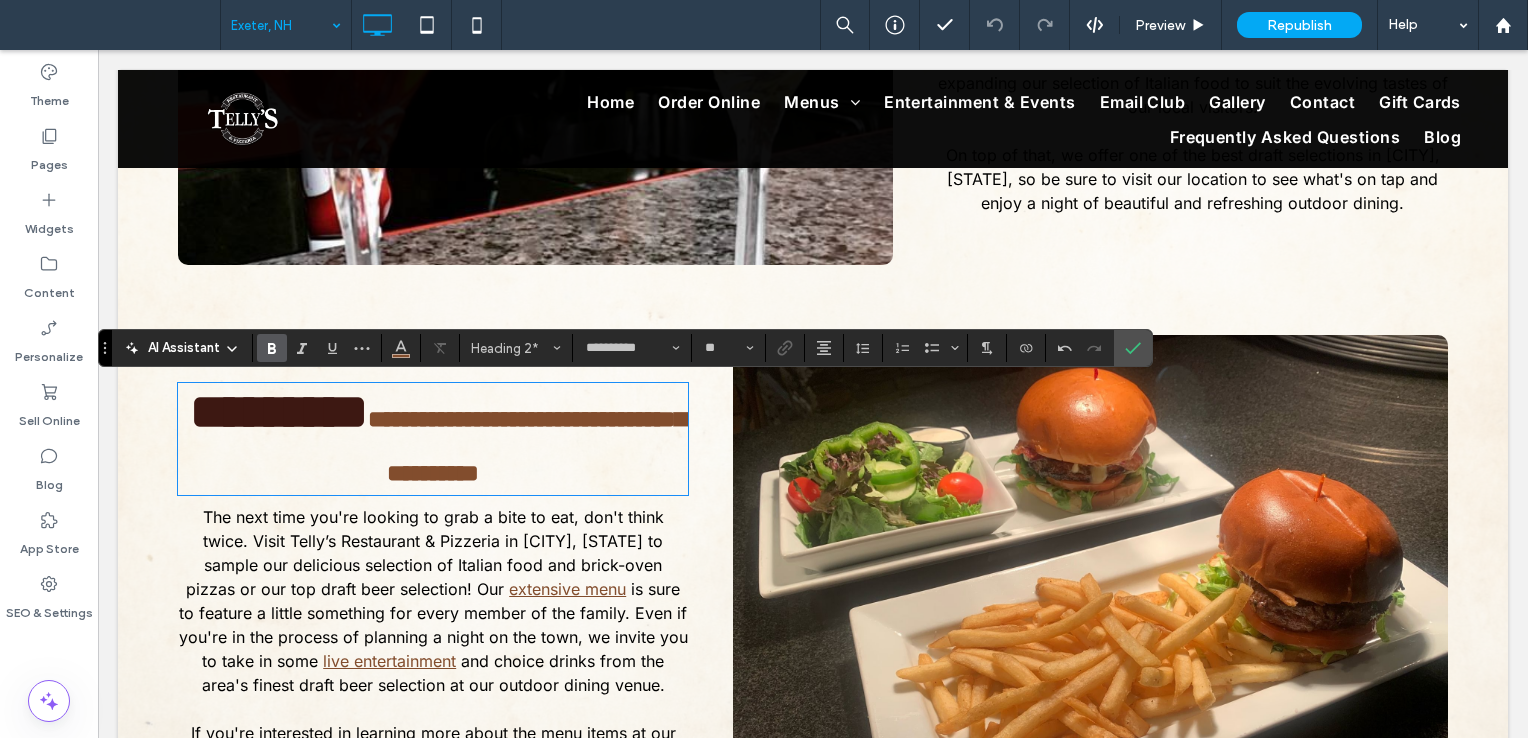 type on "*****" 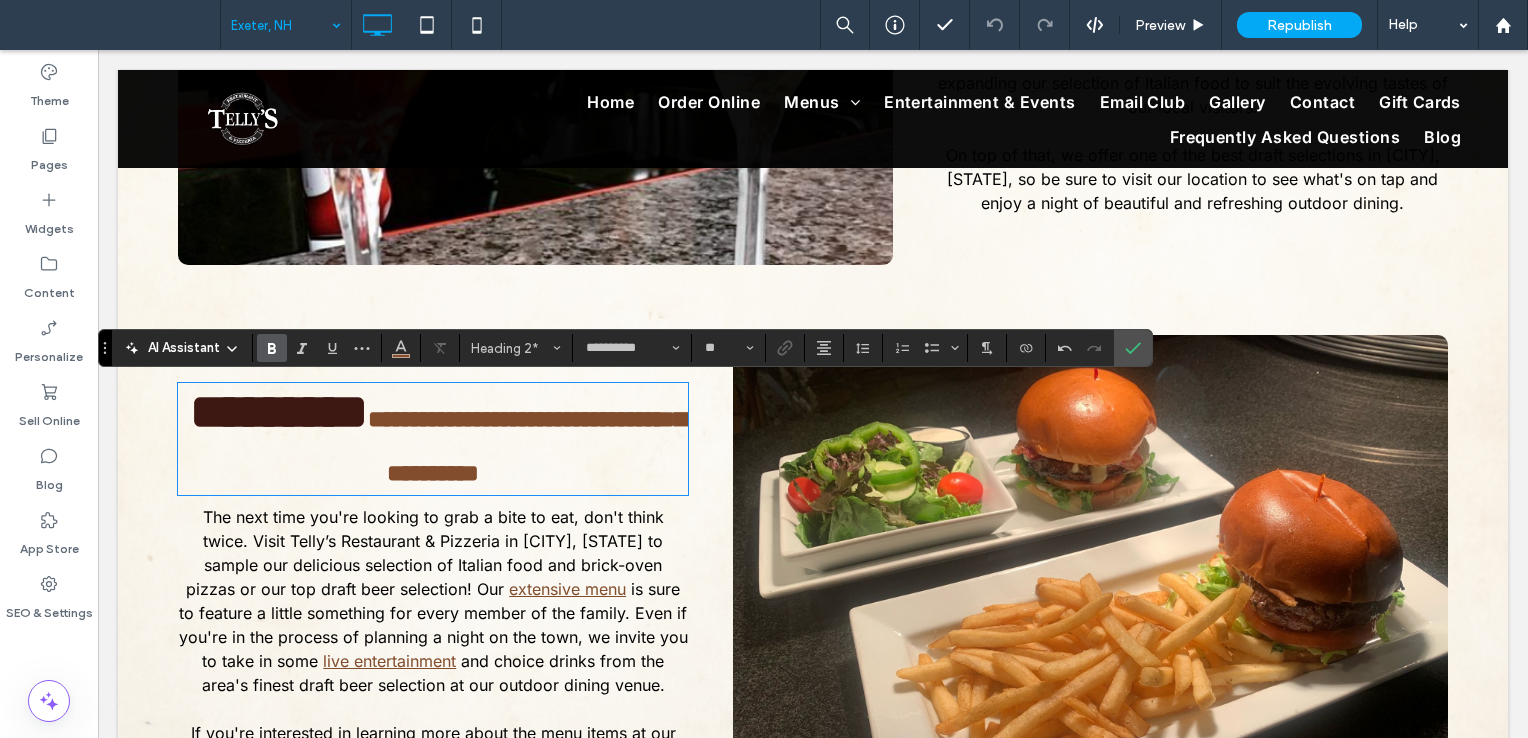 type on "**" 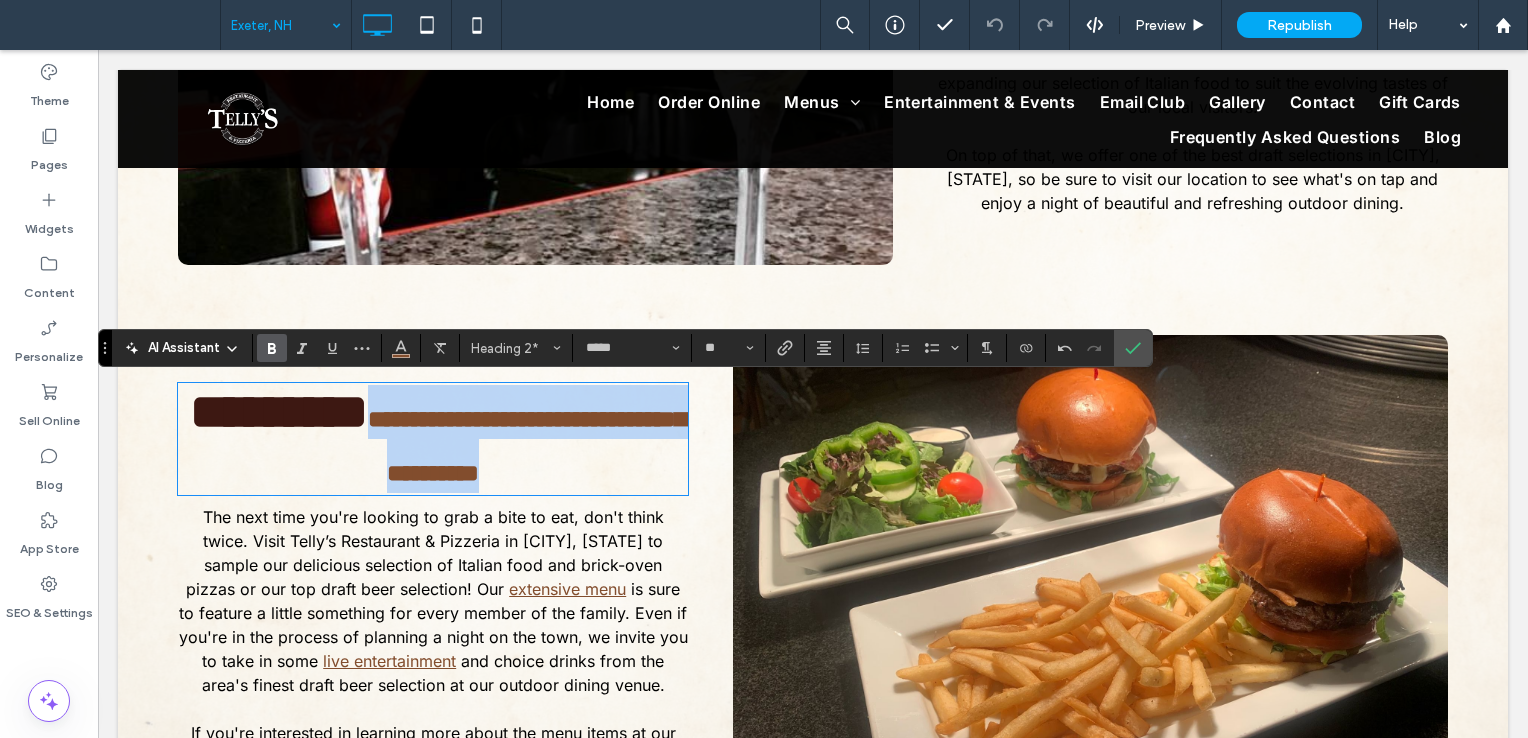 drag, startPoint x: 402, startPoint y: 420, endPoint x: 685, endPoint y: 479, distance: 289.08478 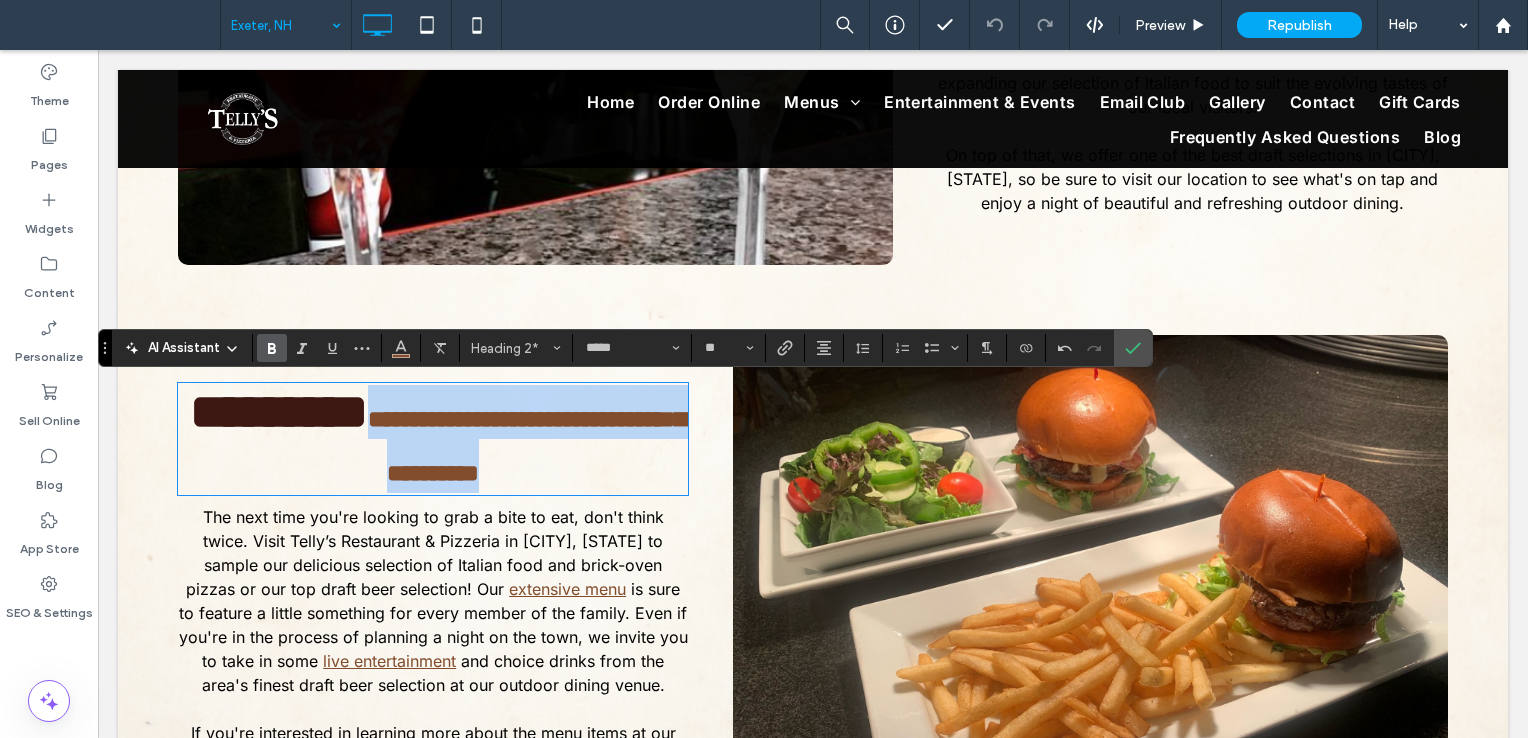 click on "**********" at bounding box center [813, 601] 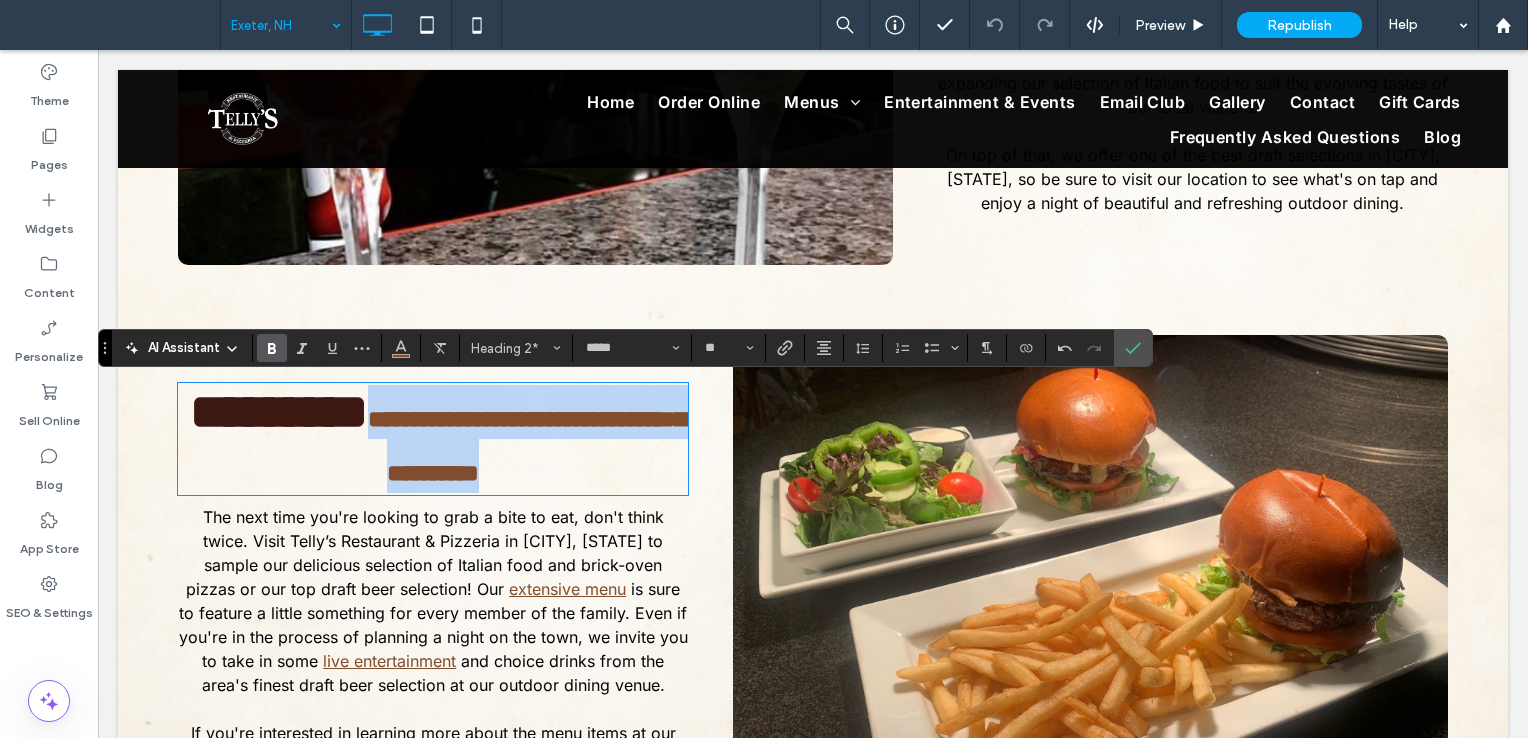 copy on "**********" 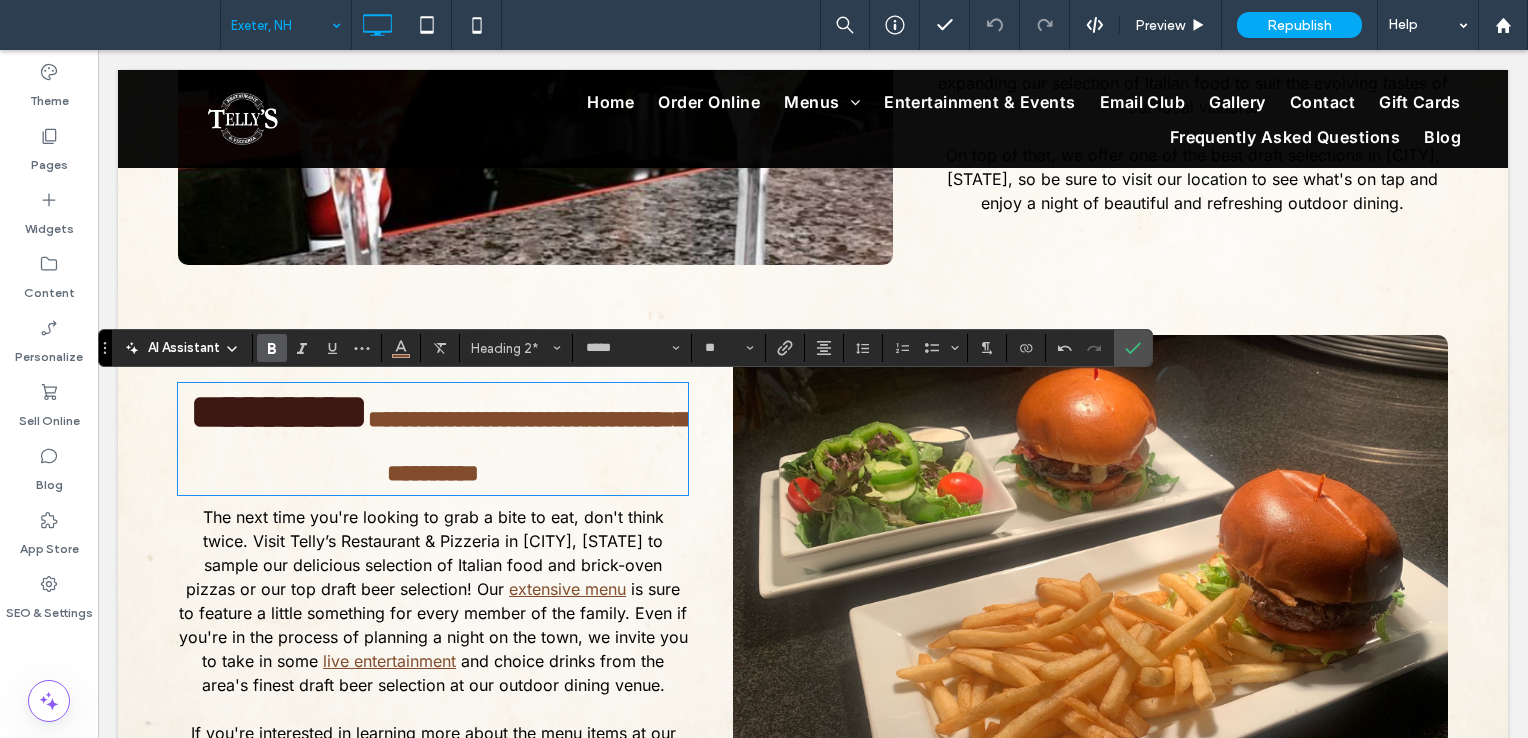 type on "**********" 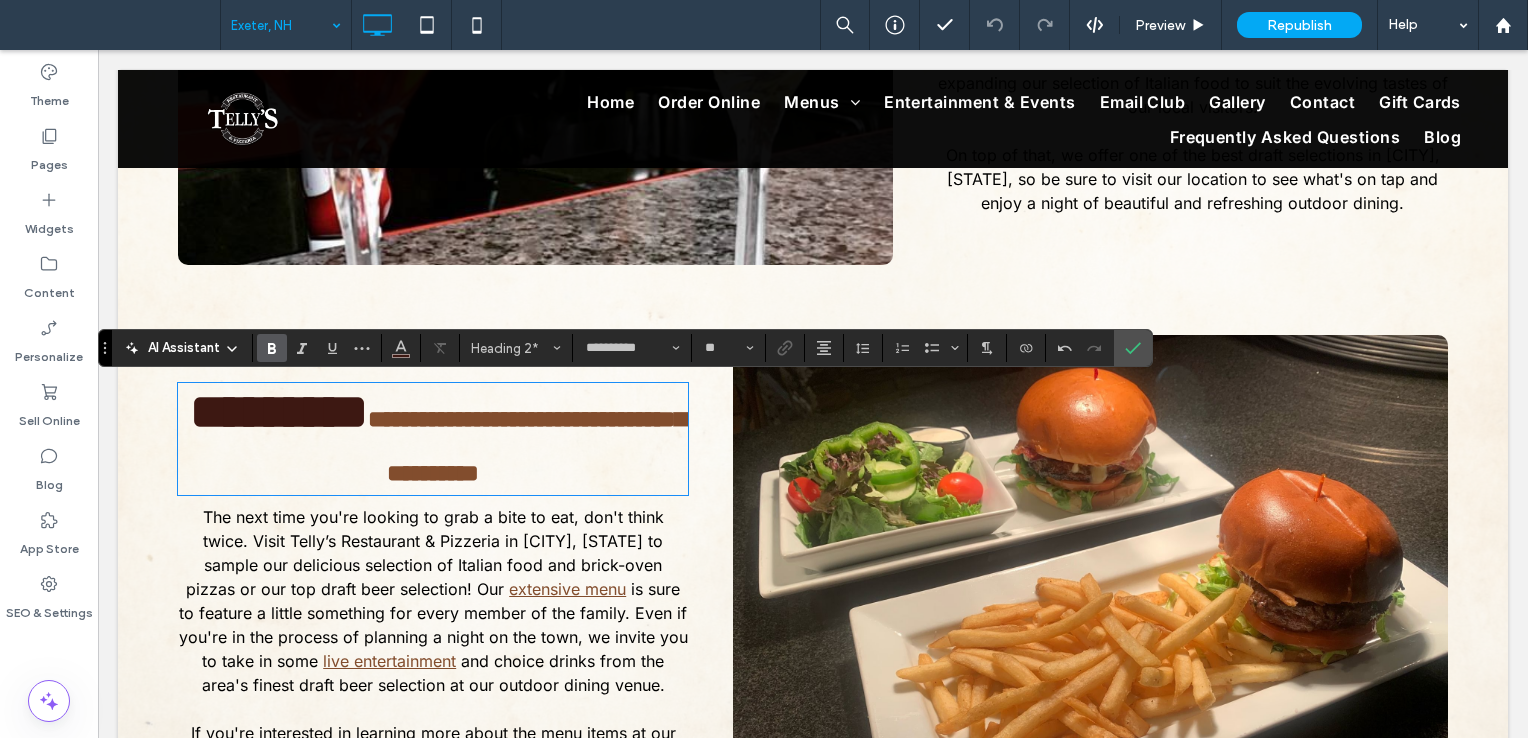 click on "********" at bounding box center [279, 411] 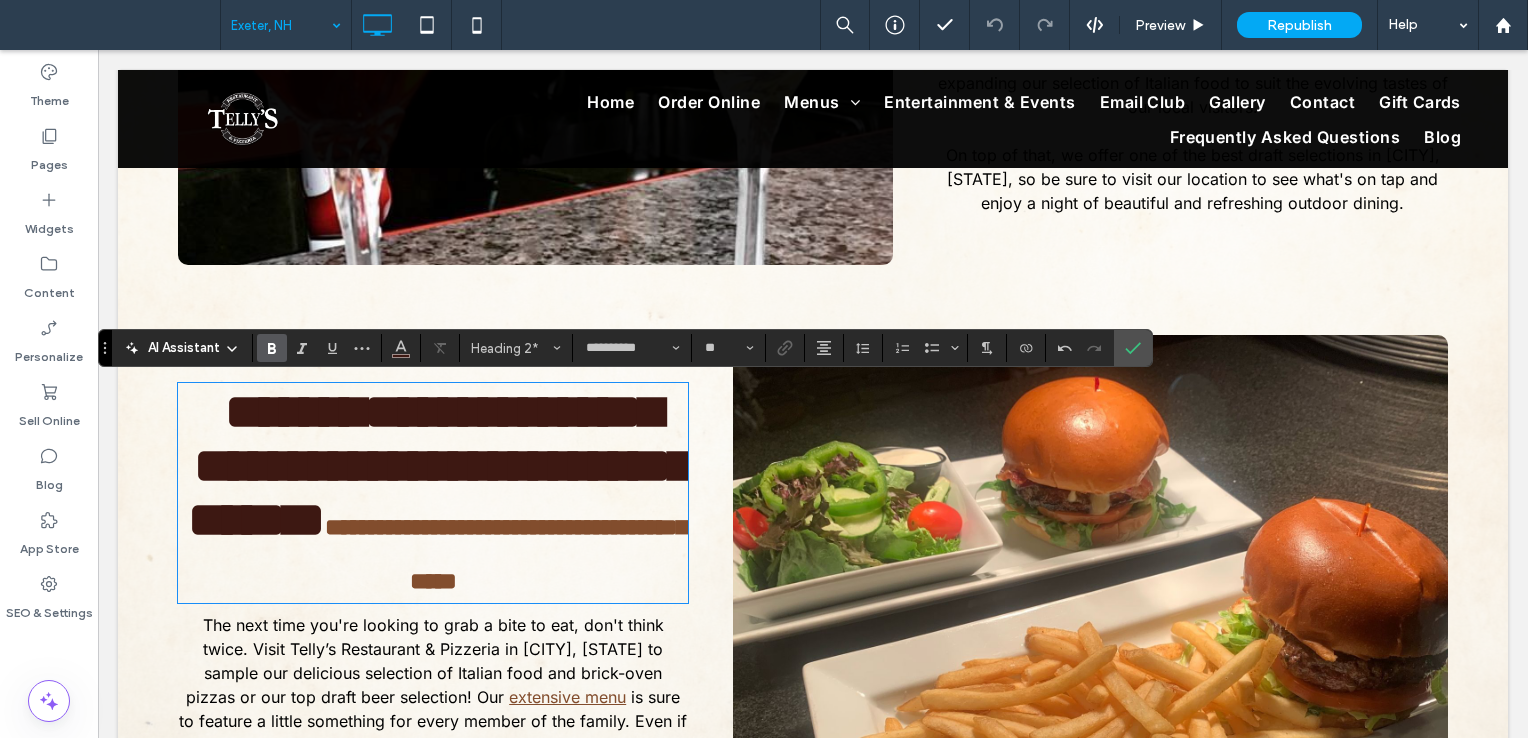 type on "*****" 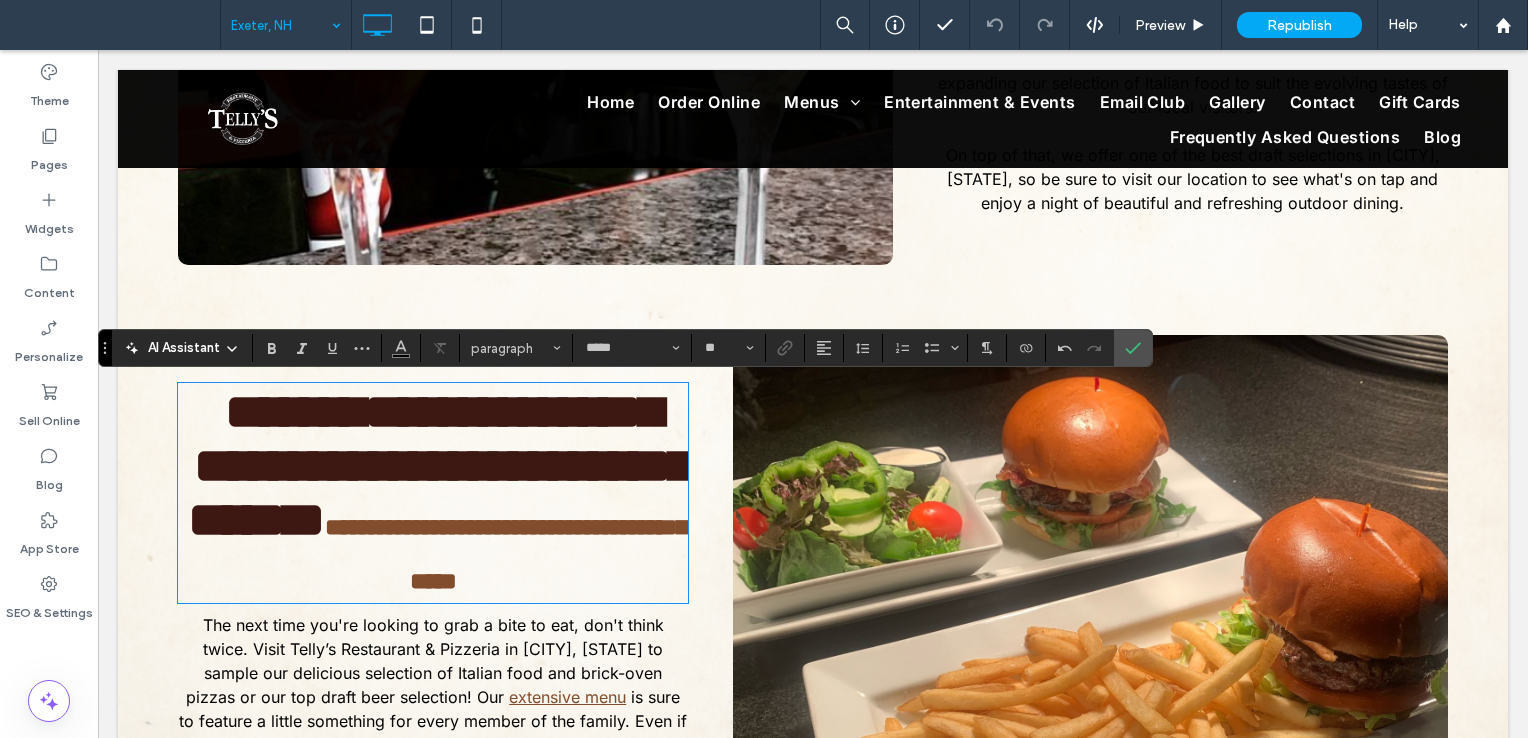 scroll, scrollTop: 0, scrollLeft: 0, axis: both 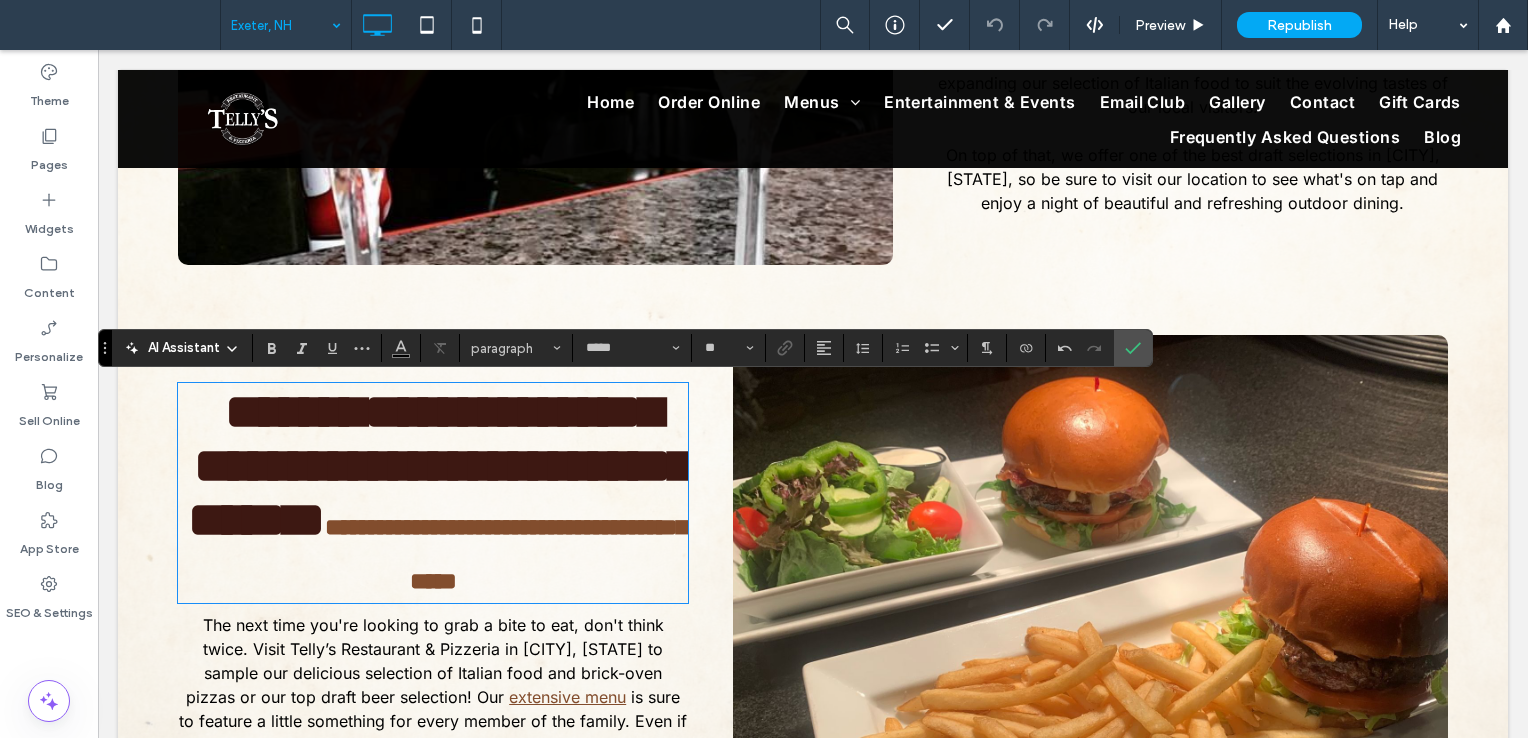 type on "**" 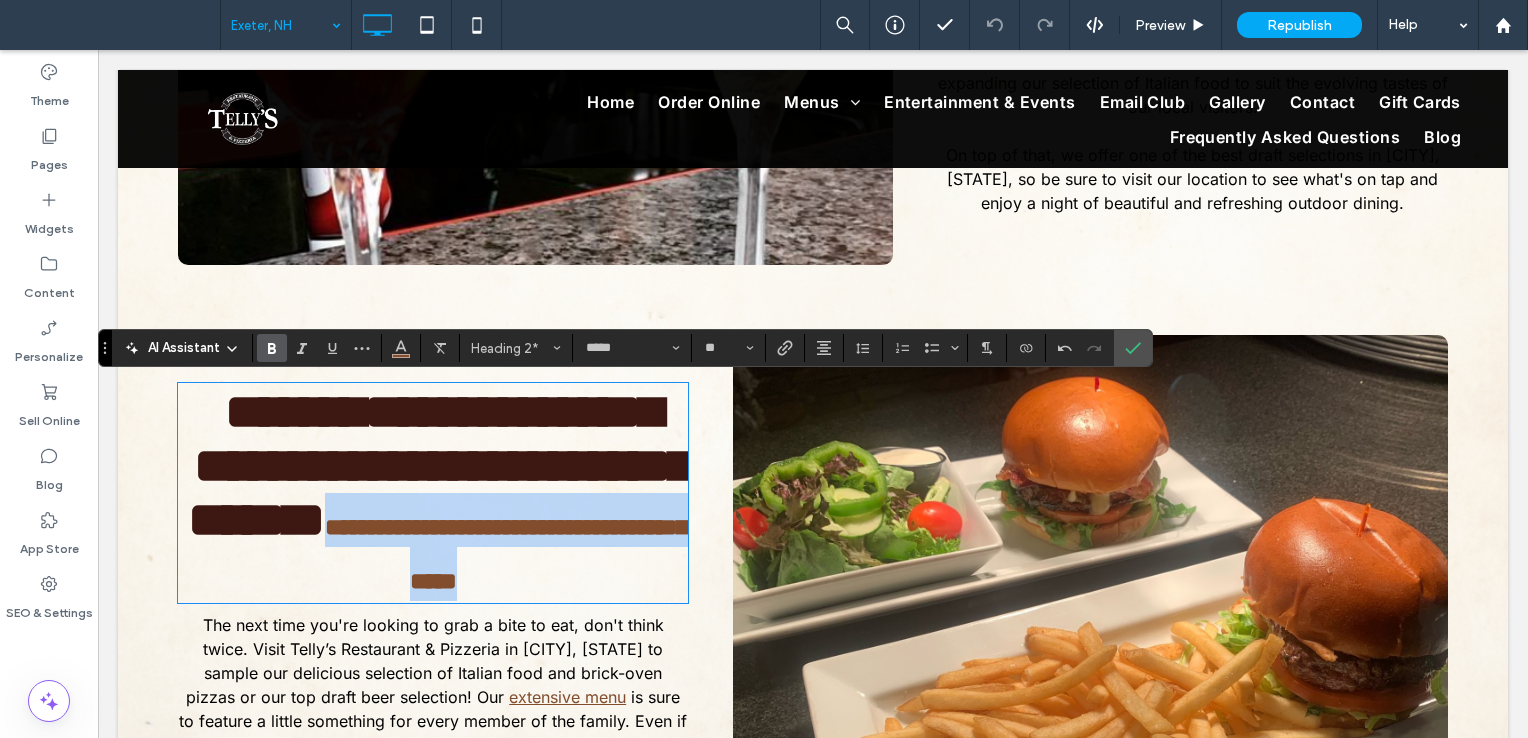 drag, startPoint x: 572, startPoint y: 705, endPoint x: 206, endPoint y: 646, distance: 370.72498 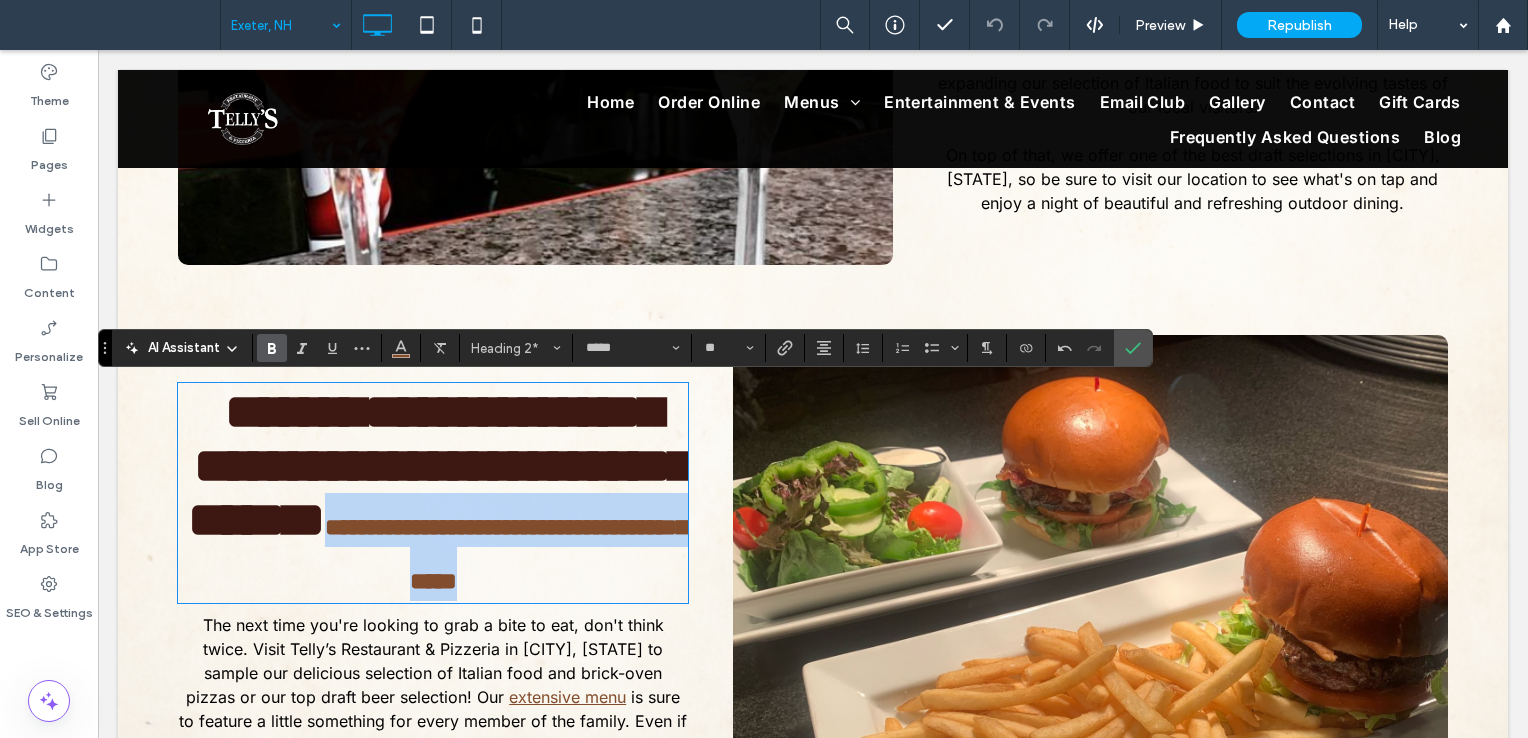 click on "**********" at bounding box center [433, 493] 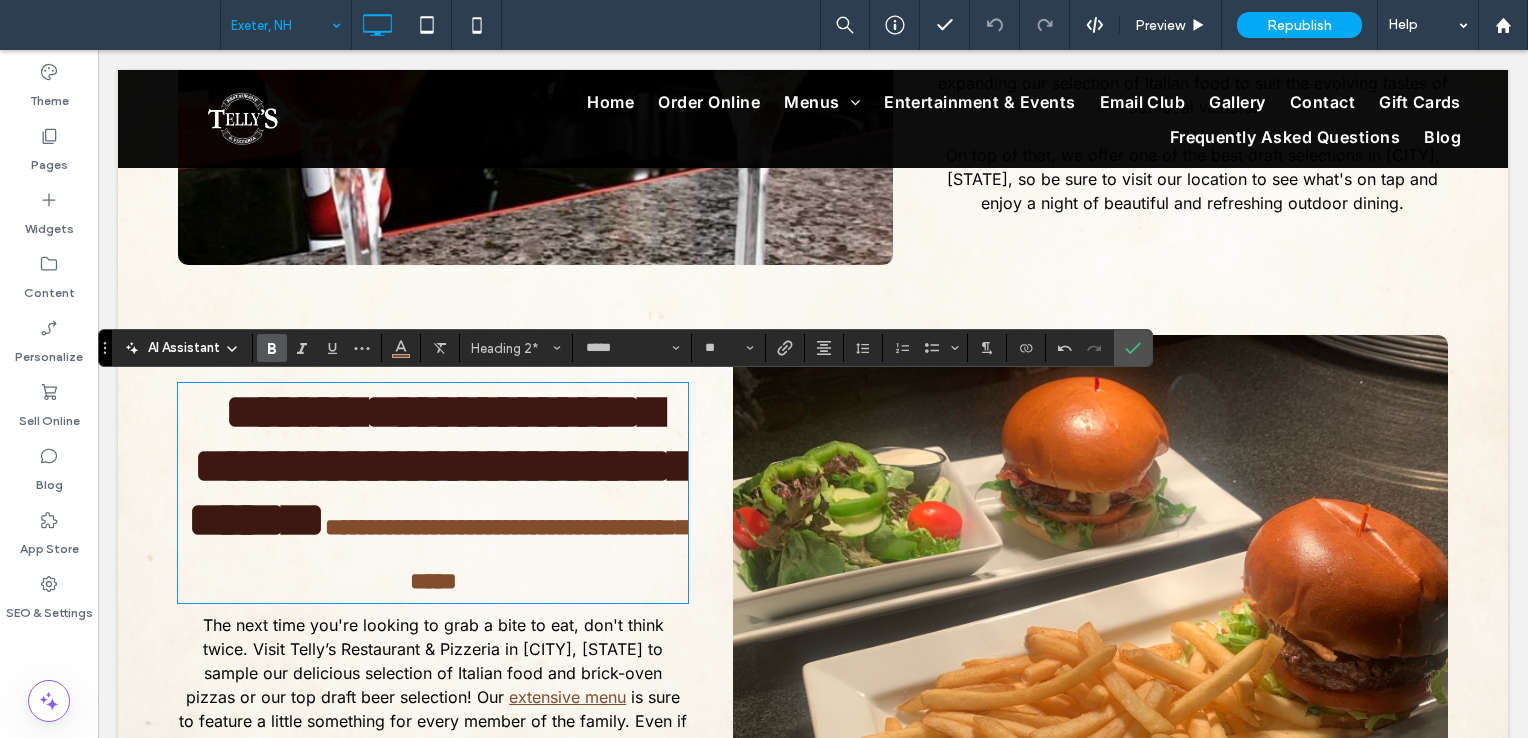 type on "**********" 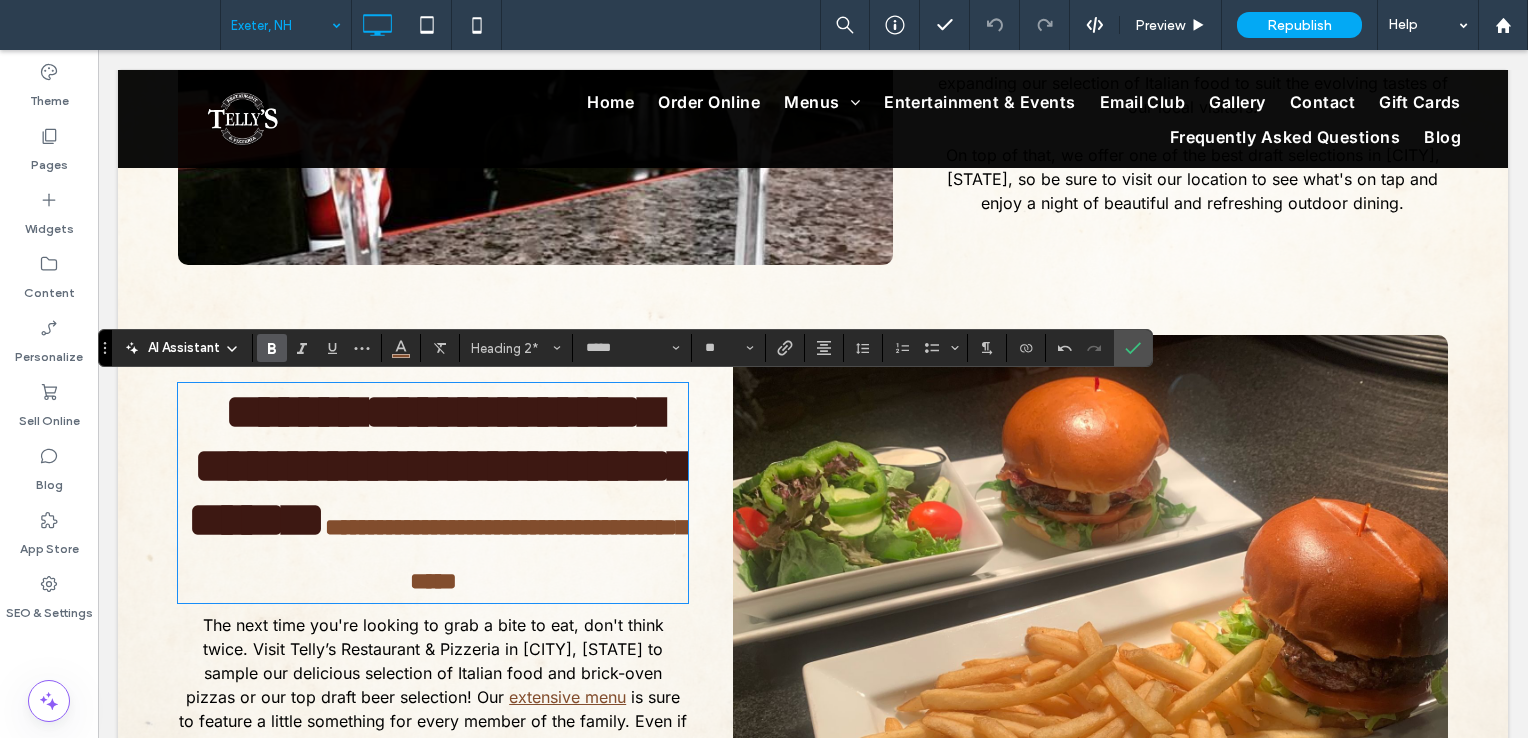 type on "**" 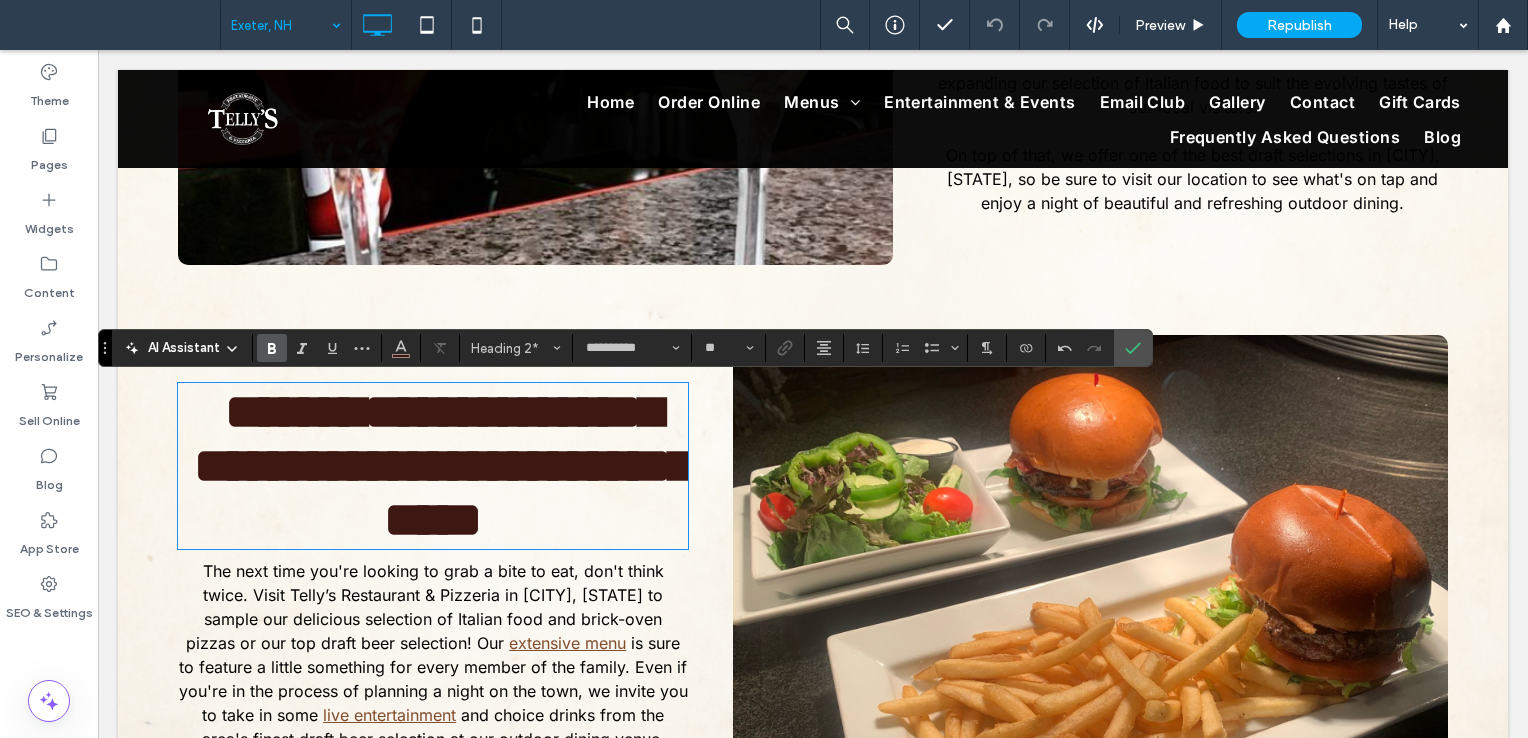 click on "*******" at bounding box center (294, 411) 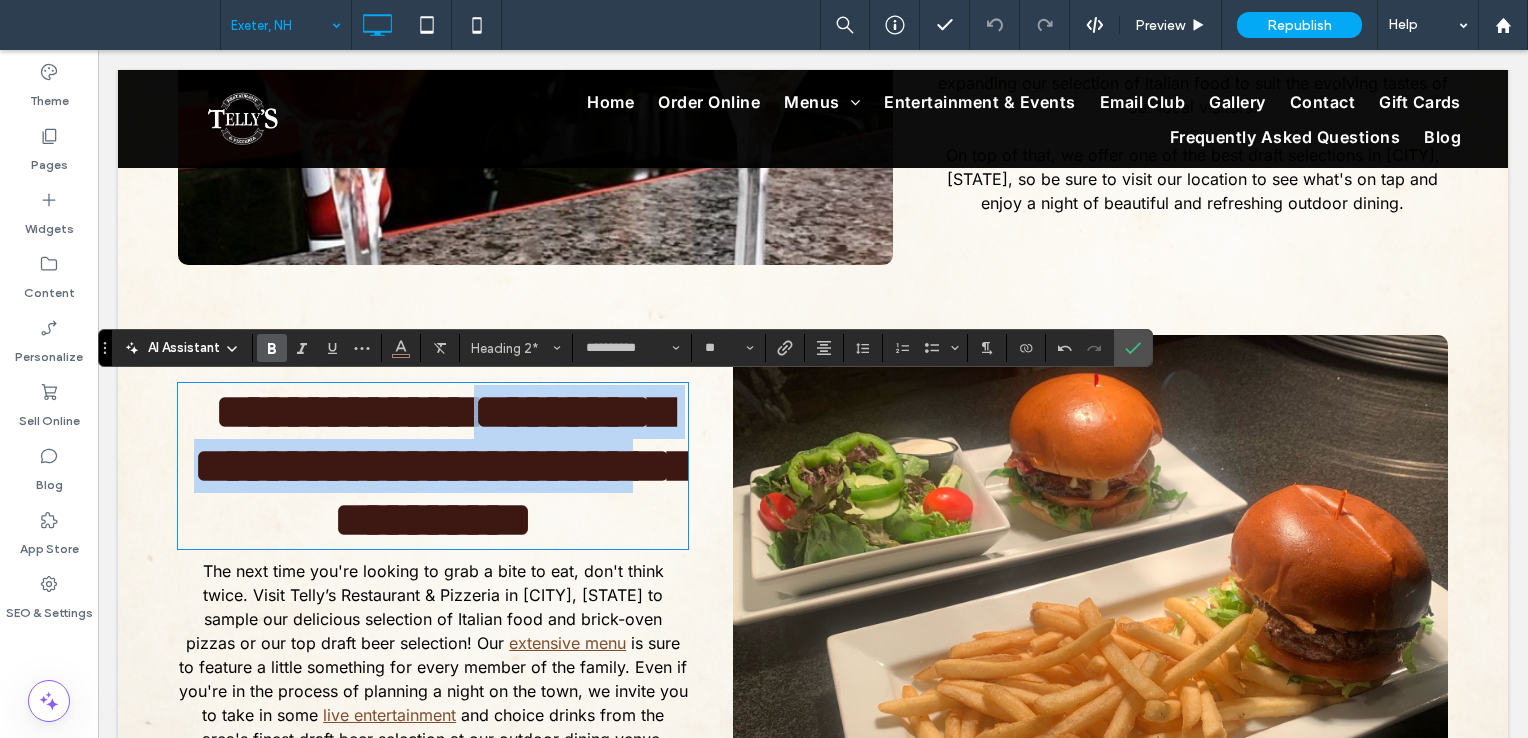 drag, startPoint x: 478, startPoint y: 406, endPoint x: 629, endPoint y: 499, distance: 177.34148 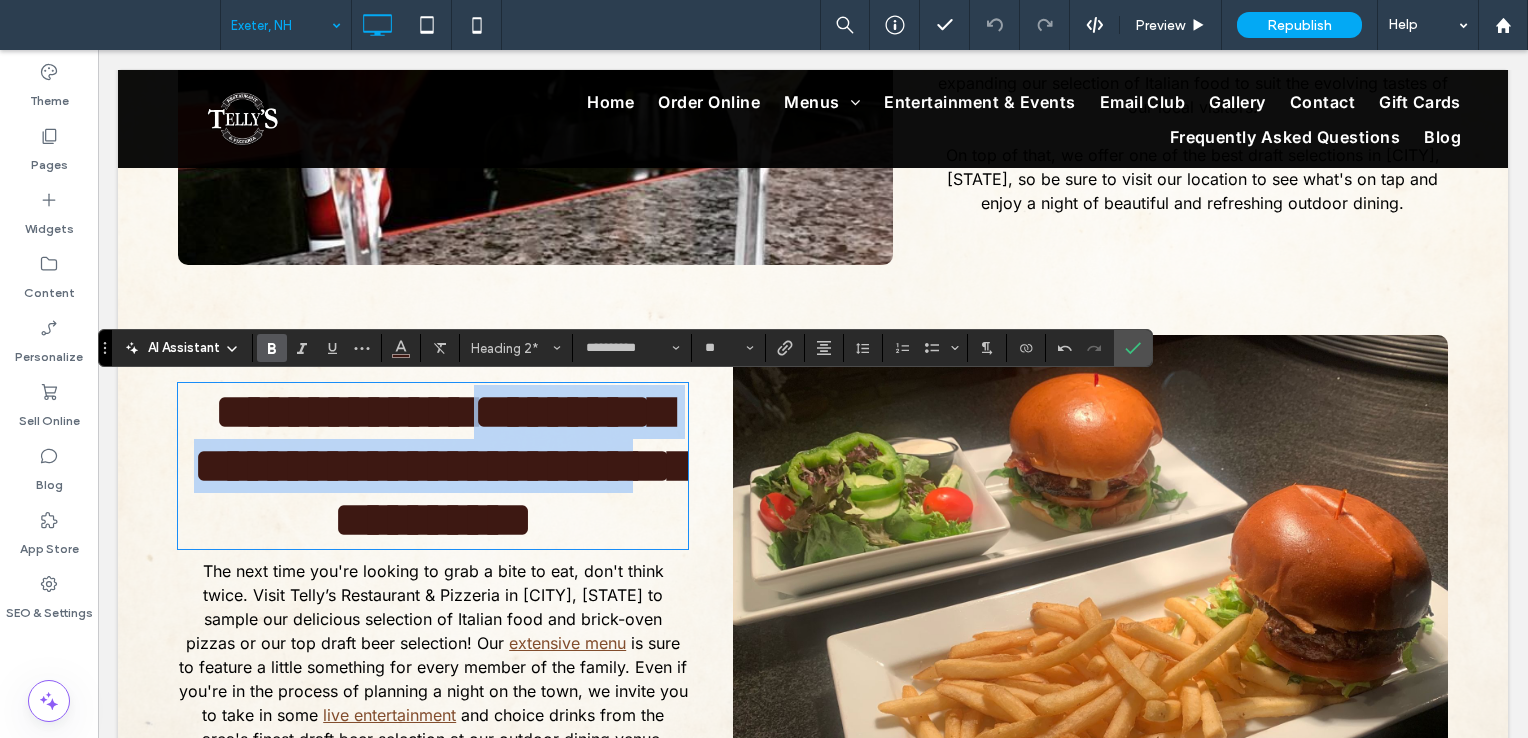 click on "**********" at bounding box center [433, 466] 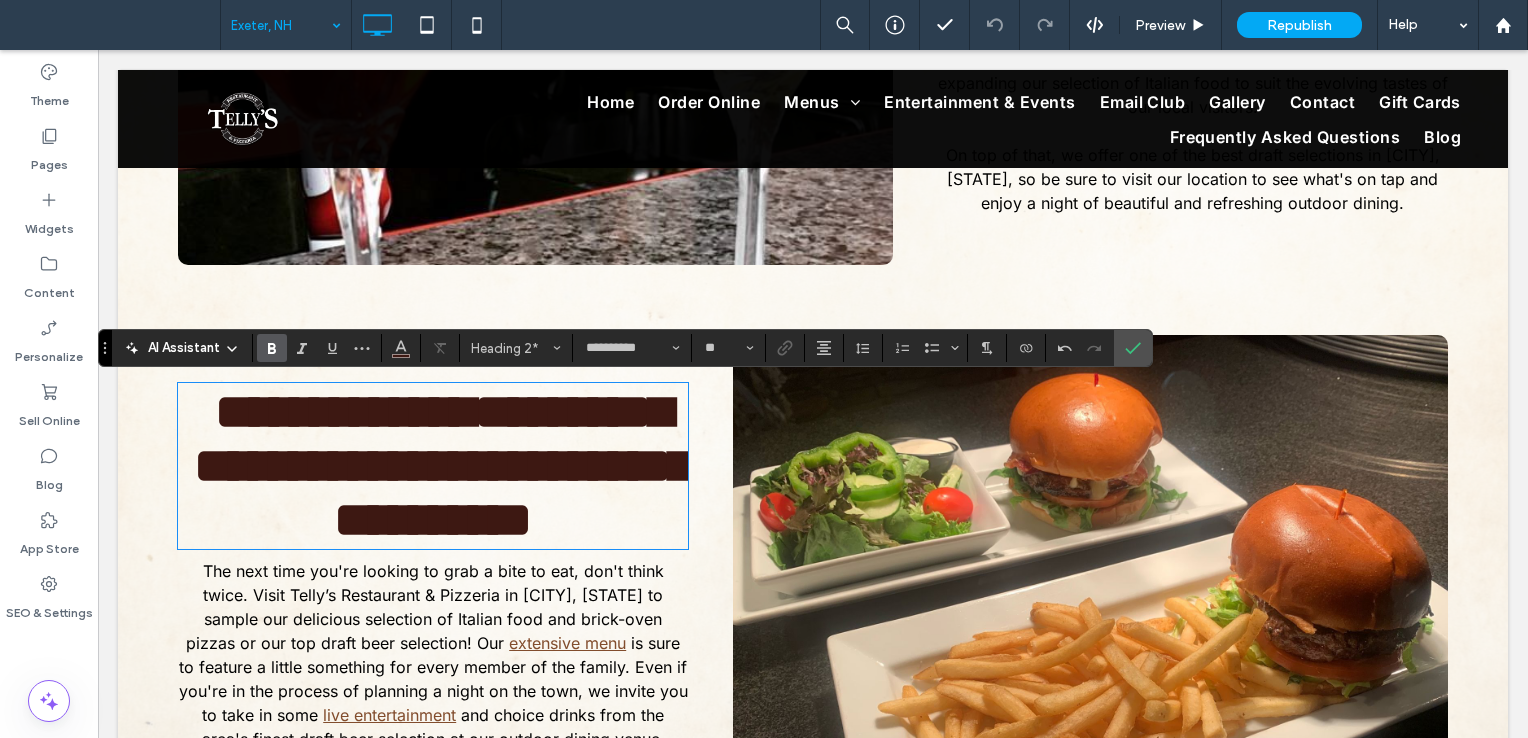 click on "*" at bounding box center (532, 519) 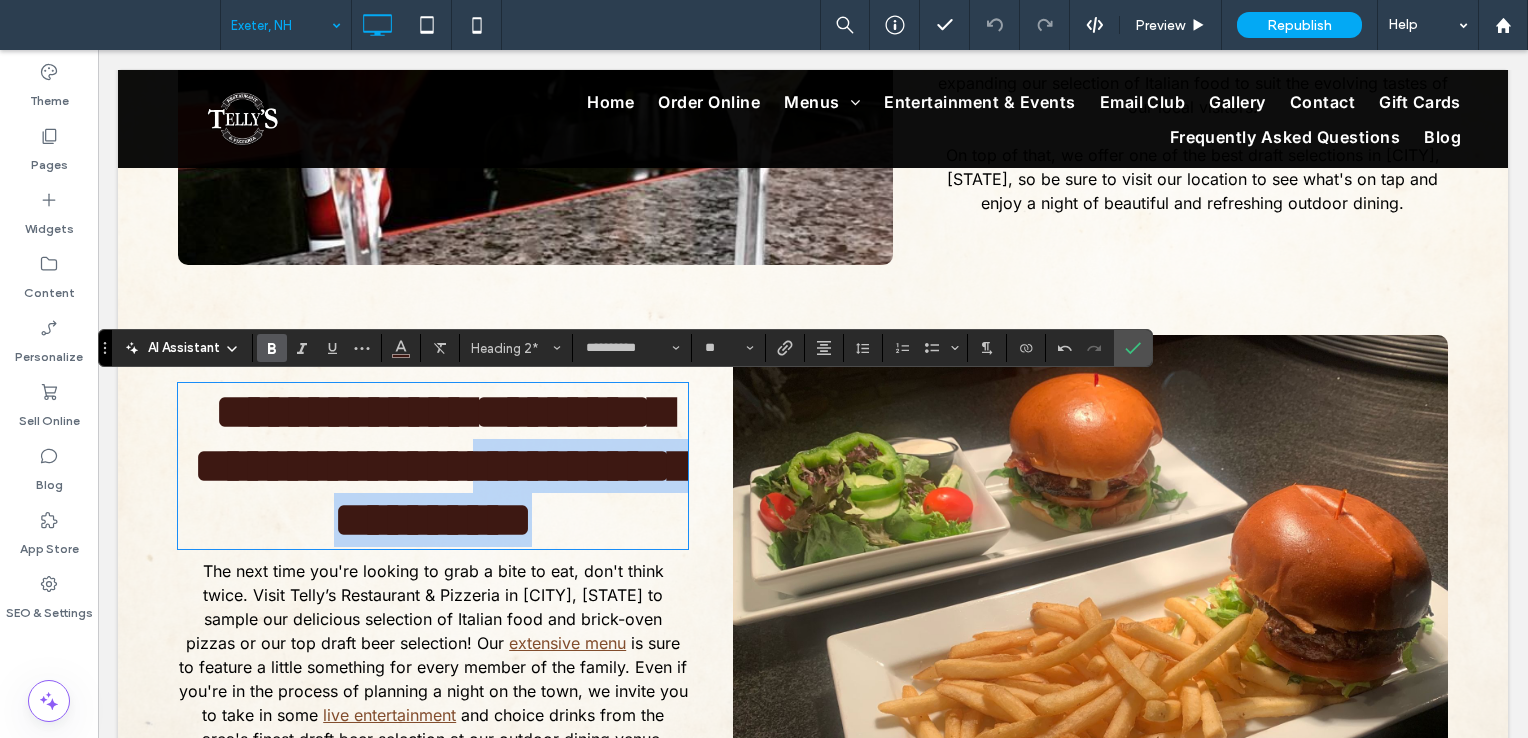 drag, startPoint x: 650, startPoint y: 592, endPoint x: 437, endPoint y: 538, distance: 219.73848 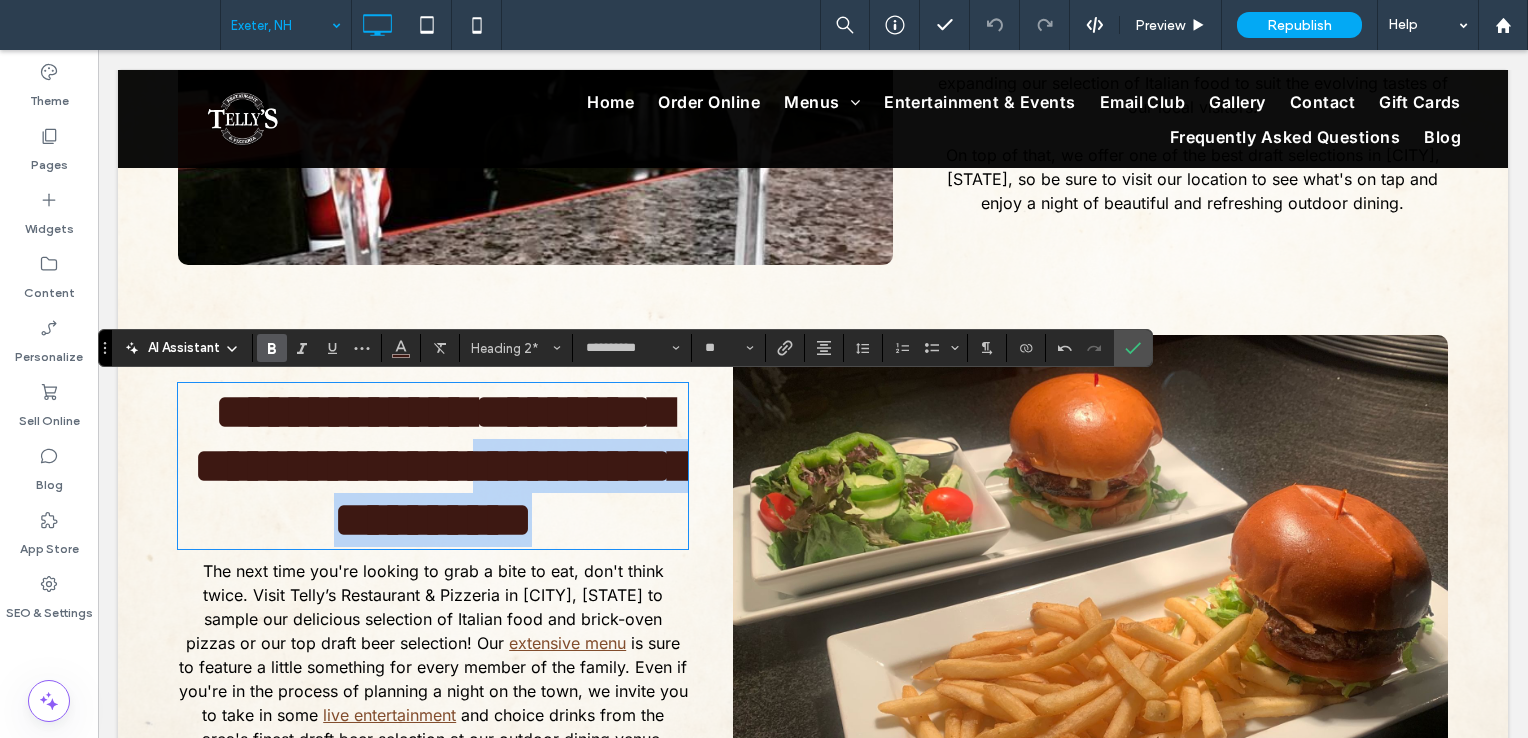 click on "**********" at bounding box center (433, 466) 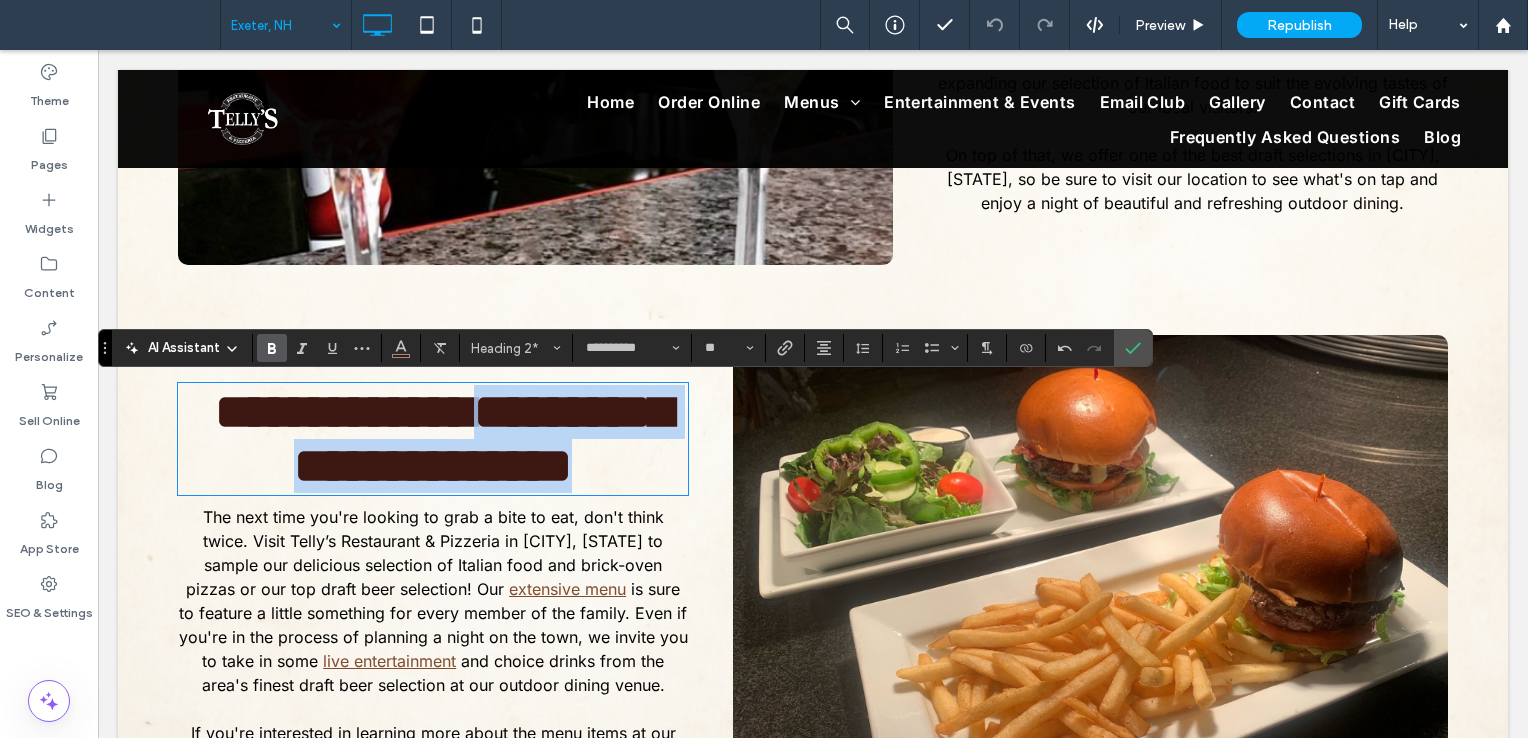 drag, startPoint x: 480, startPoint y: 409, endPoint x: 579, endPoint y: 540, distance: 164.2011 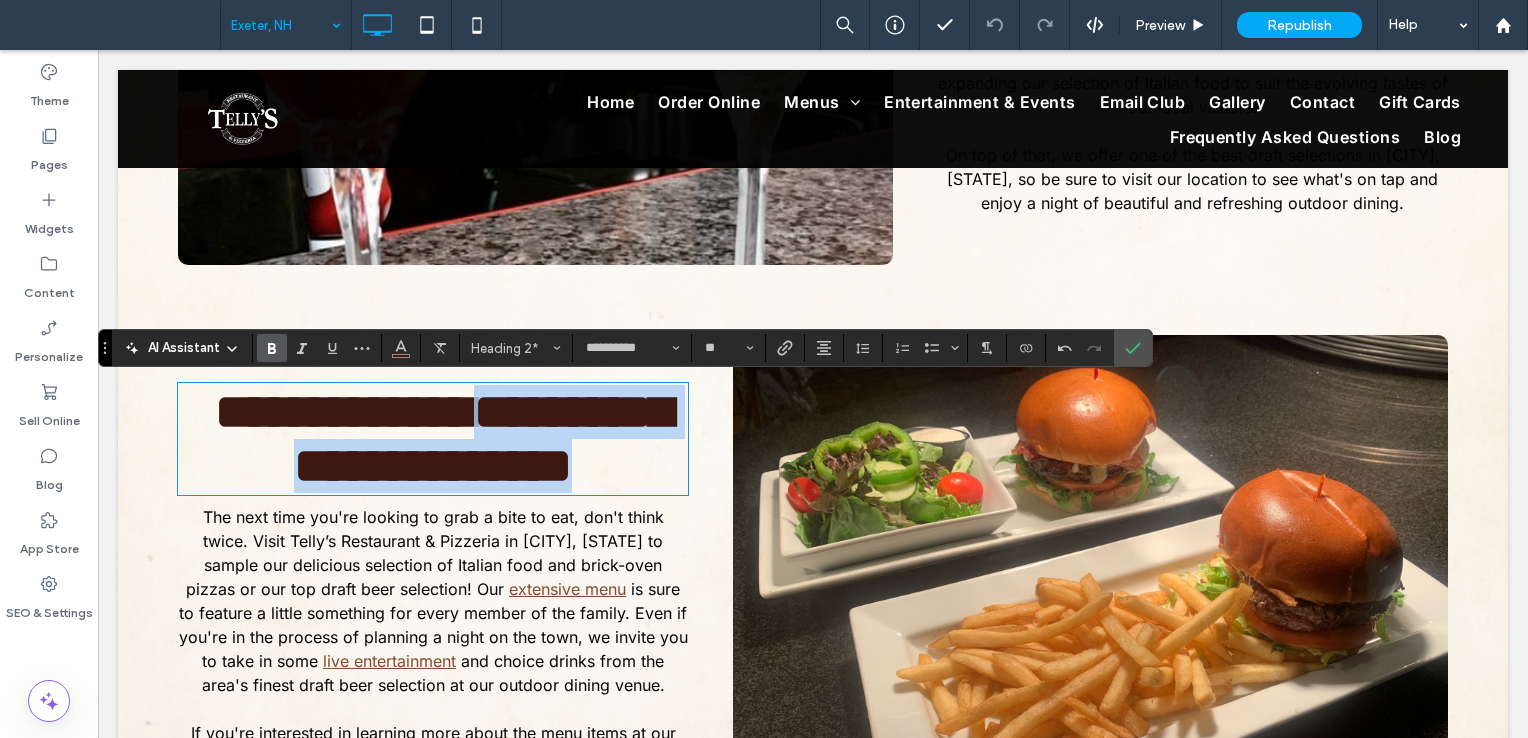 click on "**********" at bounding box center (433, 439) 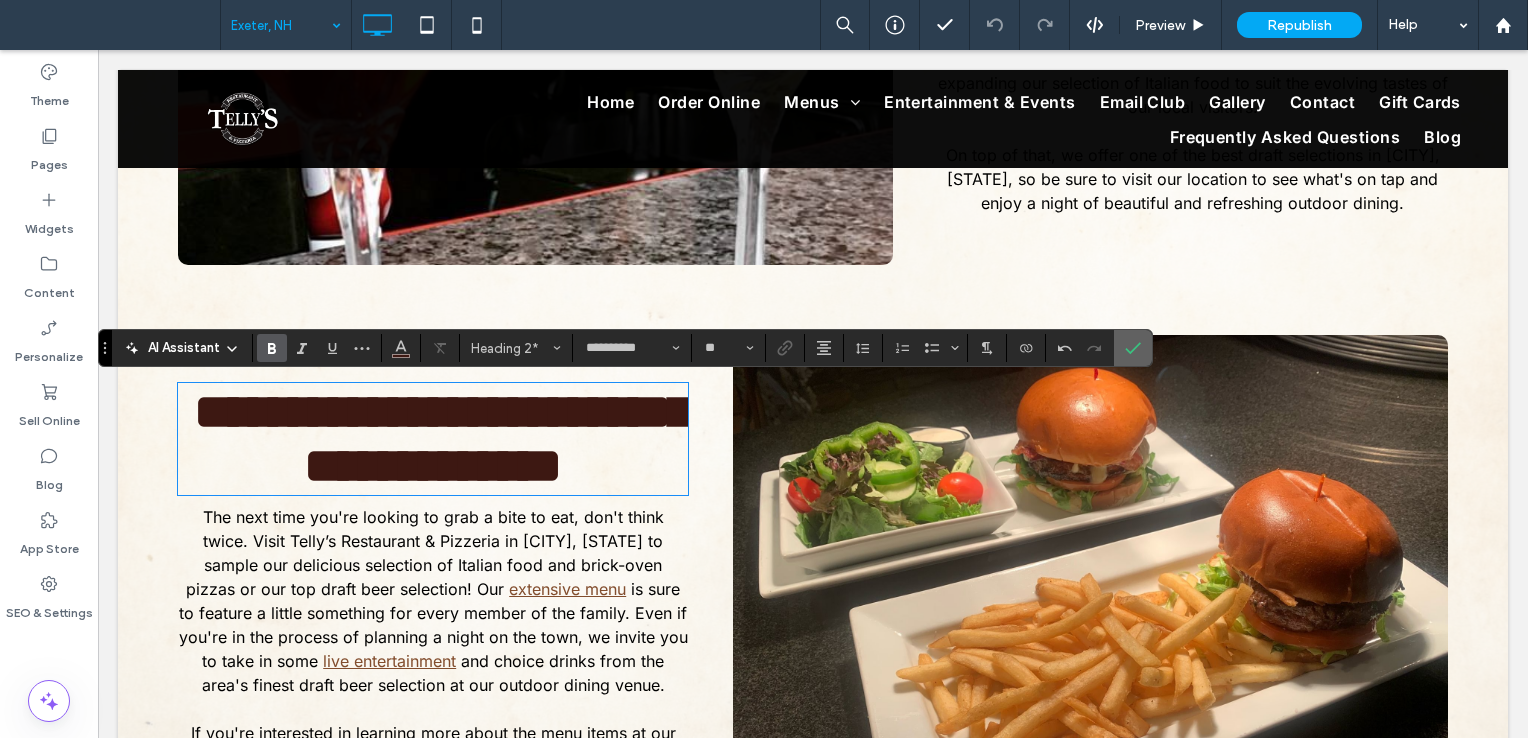 click at bounding box center (1133, 348) 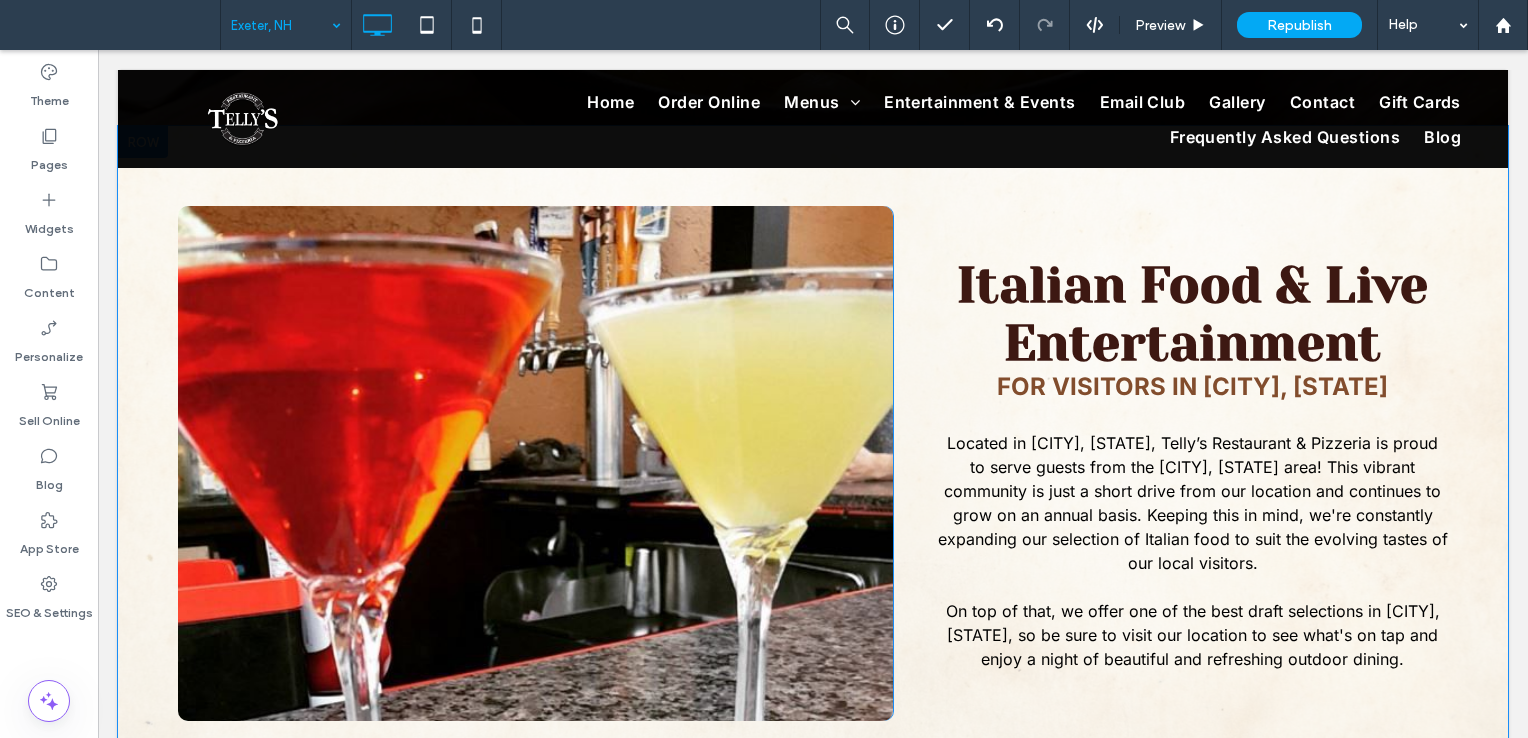 scroll, scrollTop: 600, scrollLeft: 0, axis: vertical 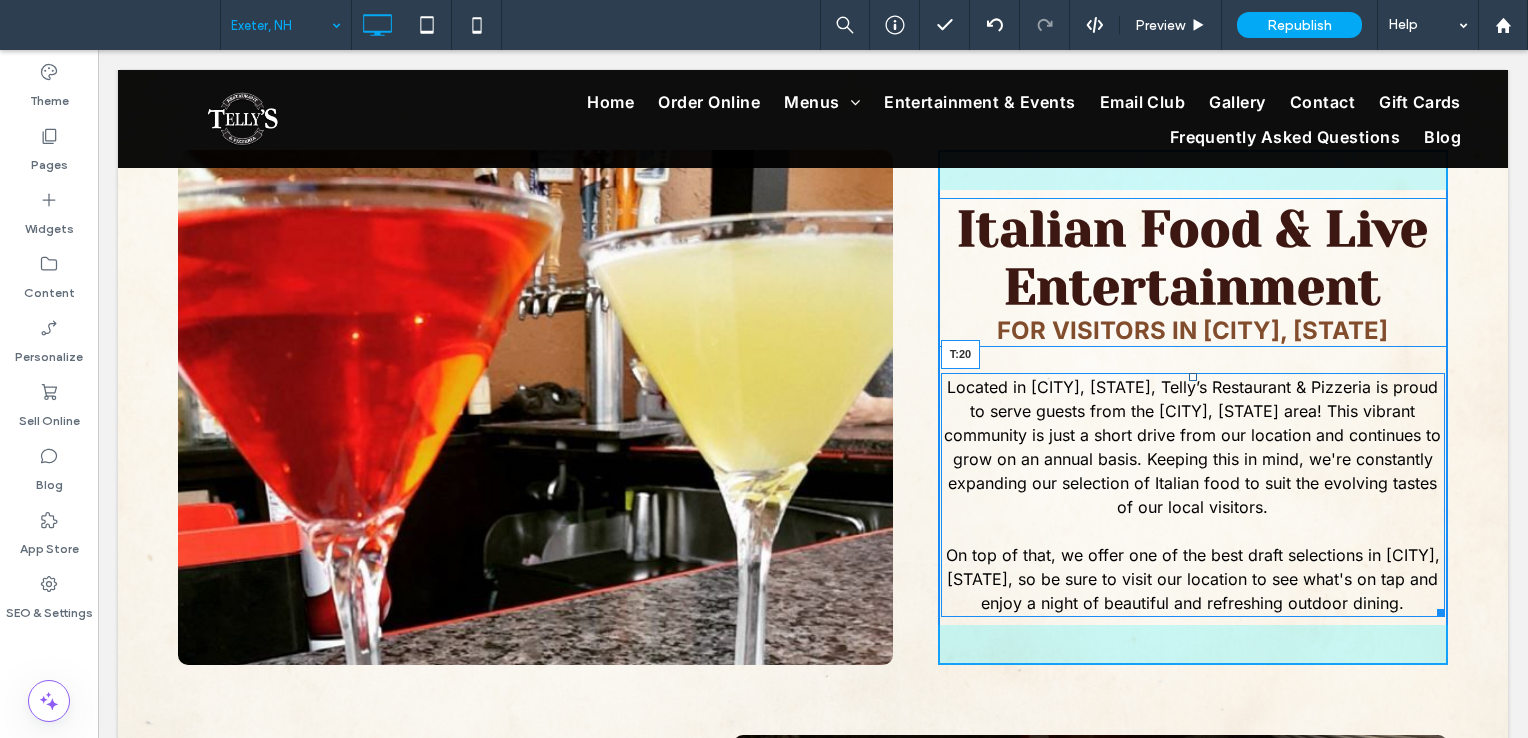 click on "Located in [CITY], [STATE], Telly’s Restaurant & Pizzeria is proud to serve guests from the [CITY], [STATE] area! This vibrant community is just a short drive from our location and continues to grow on an annual basis. Keeping this in mind, we're constantly expanding our selection of Italian food to suit the evolving tastes of our local visitors. ﻿ On top of that, we offer one of the best draft selections in [CITY], [STATE], so be sure to visit our location to see what's on tap and enjoy a night of beautiful and refreshing outdoor dining. T:[NUMBER]" at bounding box center [1193, 495] 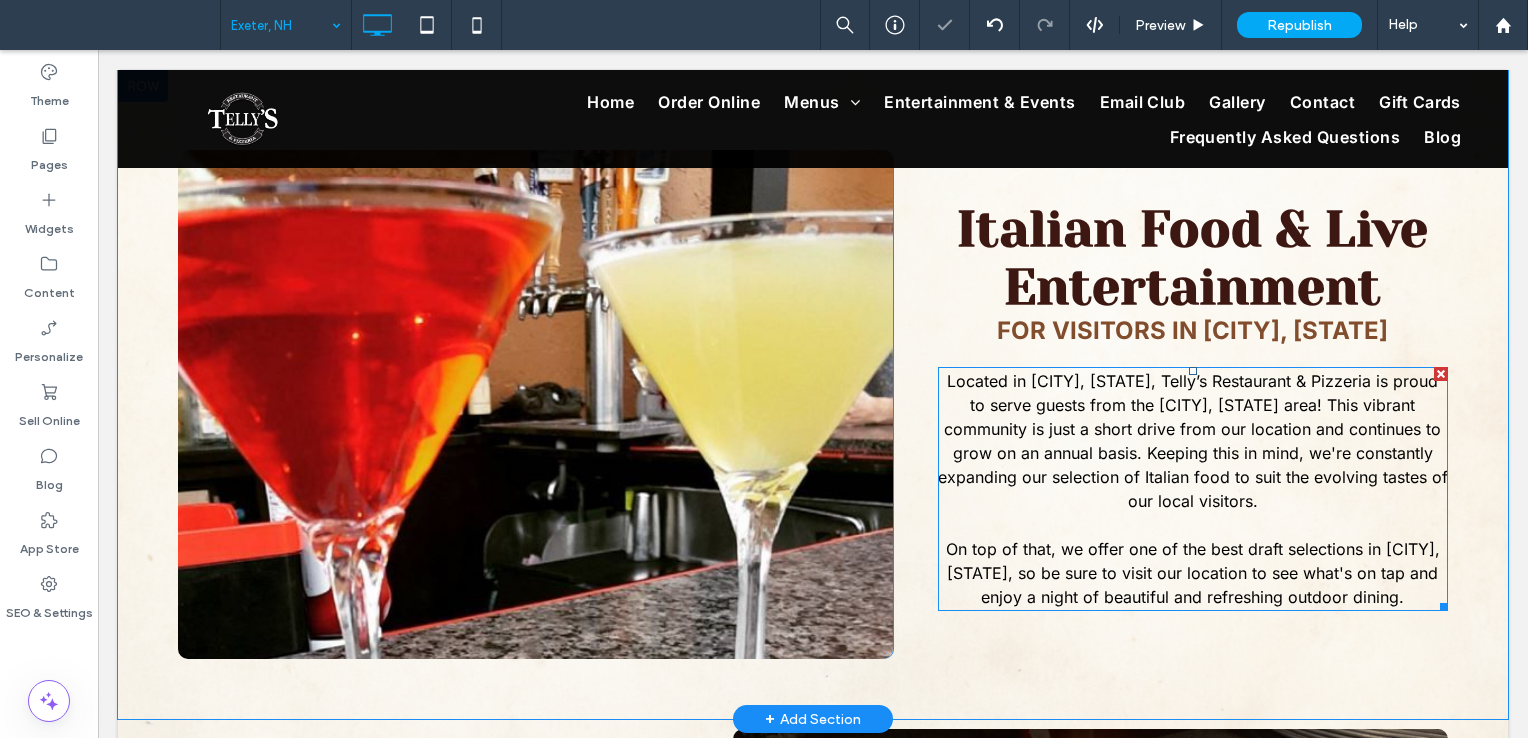 scroll, scrollTop: 500, scrollLeft: 0, axis: vertical 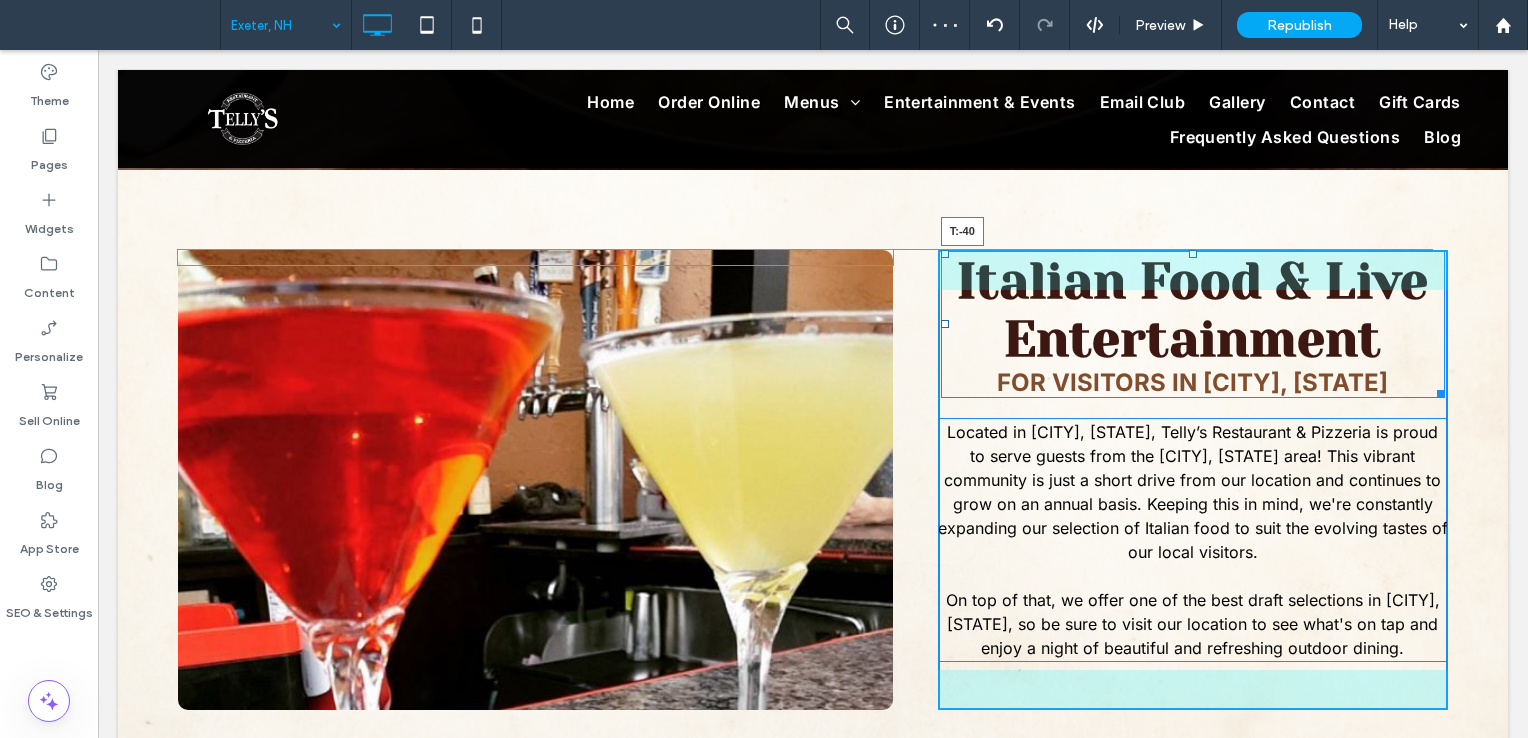 drag, startPoint x: 1179, startPoint y: 302, endPoint x: 1276, endPoint y: 301, distance: 97.00516 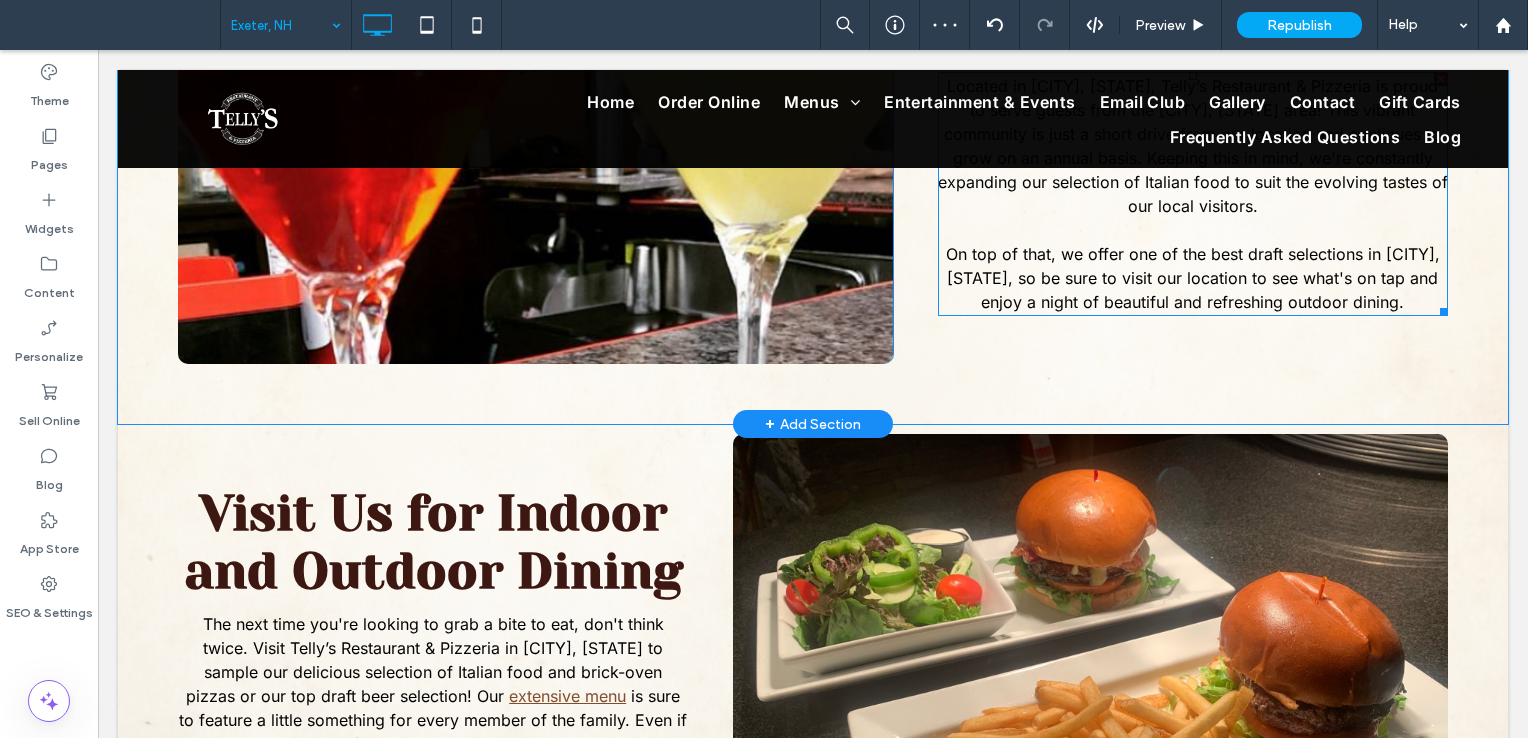 scroll, scrollTop: 1000, scrollLeft: 0, axis: vertical 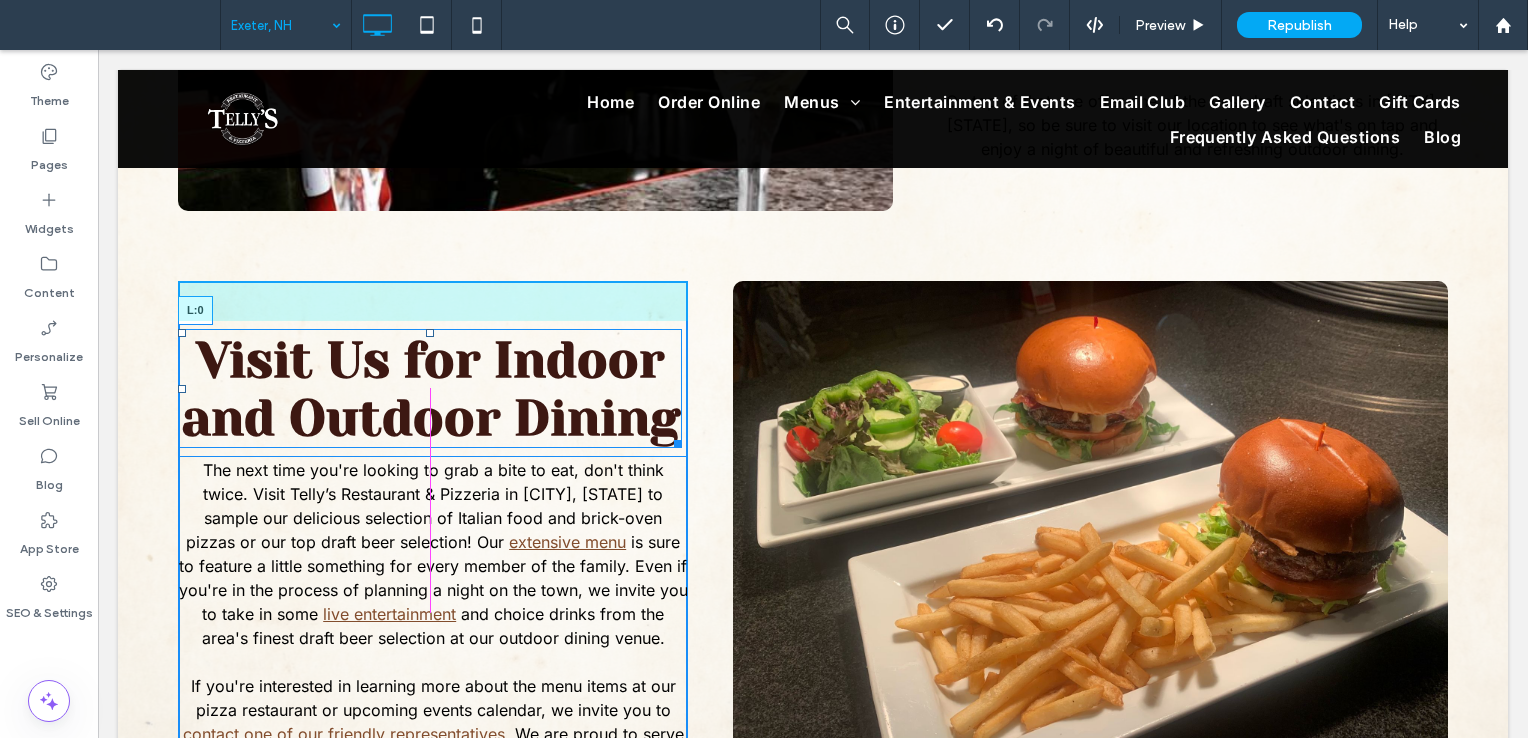 drag, startPoint x: 182, startPoint y: 389, endPoint x: 297, endPoint y: 444, distance: 127.47549 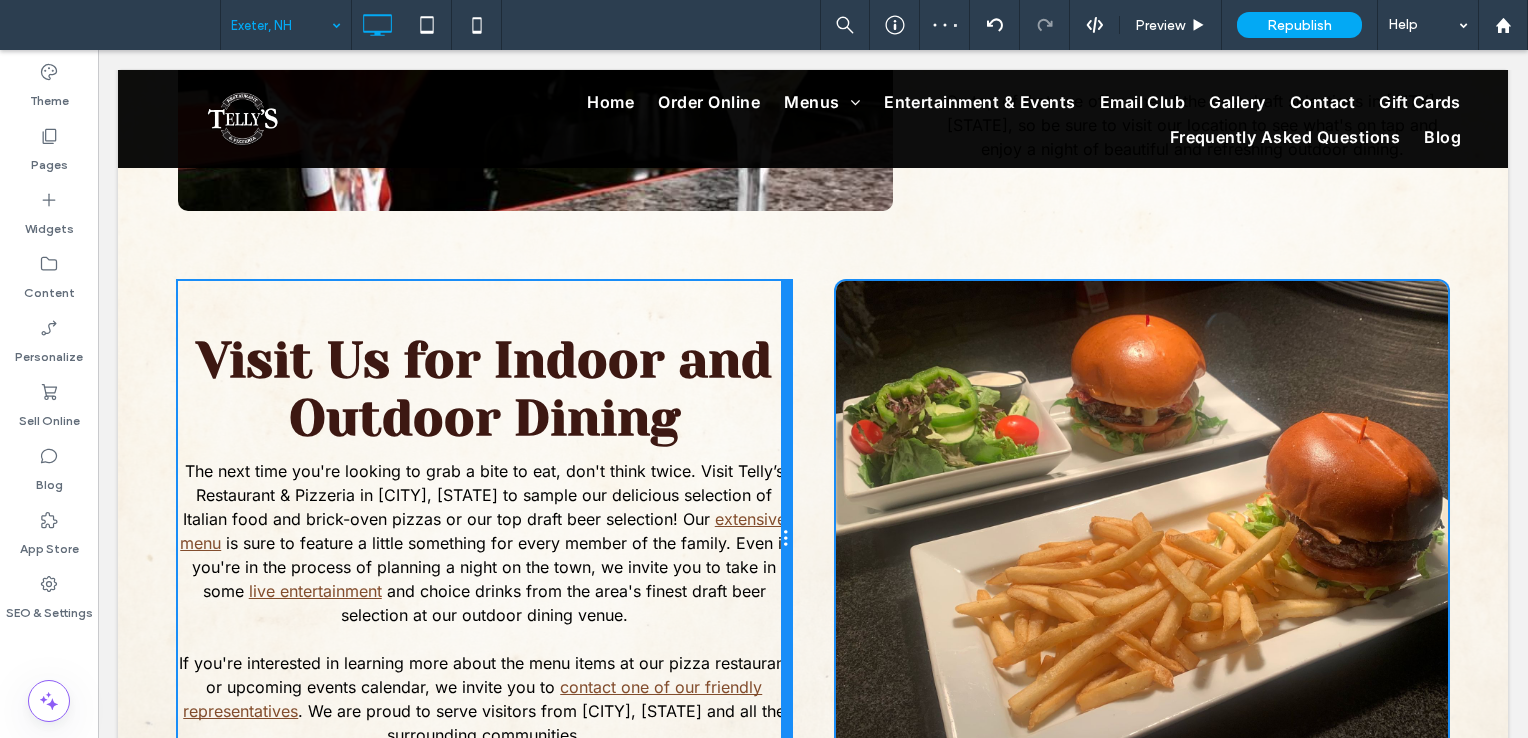 drag, startPoint x: 681, startPoint y: 462, endPoint x: 741, endPoint y: 454, distance: 60.530983 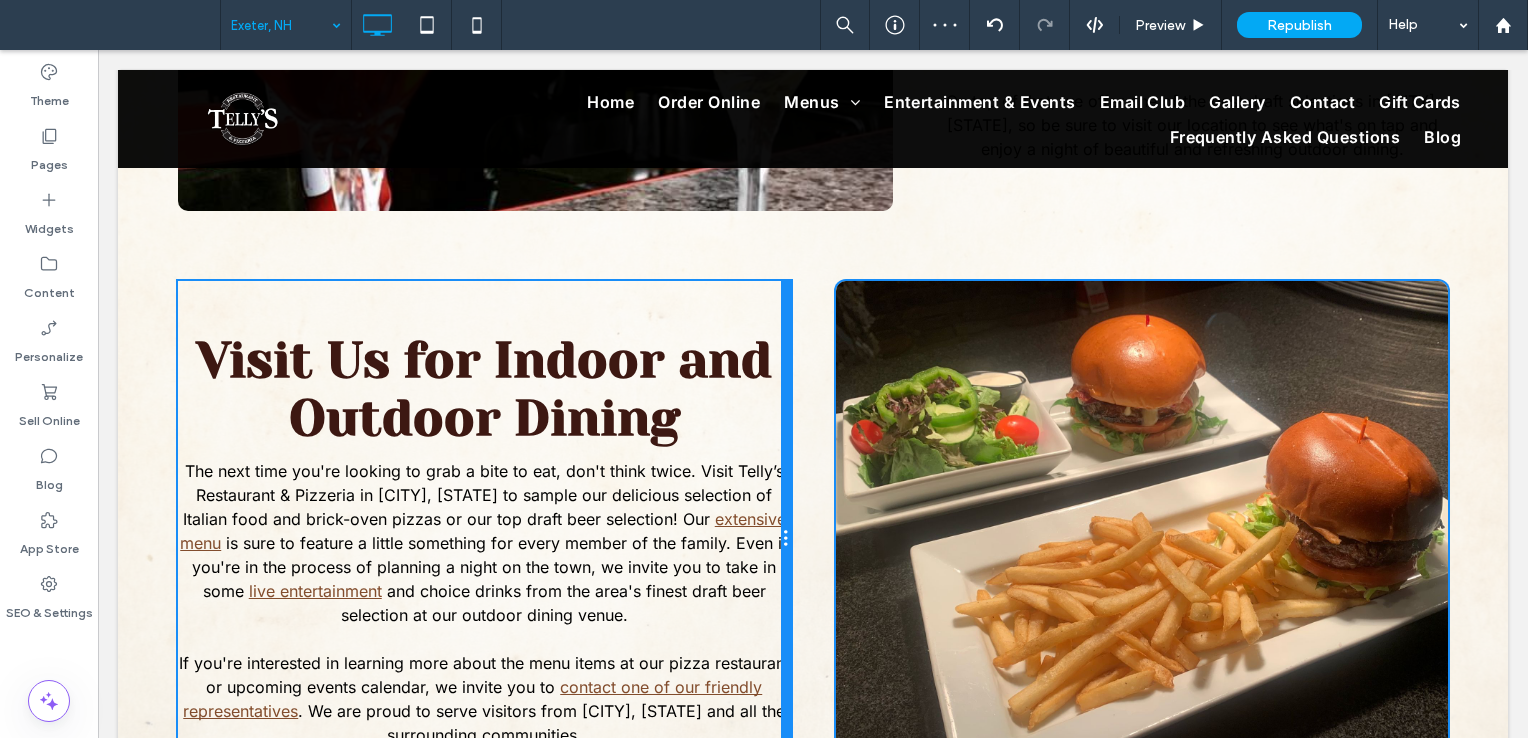 click on "Visit Us for Indoor and Outdoor Dining
The next time you're looking to grab a bite to eat, don't think twice. Visit Telly’s Restaurant & Pizzeria in [CITY], [STATE] to sample our delicious selection of Italian food and brick-oven pizzas or our top draft beer selection! Our
extensive menu   is sure to feature a little something for every member of the family. Even if you're in the process of planning a night on the town, we invite you to take in some
live entertainment   and choice drinks from the area's finest draft beer selection at our outdoor dining venue. If you're interested in learning more about the menu items at our pizza restaurant or upcoming events calendar, we invite you to
contact one of our friendly representatives . We are proud to serve visitors from [CITY], [STATE] and all the surrounding communities.
Click To Paste" at bounding box center [484, 539] 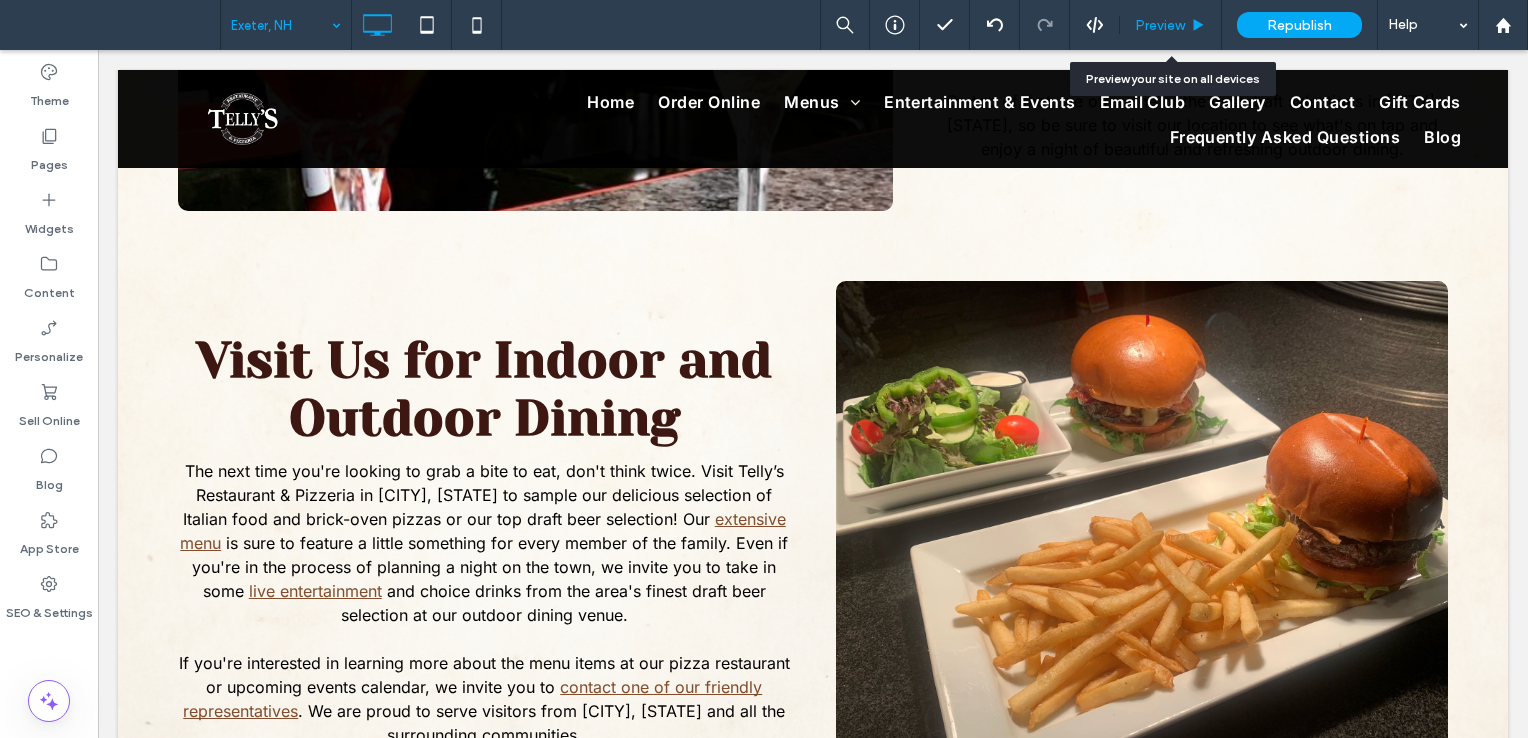click on "Preview" at bounding box center [1170, 25] 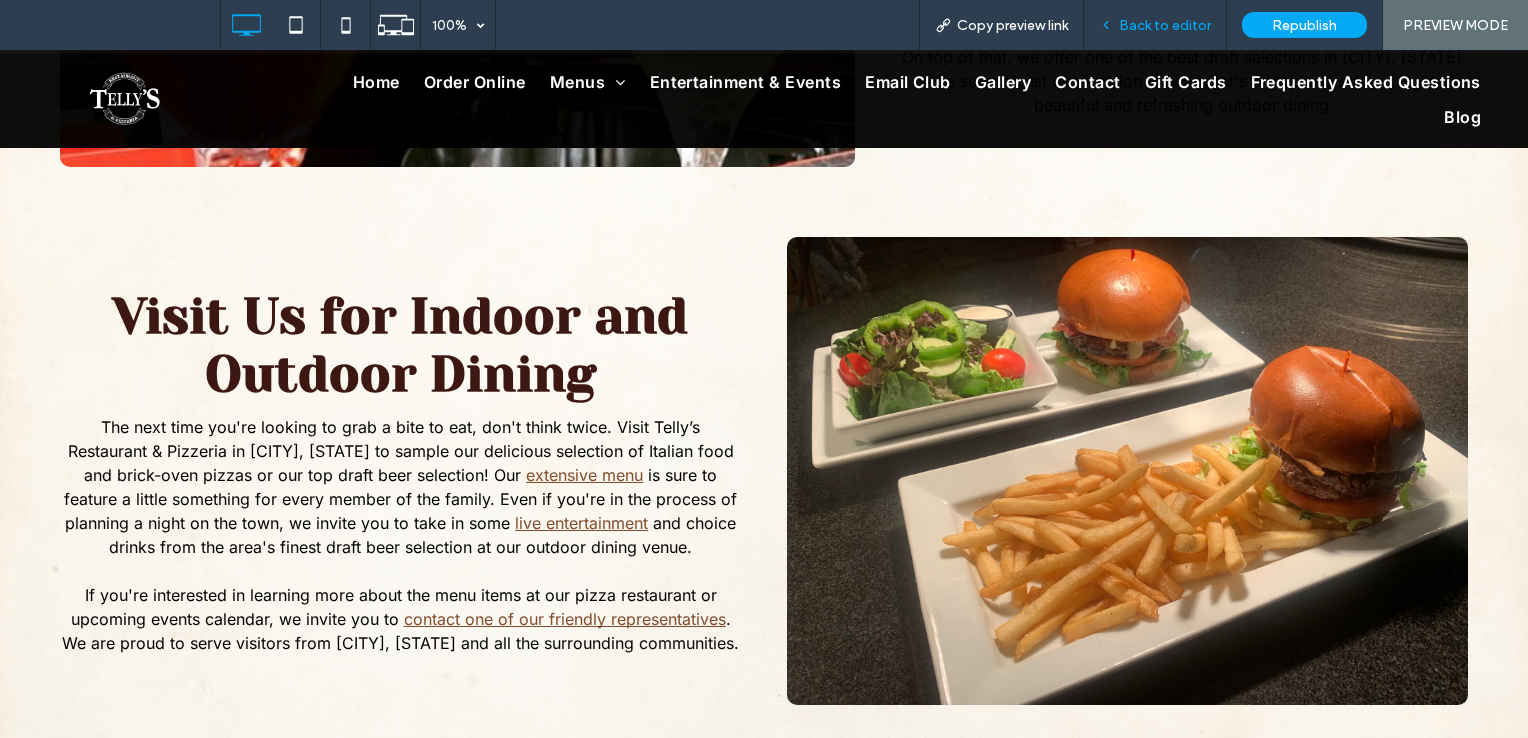 click on "Back to editor" at bounding box center [1165, 25] 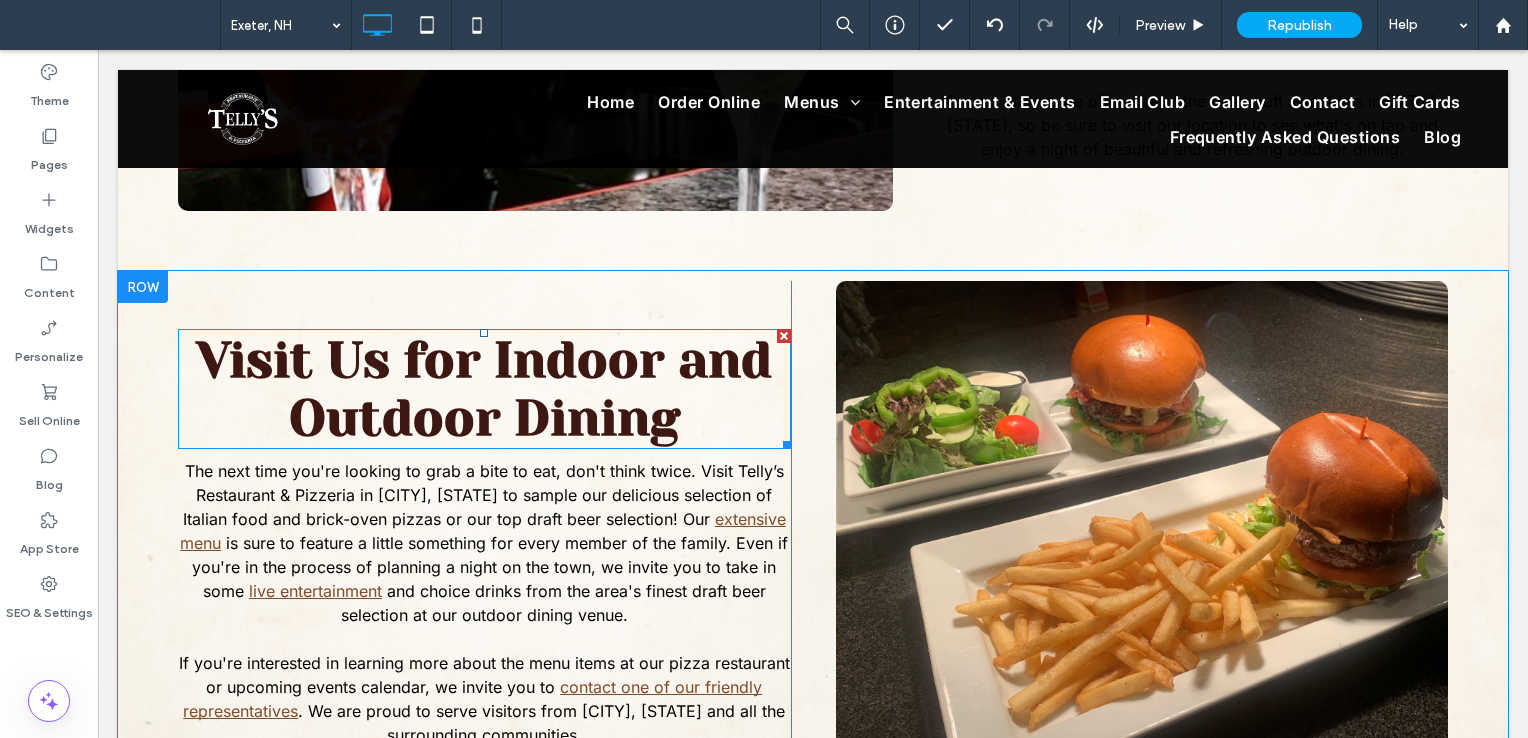 click on "Visit Us for Indoor and Outdoor Dining" at bounding box center [484, 389] 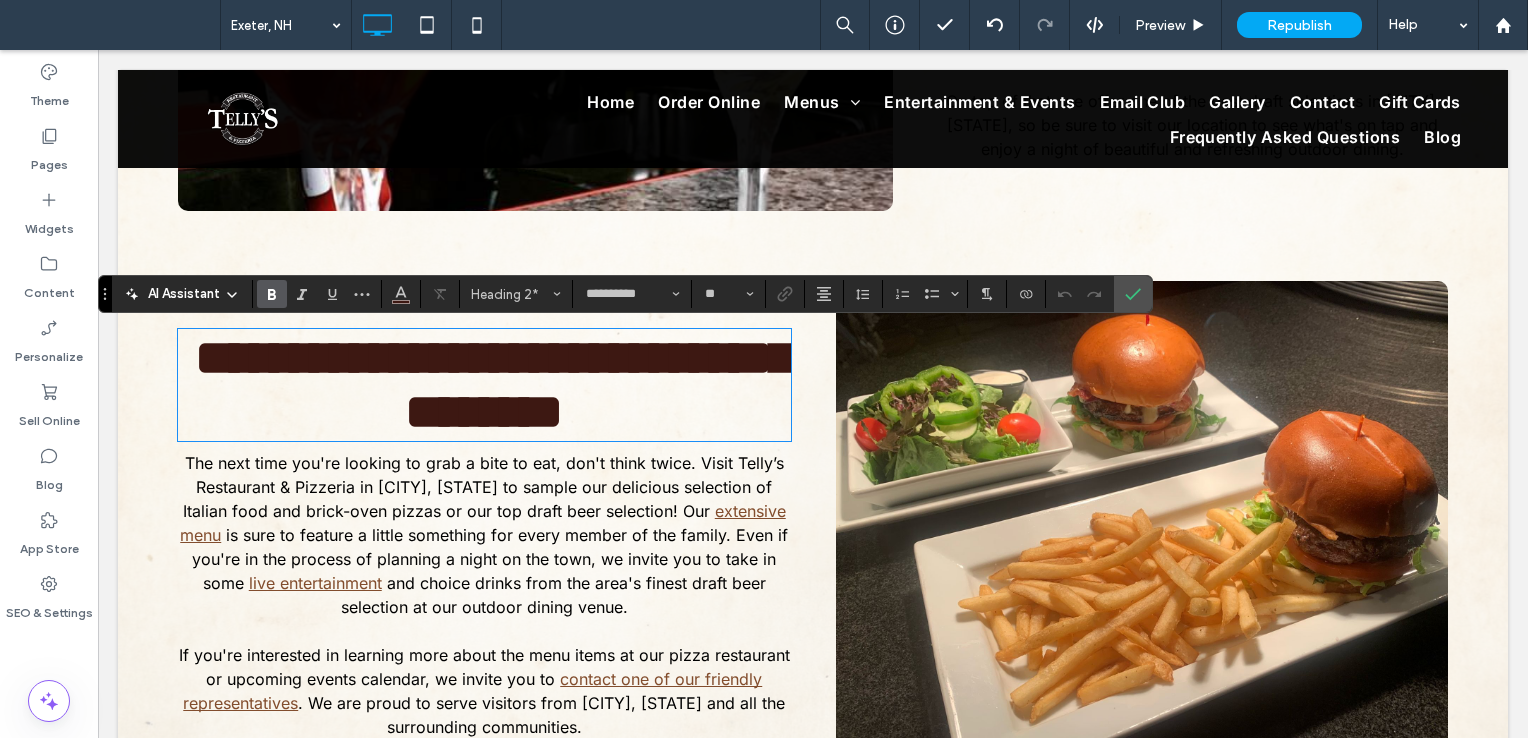 click on "**********" at bounding box center (494, 384) 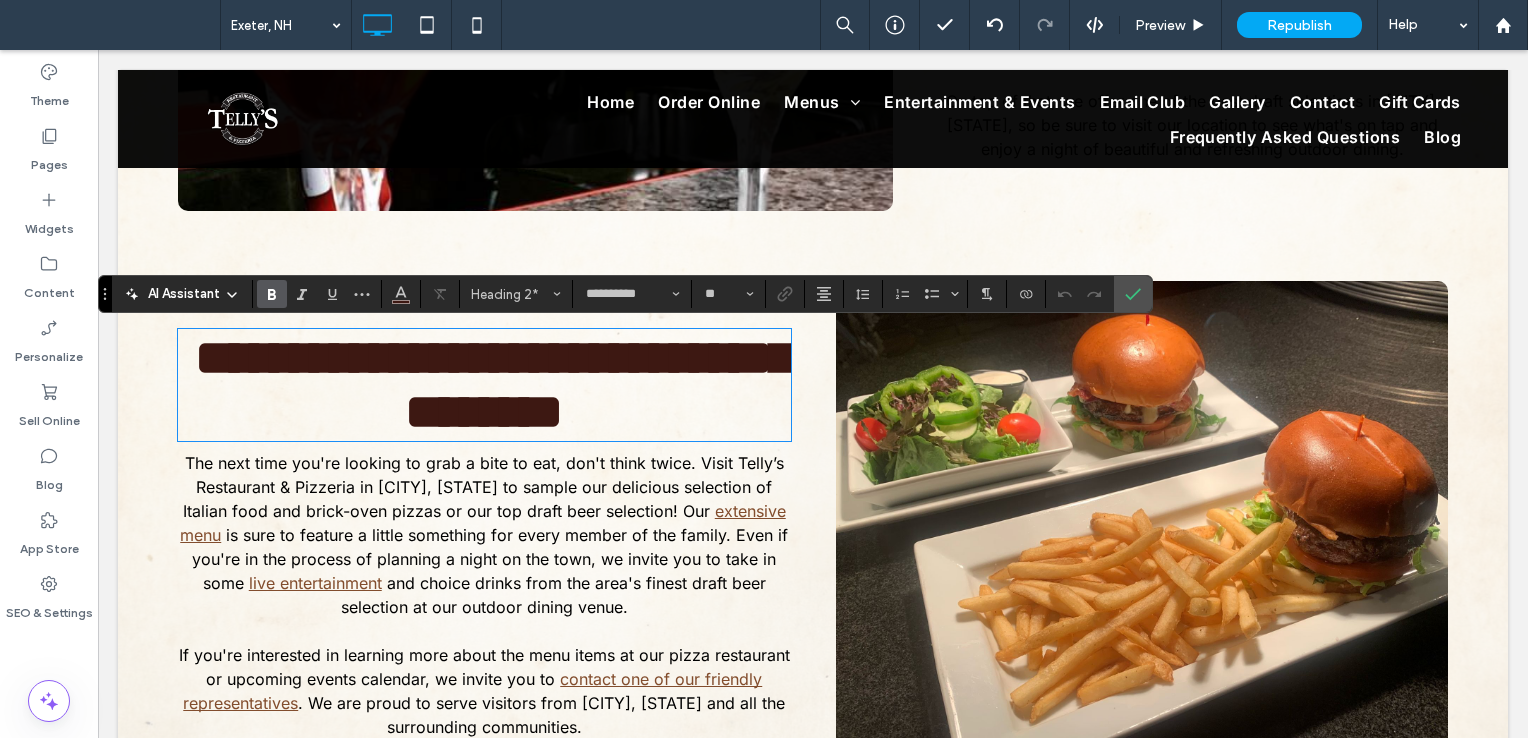 type 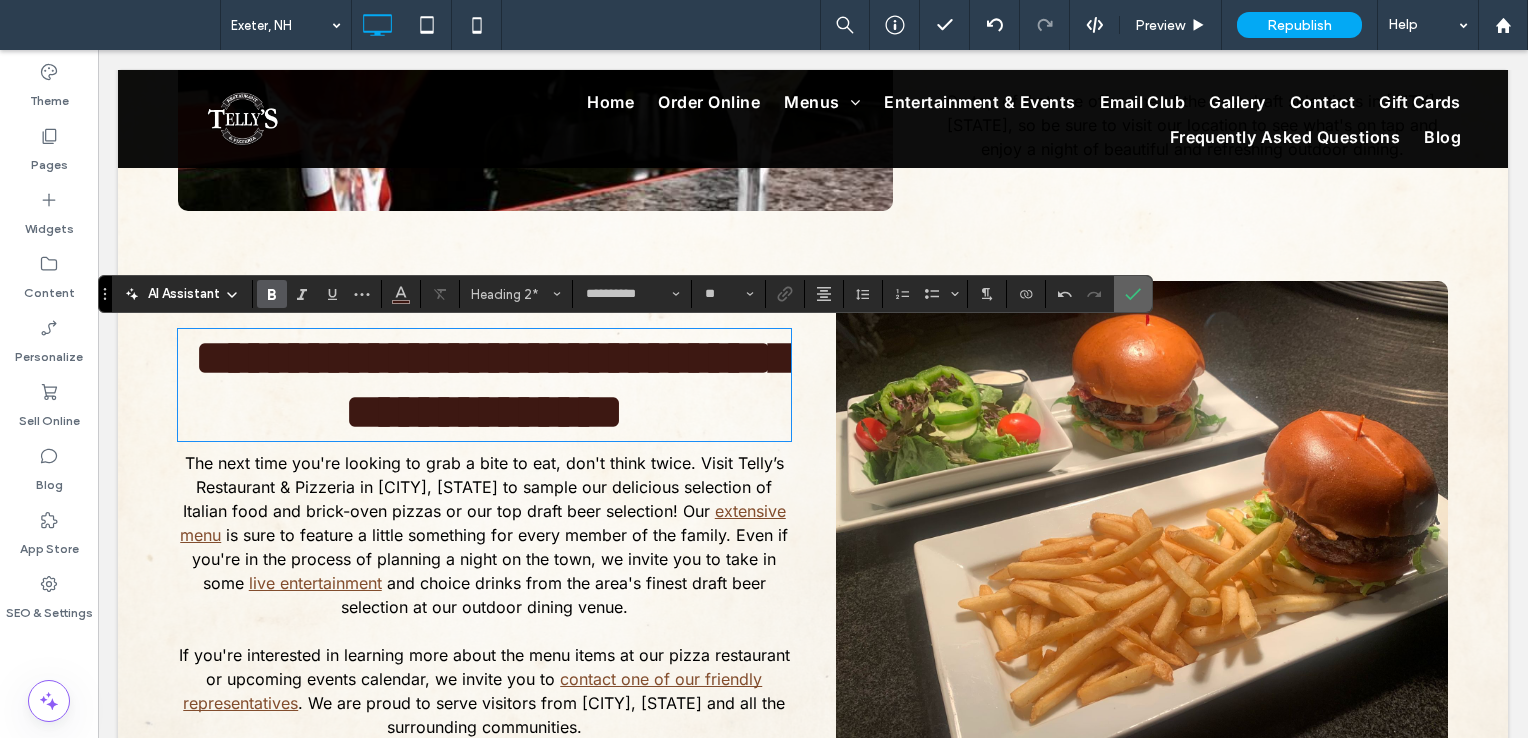 drag, startPoint x: 1128, startPoint y: 292, endPoint x: 1032, endPoint y: 227, distance: 115.935326 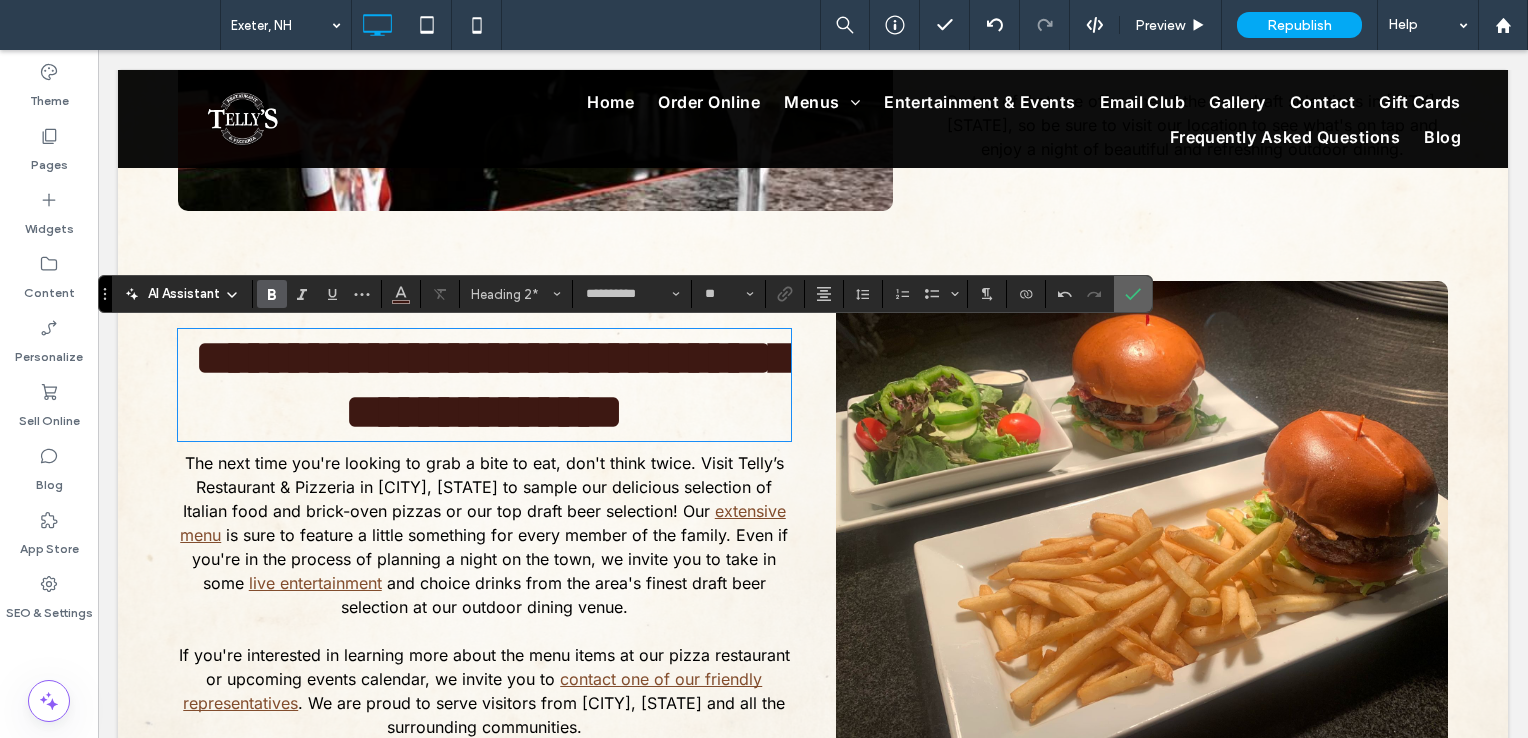 click 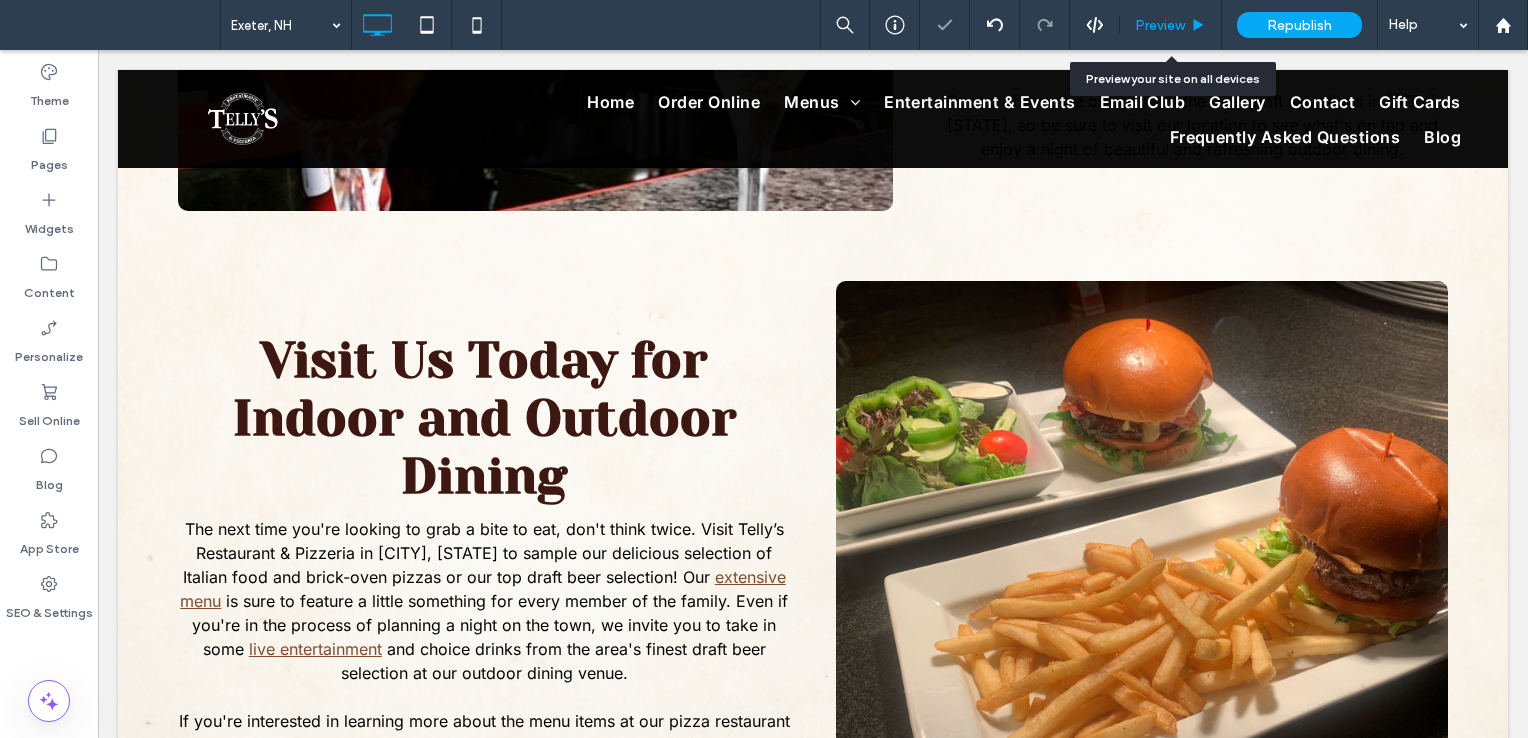 click on "Preview" at bounding box center (1170, 25) 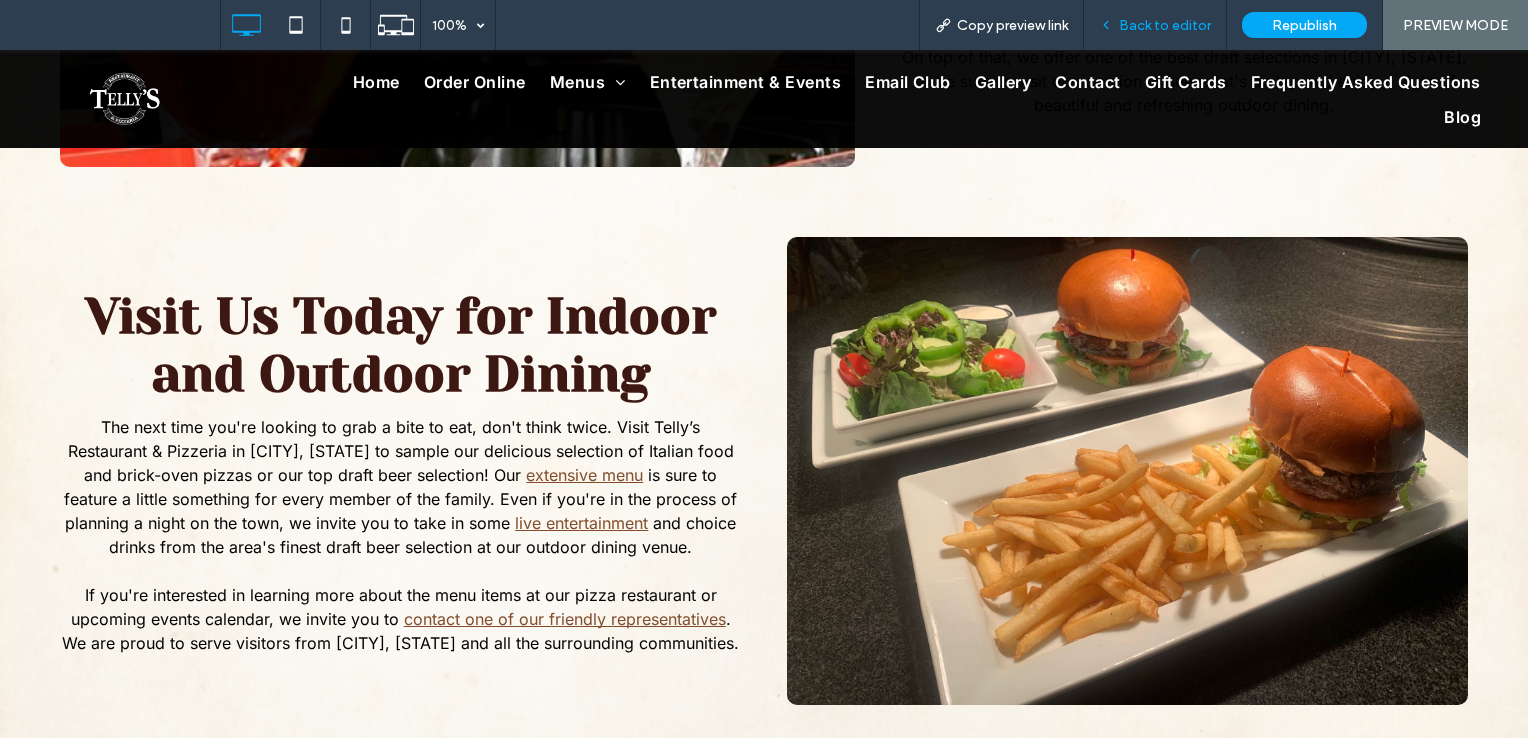 click on "Back to editor" at bounding box center (1165, 25) 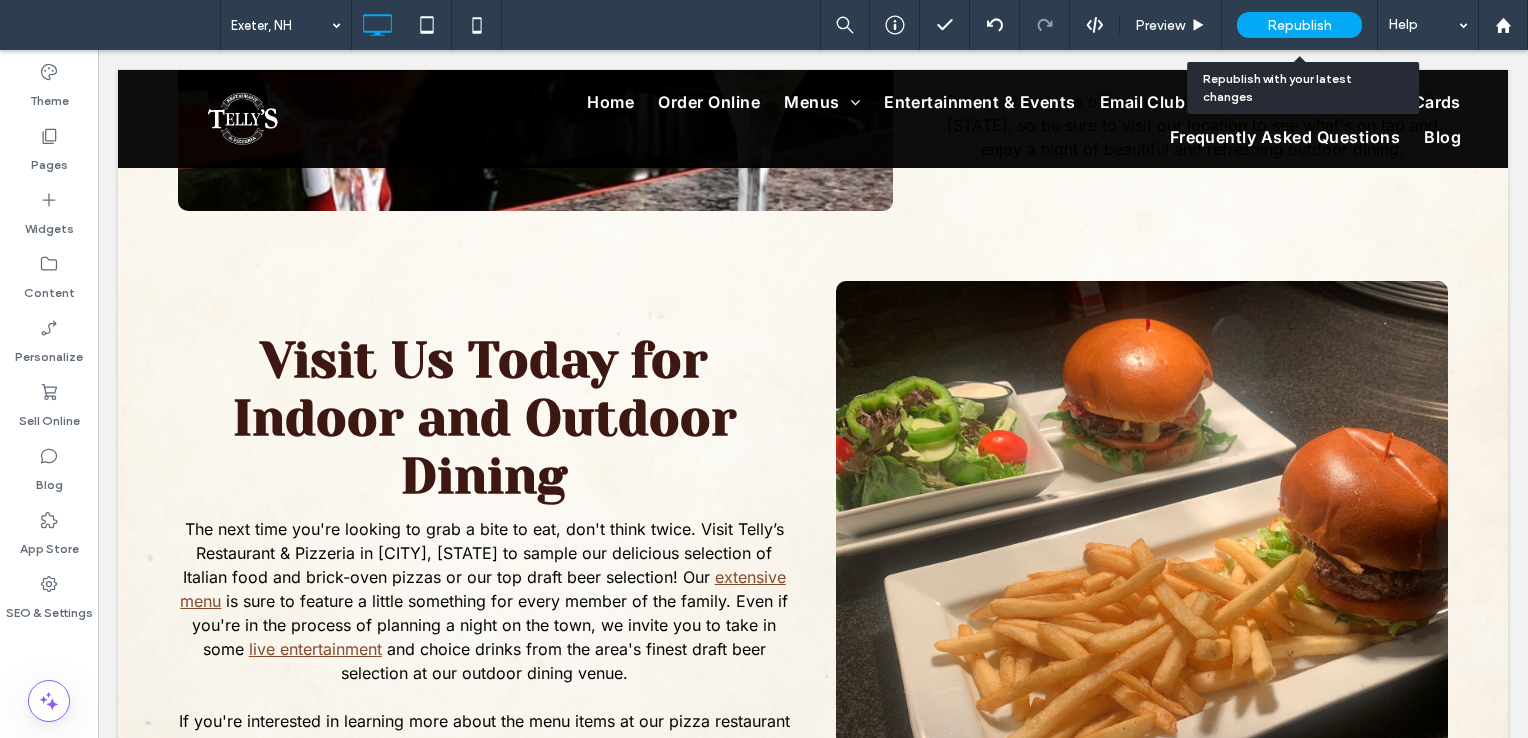 click on "Republish" at bounding box center [1299, 25] 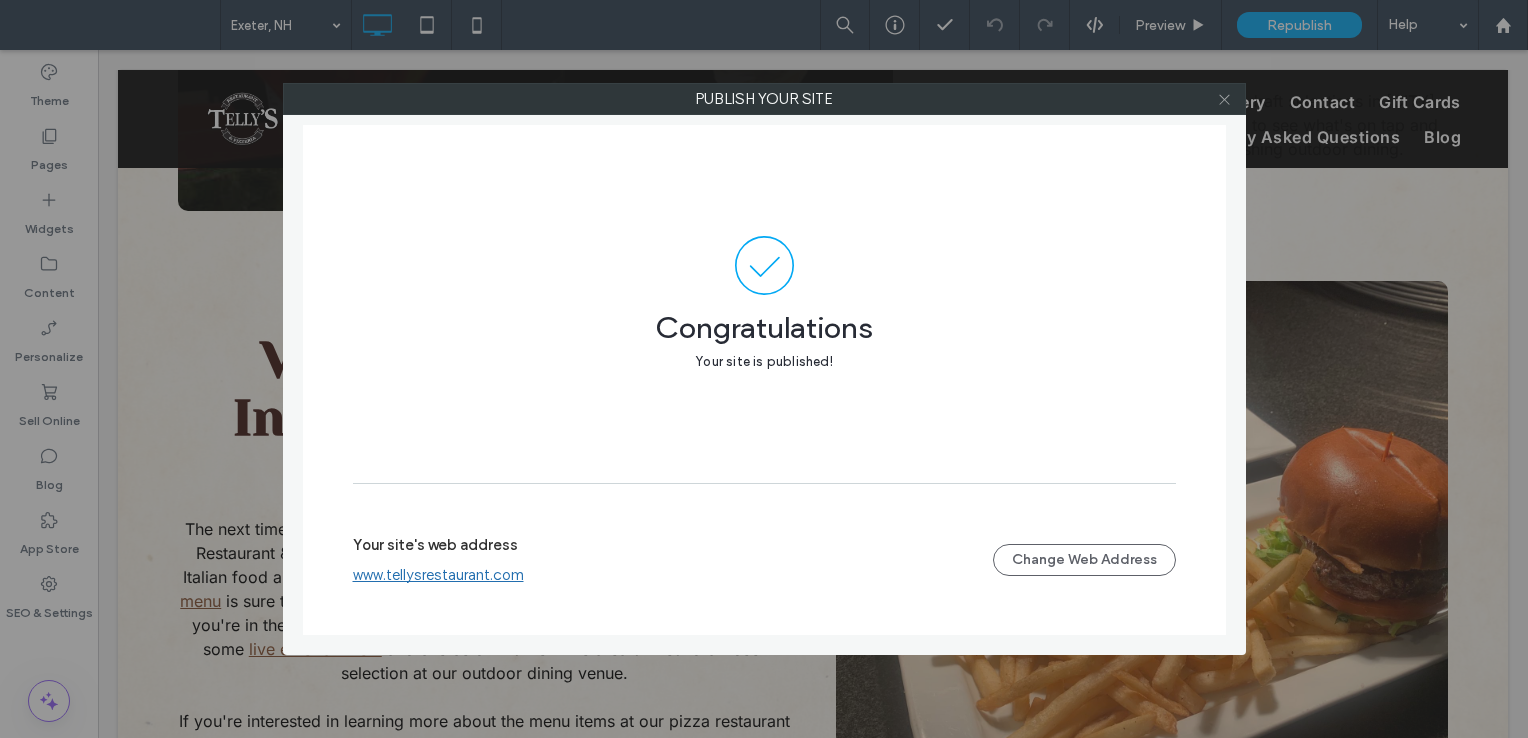 click 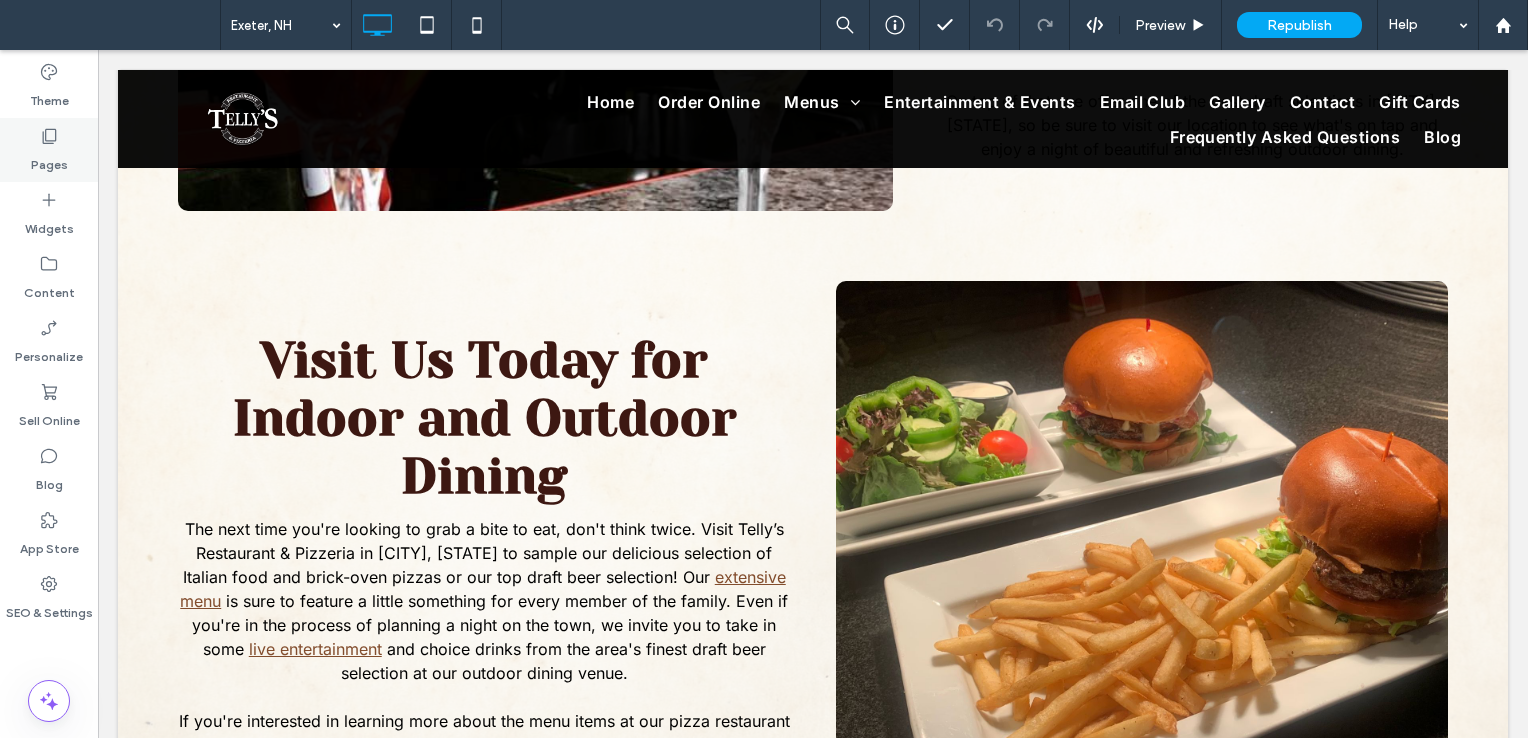 click on "Pages" at bounding box center [49, 160] 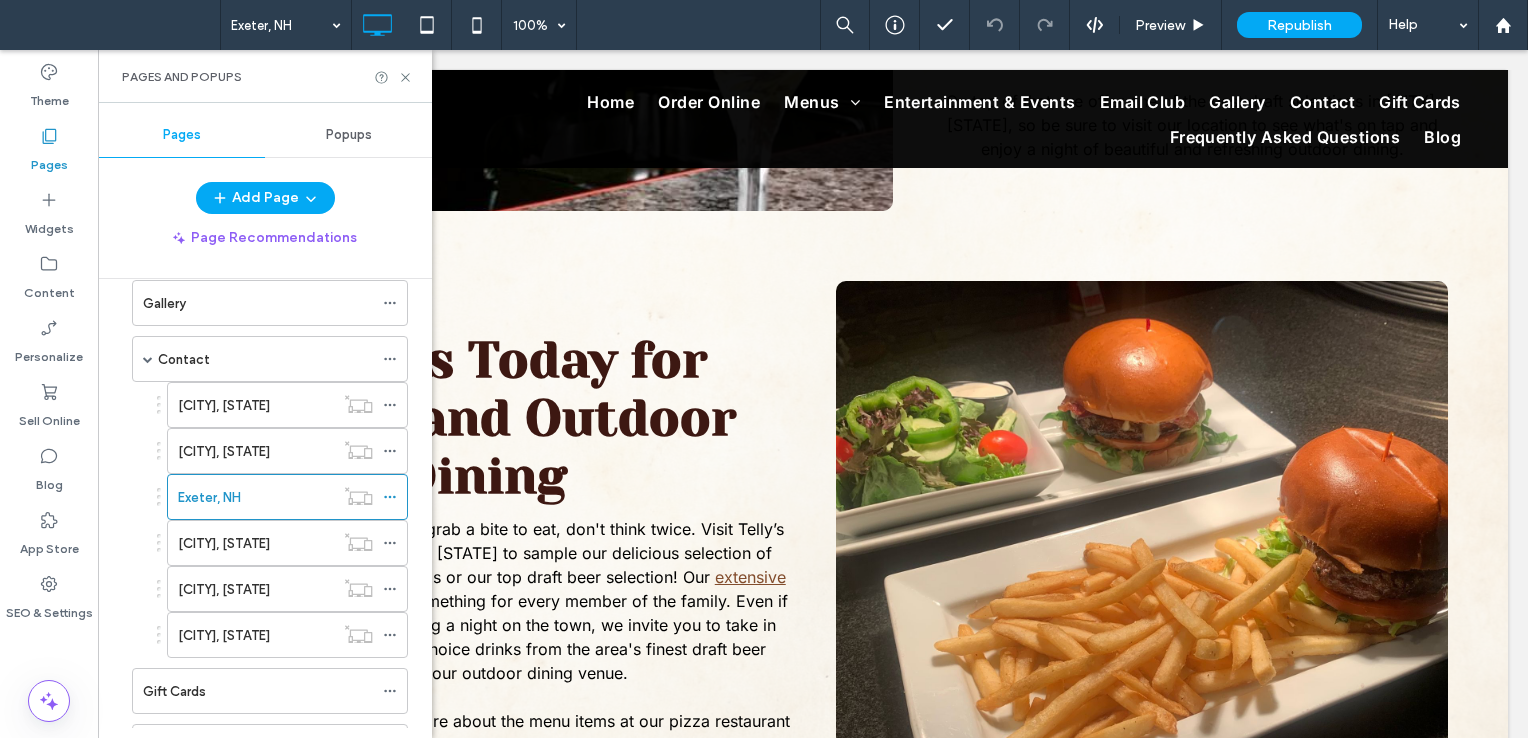 scroll, scrollTop: 400, scrollLeft: 0, axis: vertical 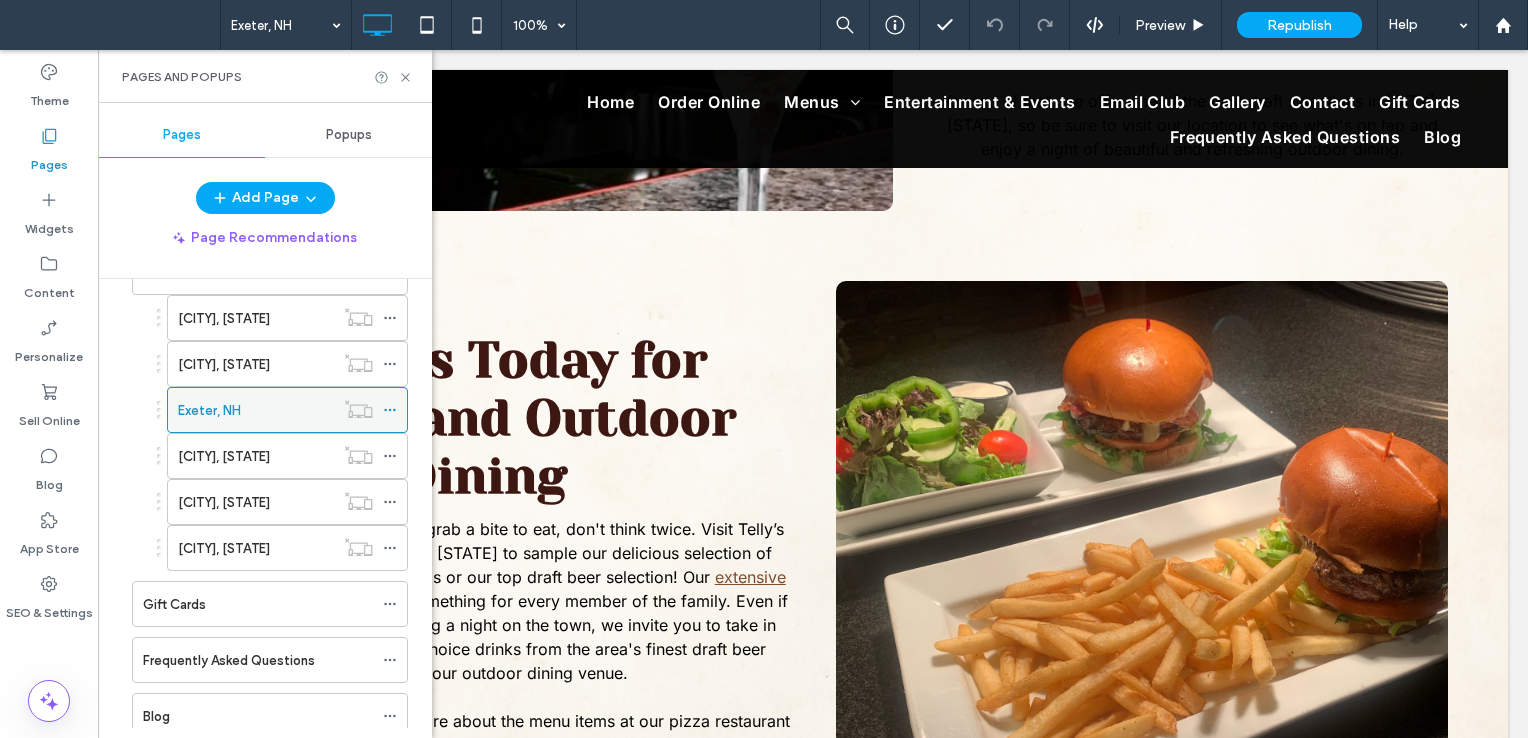 click 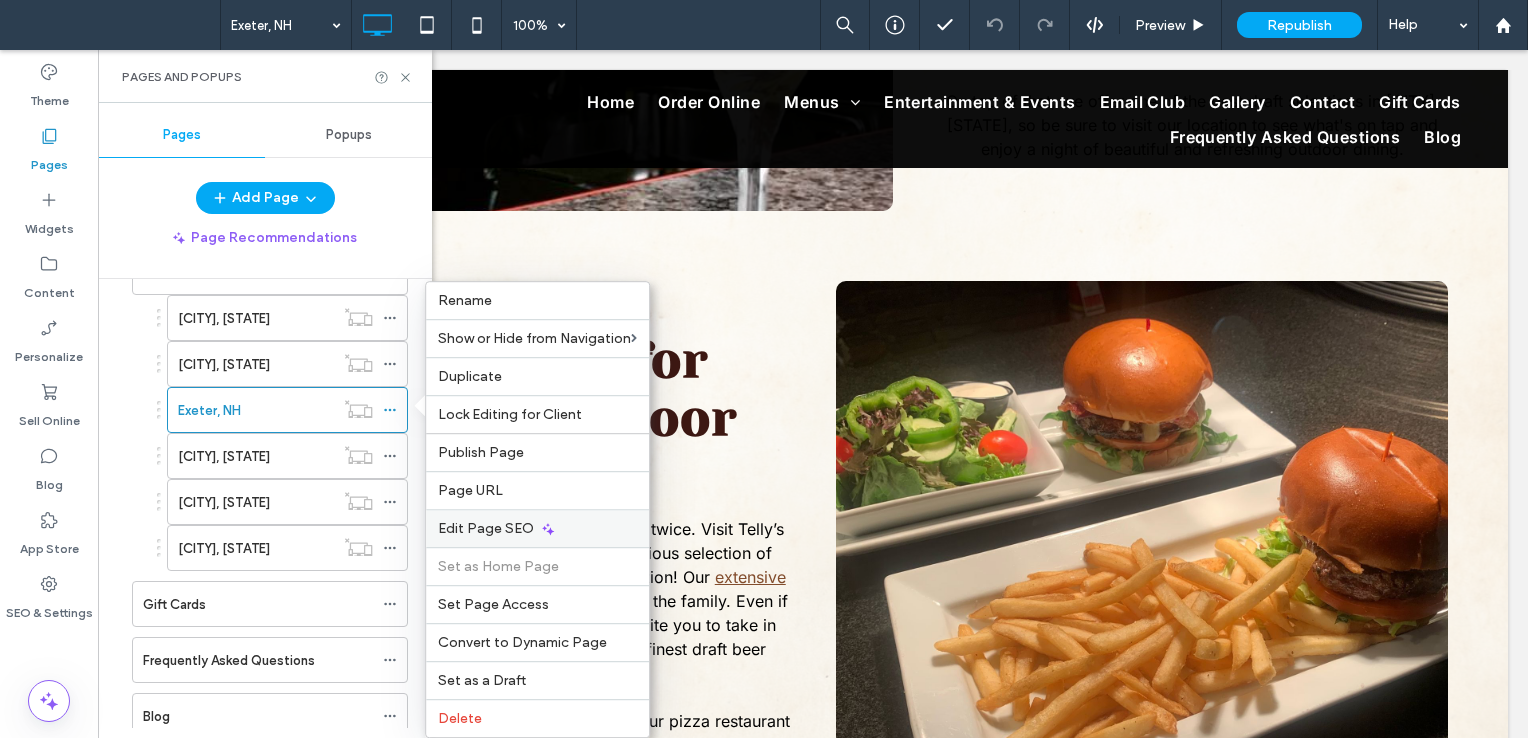 click on "Edit Page SEO" at bounding box center [486, 528] 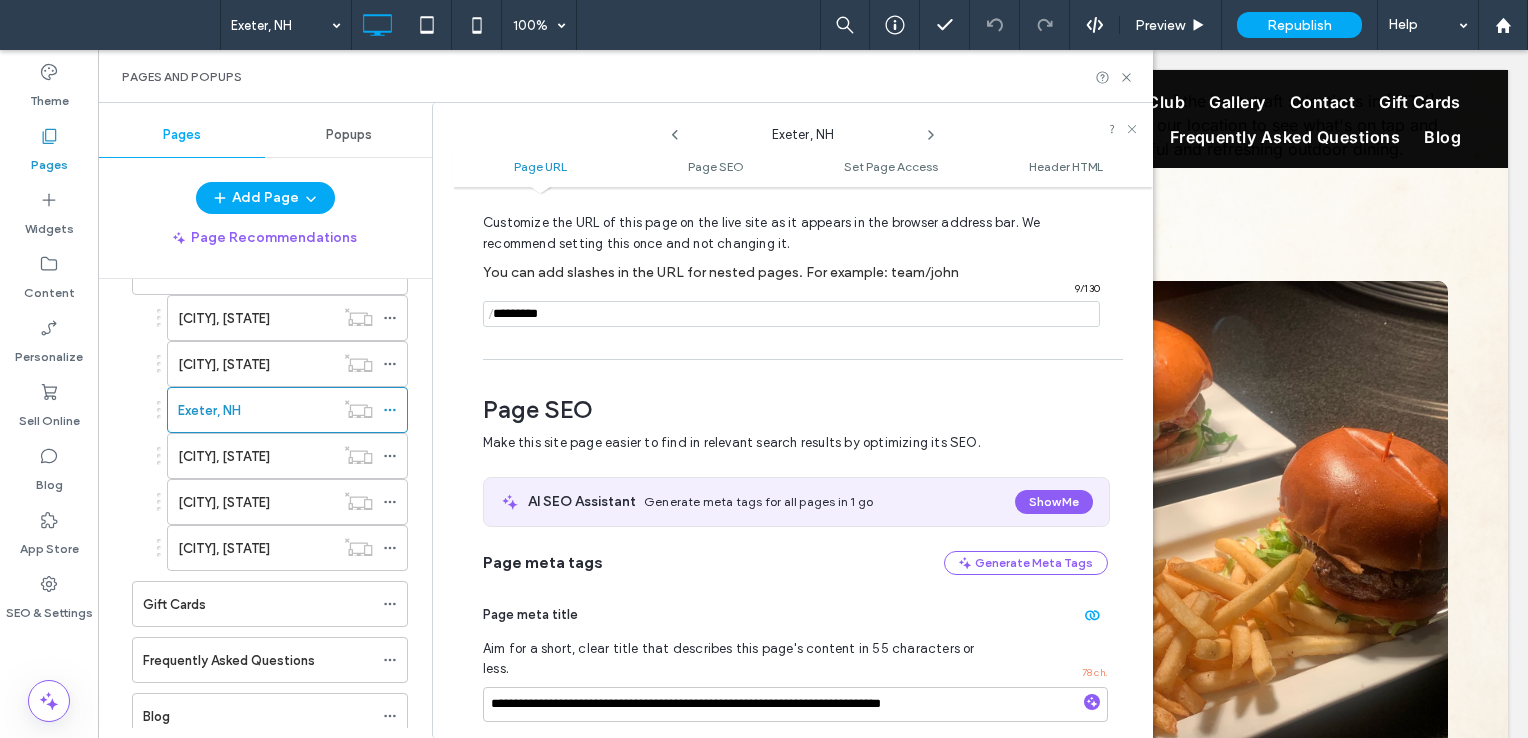 scroll, scrollTop: 274, scrollLeft: 0, axis: vertical 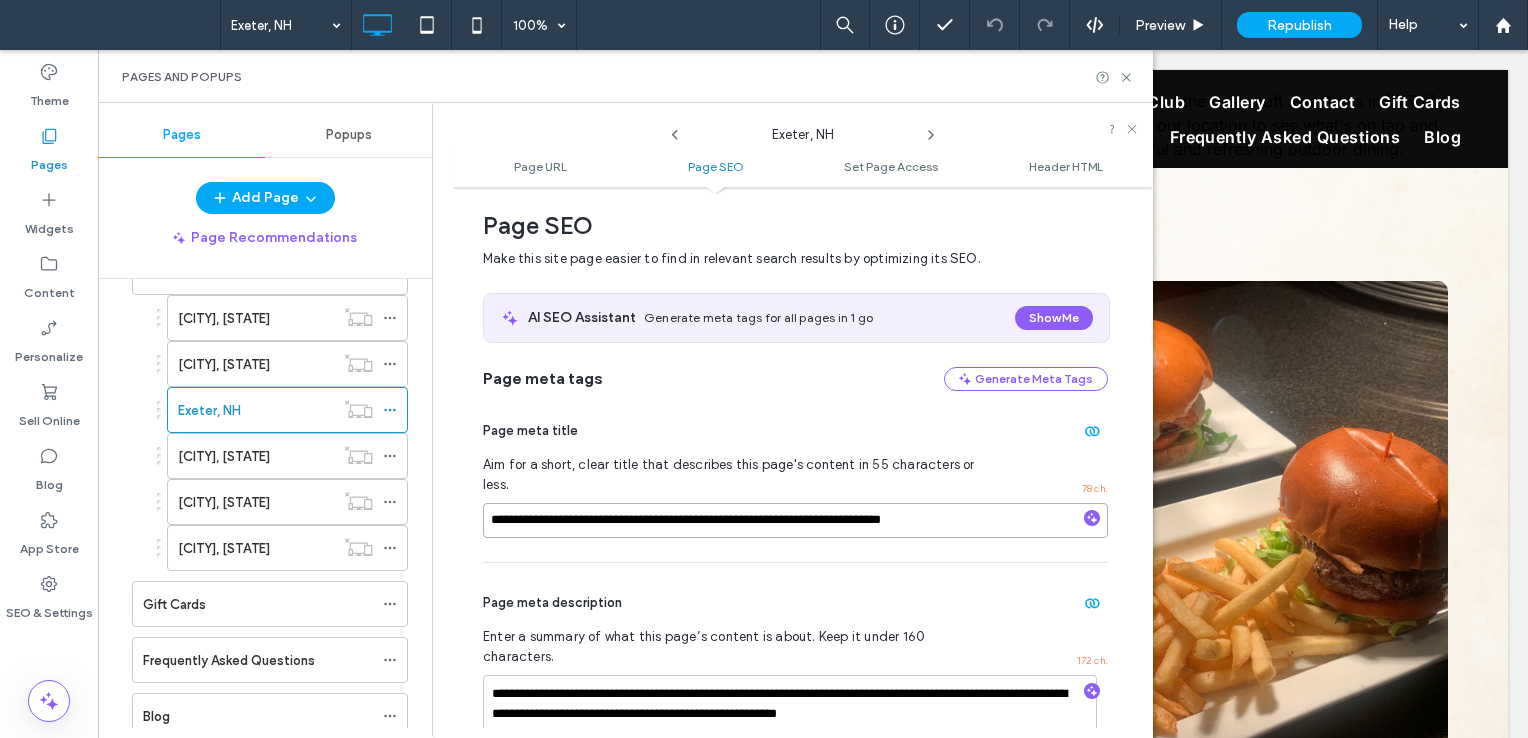 drag, startPoint x: 566, startPoint y: 499, endPoint x: 765, endPoint y: 502, distance: 199.02261 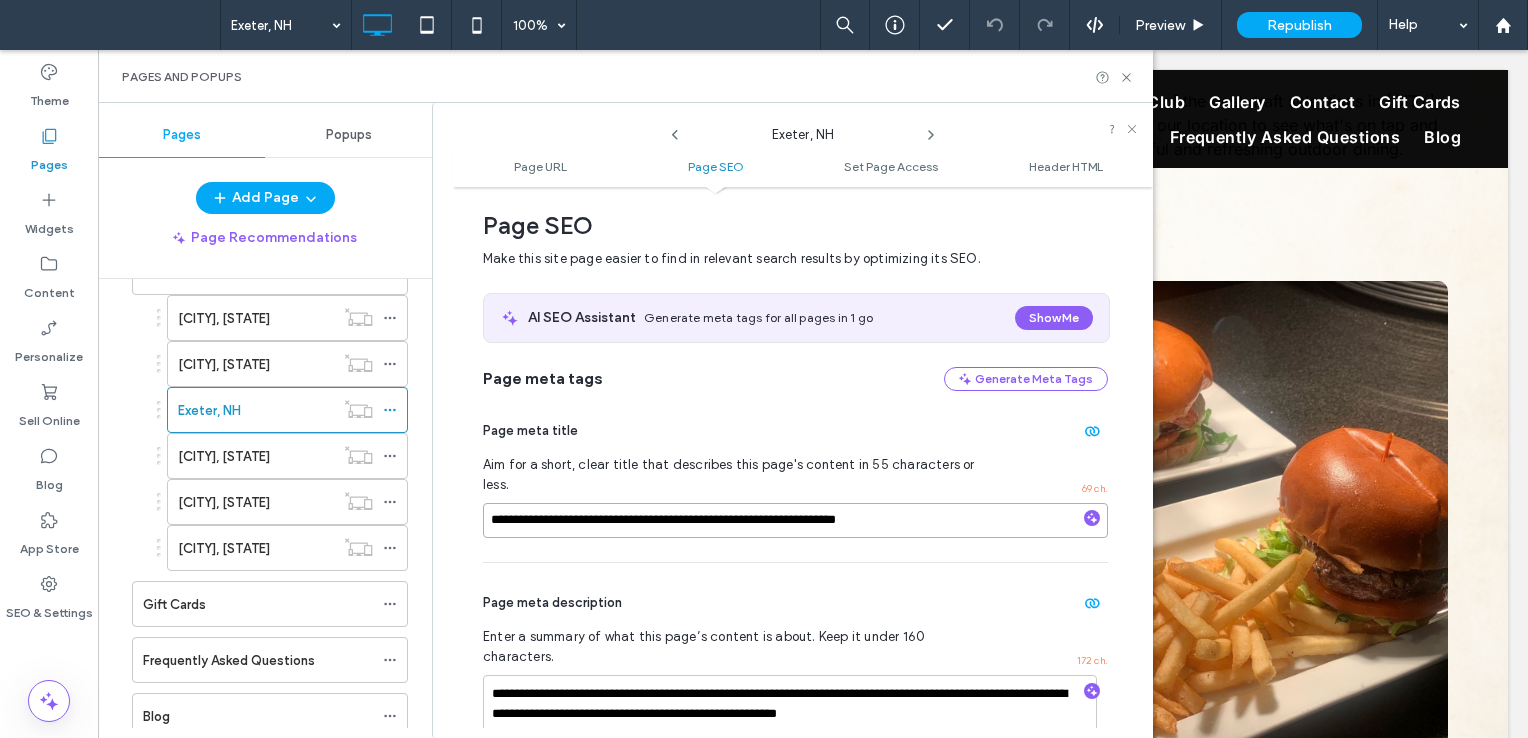 type on "**********" 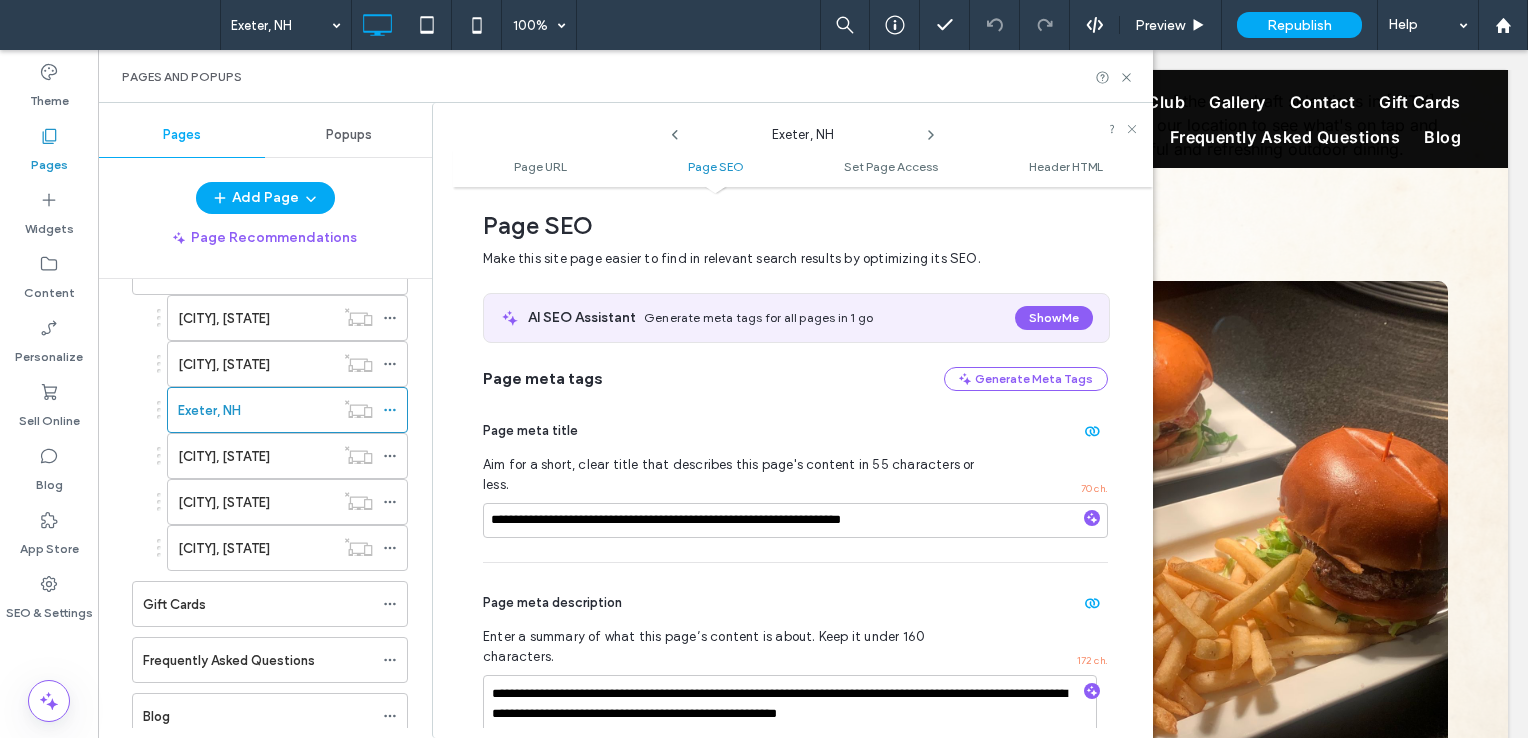 scroll, scrollTop: 374, scrollLeft: 0, axis: vertical 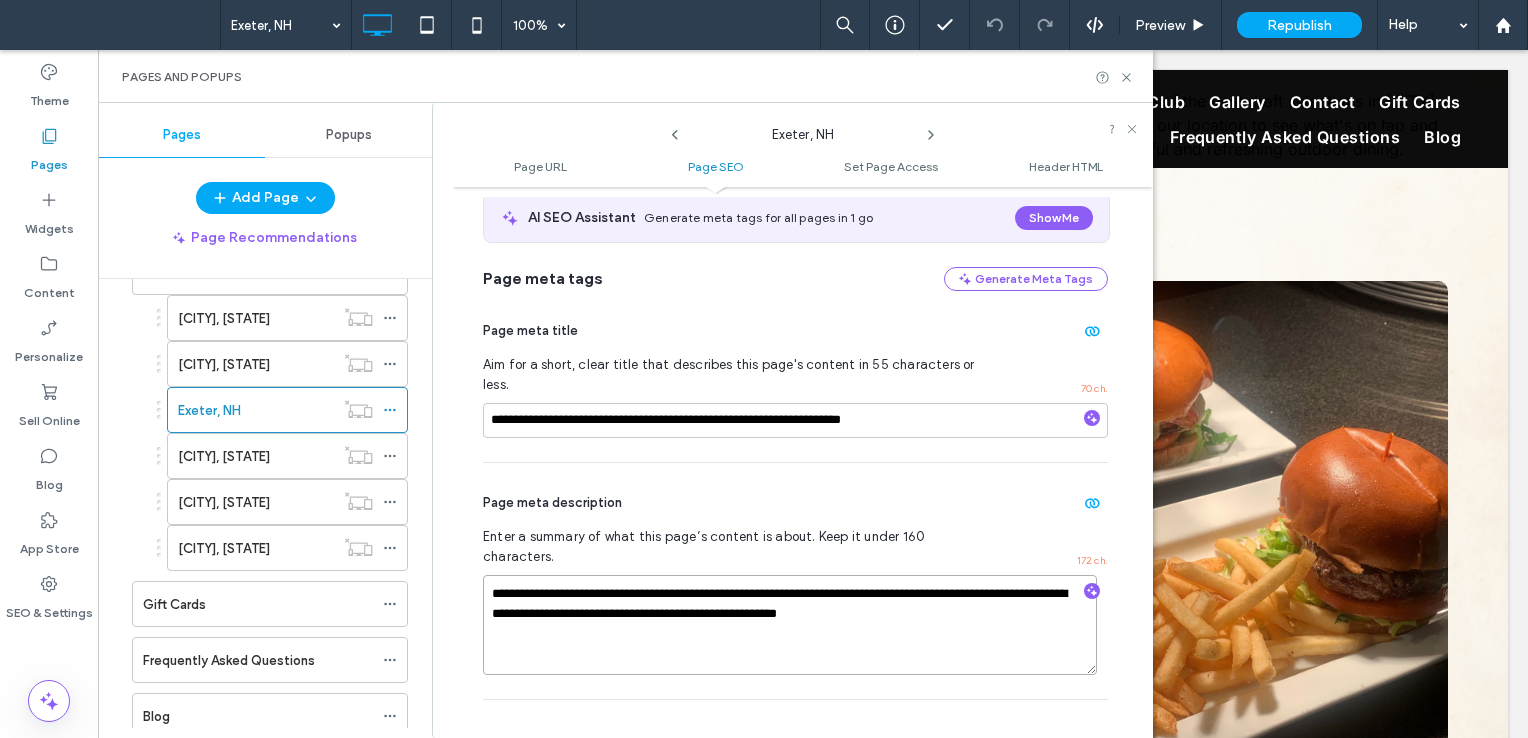drag, startPoint x: 702, startPoint y: 551, endPoint x: 786, endPoint y: 564, distance: 85 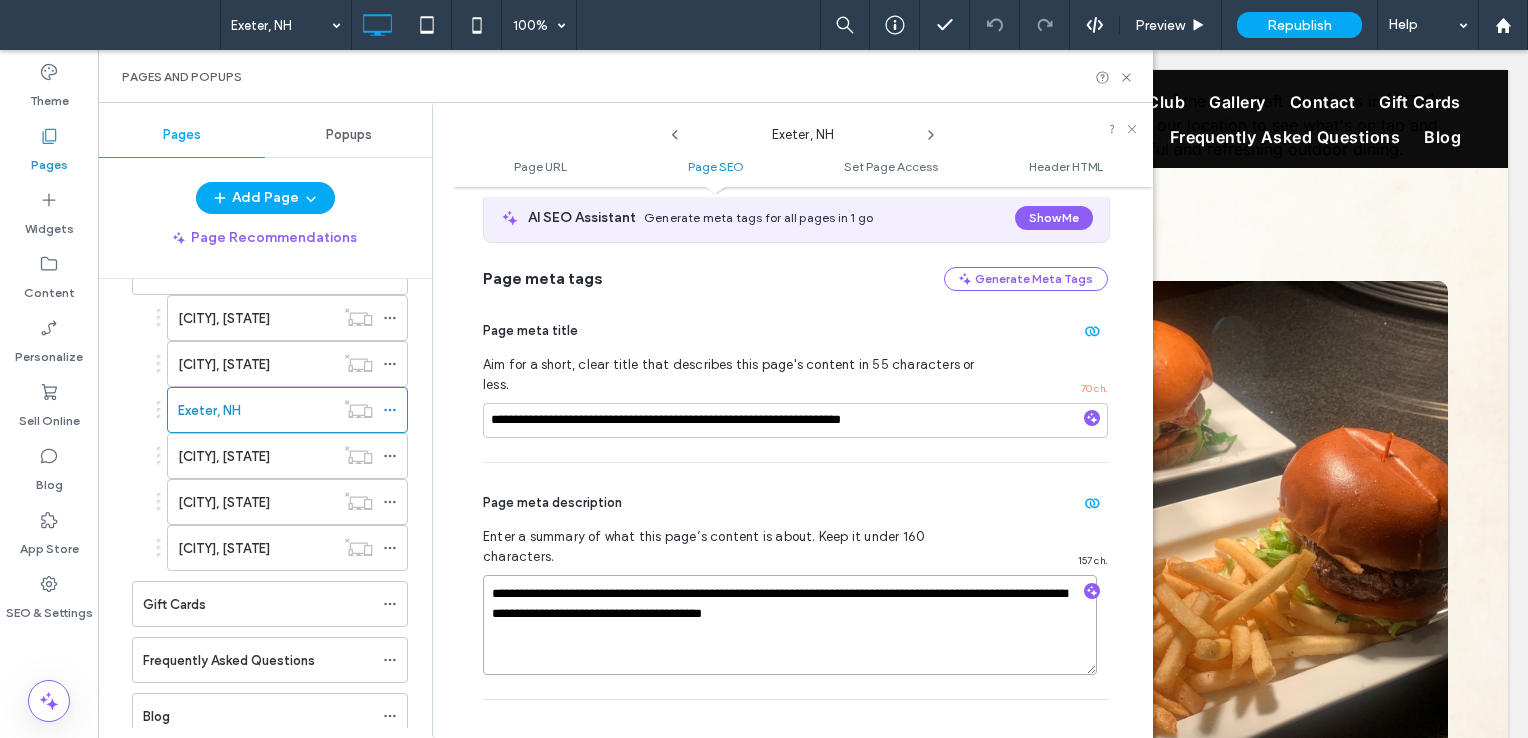 click on "**********" at bounding box center [790, 625] 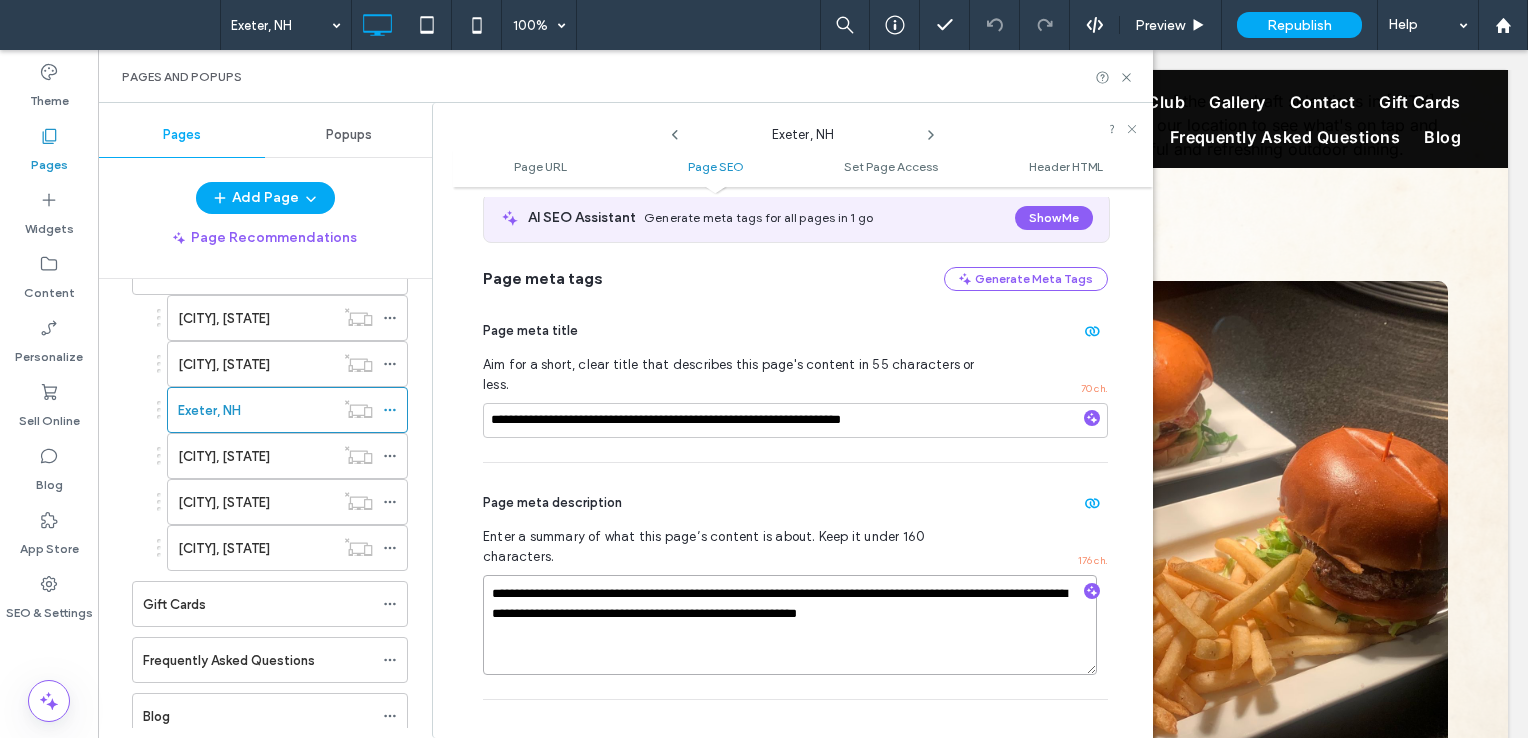 click on "**********" at bounding box center (790, 625) 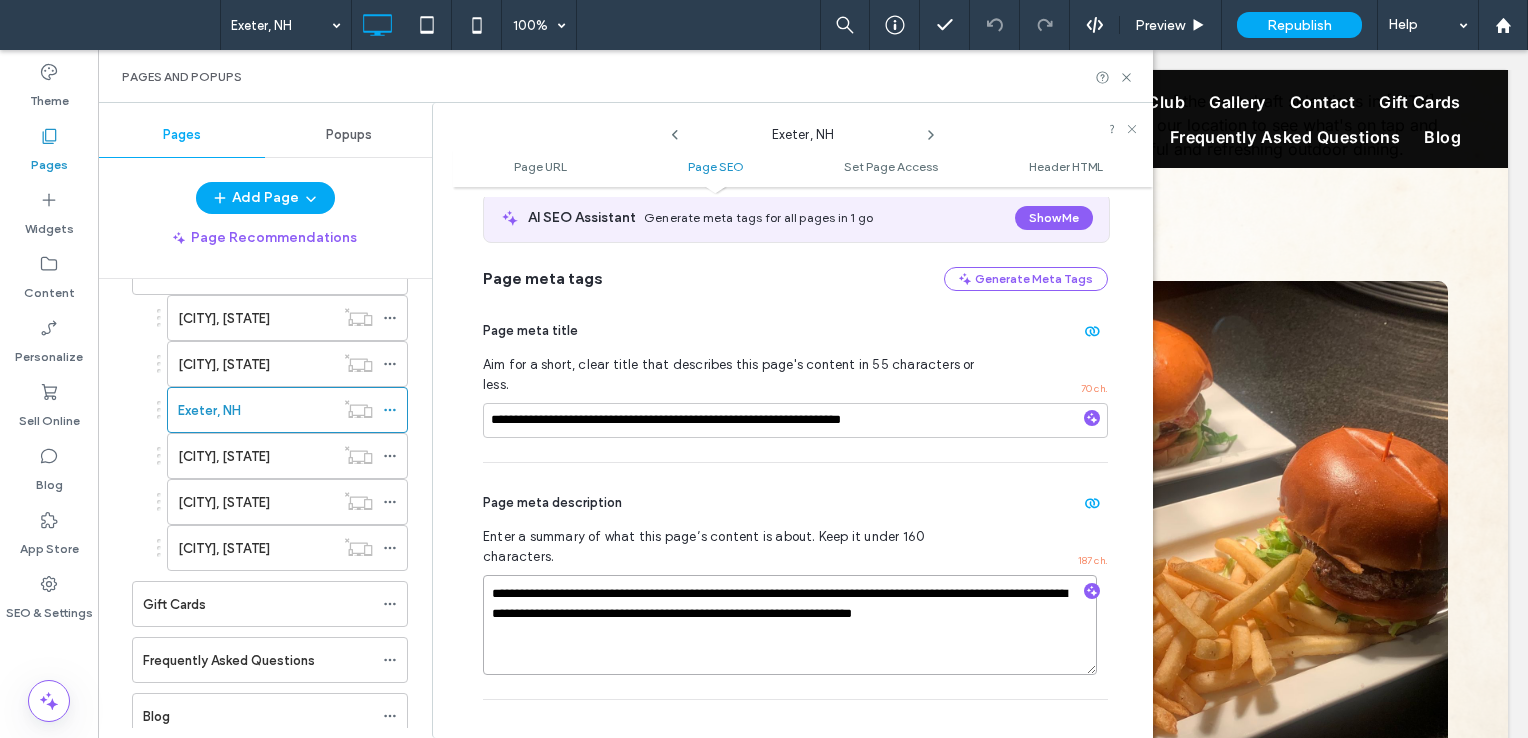 drag, startPoint x: 800, startPoint y: 574, endPoint x: 1025, endPoint y: 579, distance: 225.05554 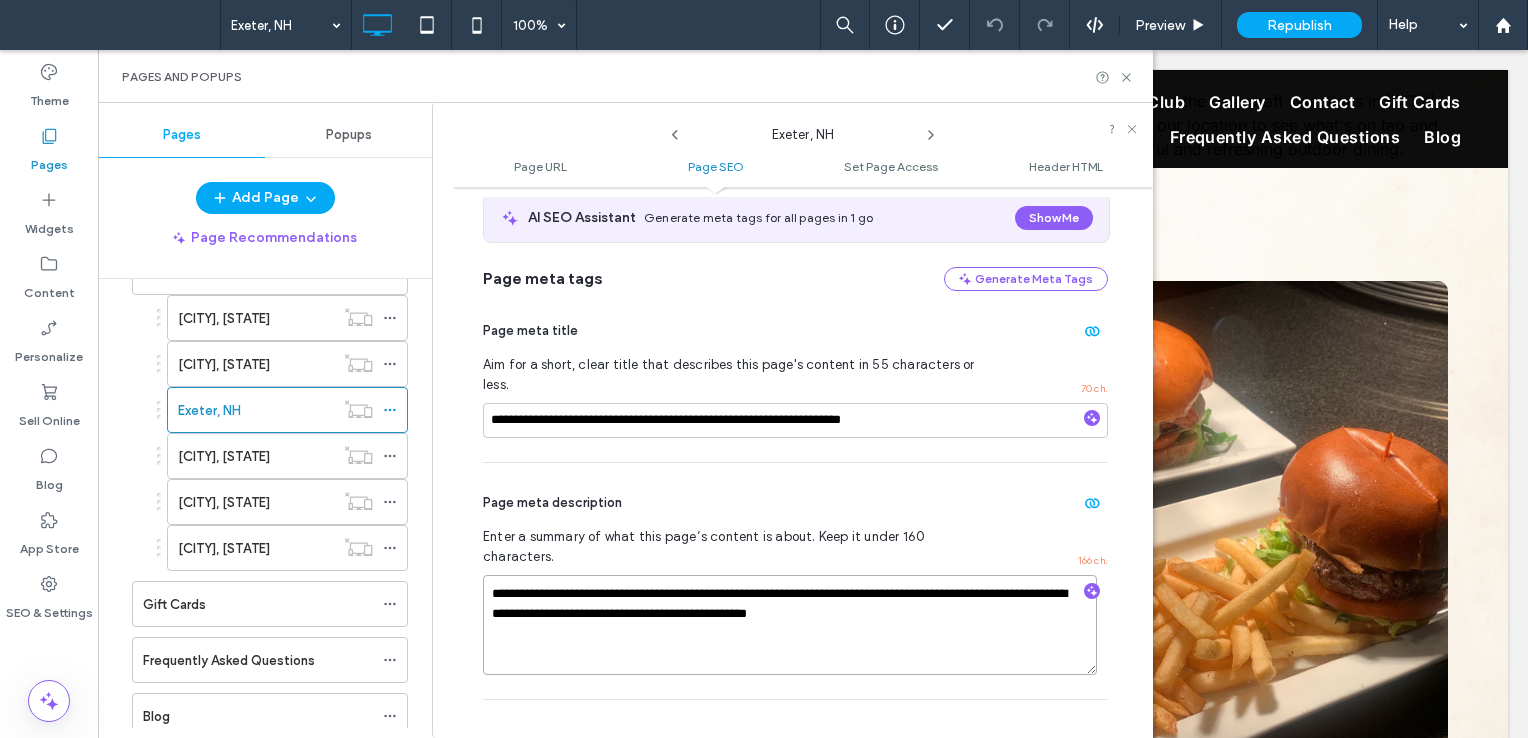 click on "**********" at bounding box center [790, 625] 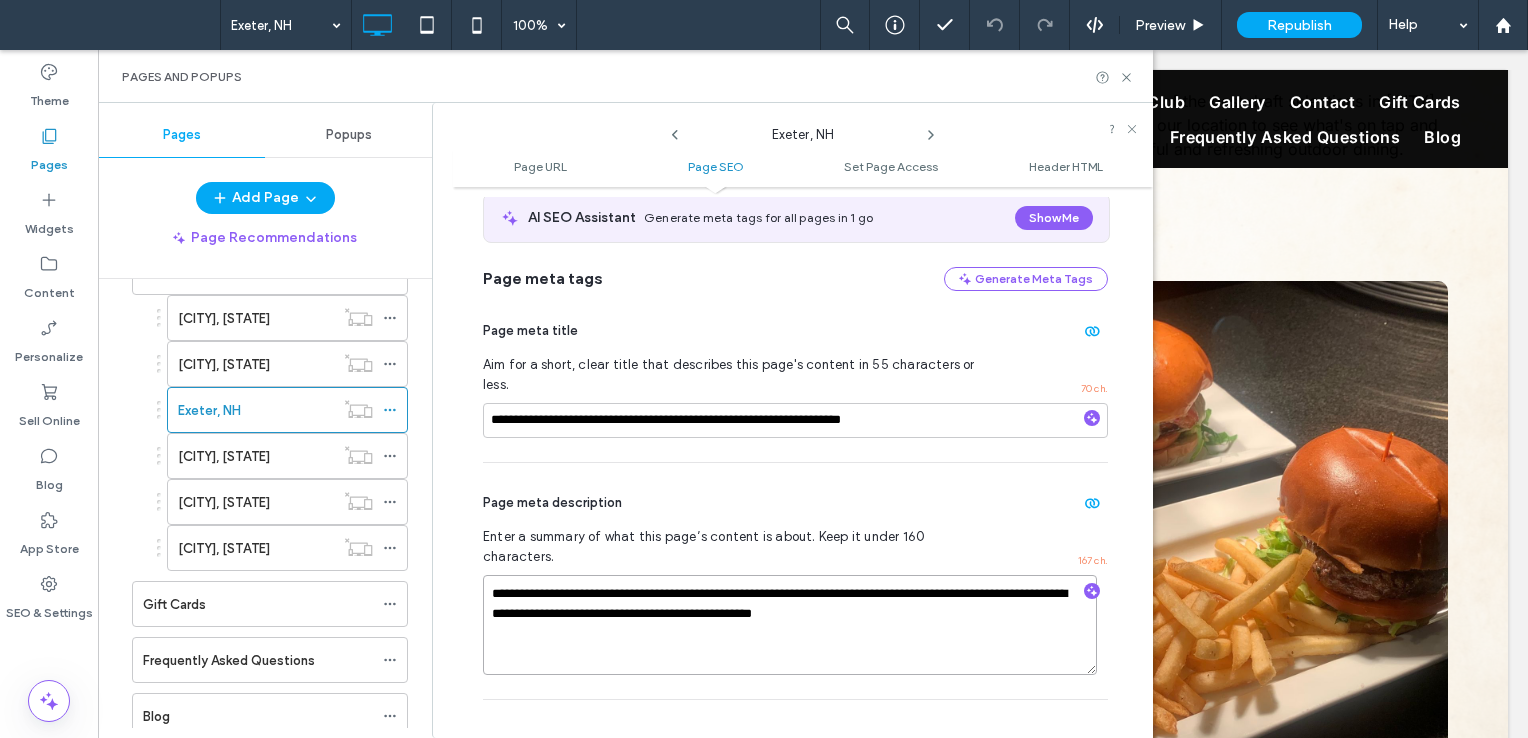 click on "**********" at bounding box center [790, 625] 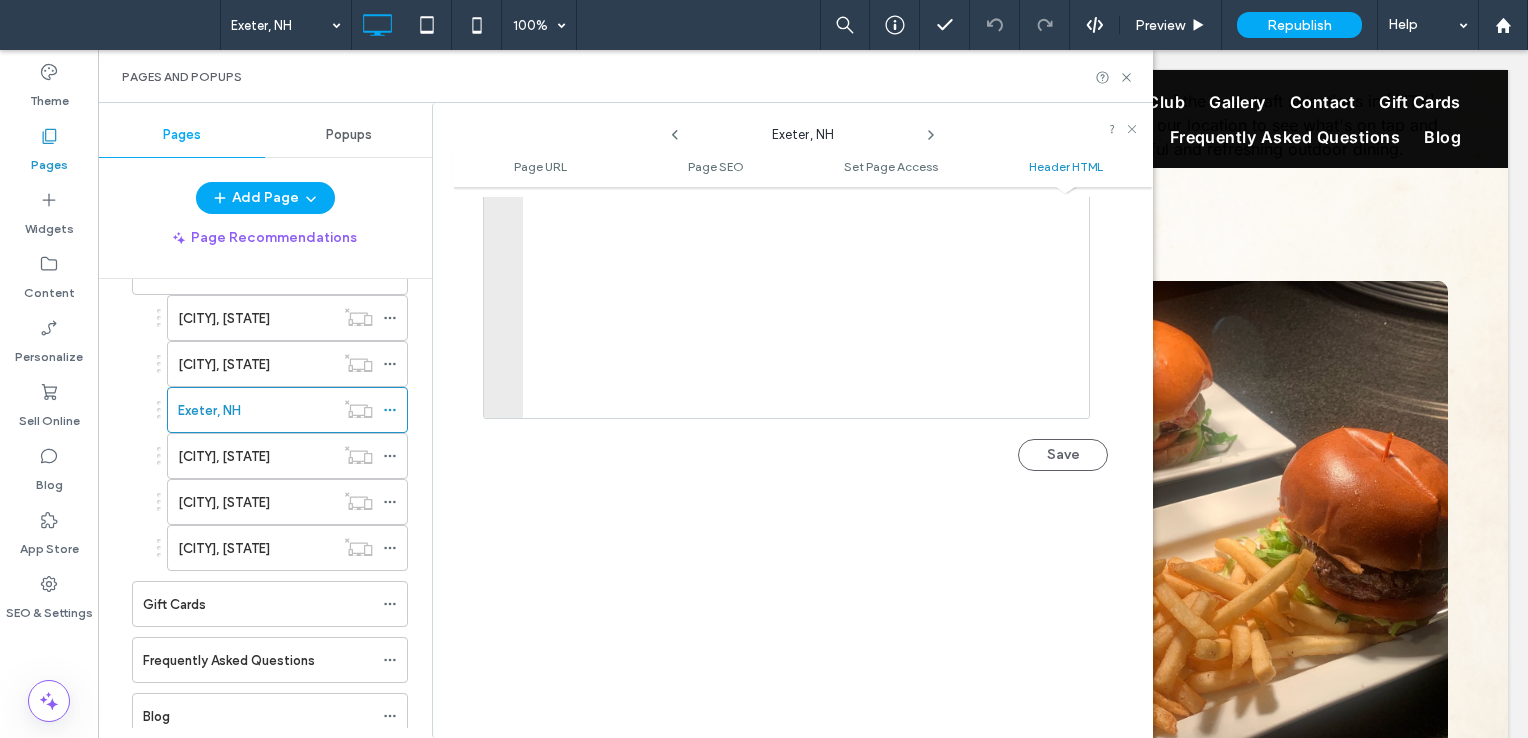 scroll, scrollTop: 2229, scrollLeft: 0, axis: vertical 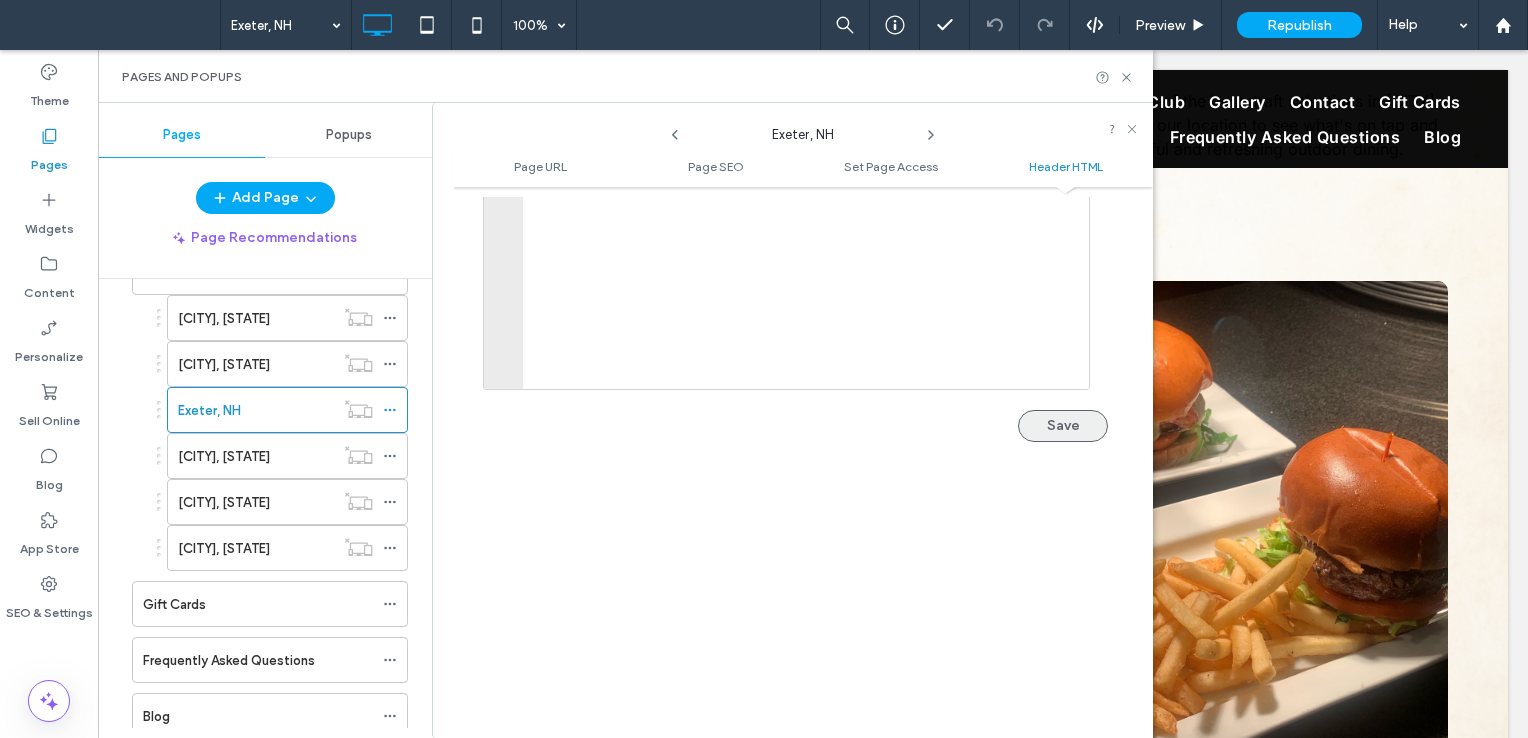 click on "Save" at bounding box center (1063, 426) 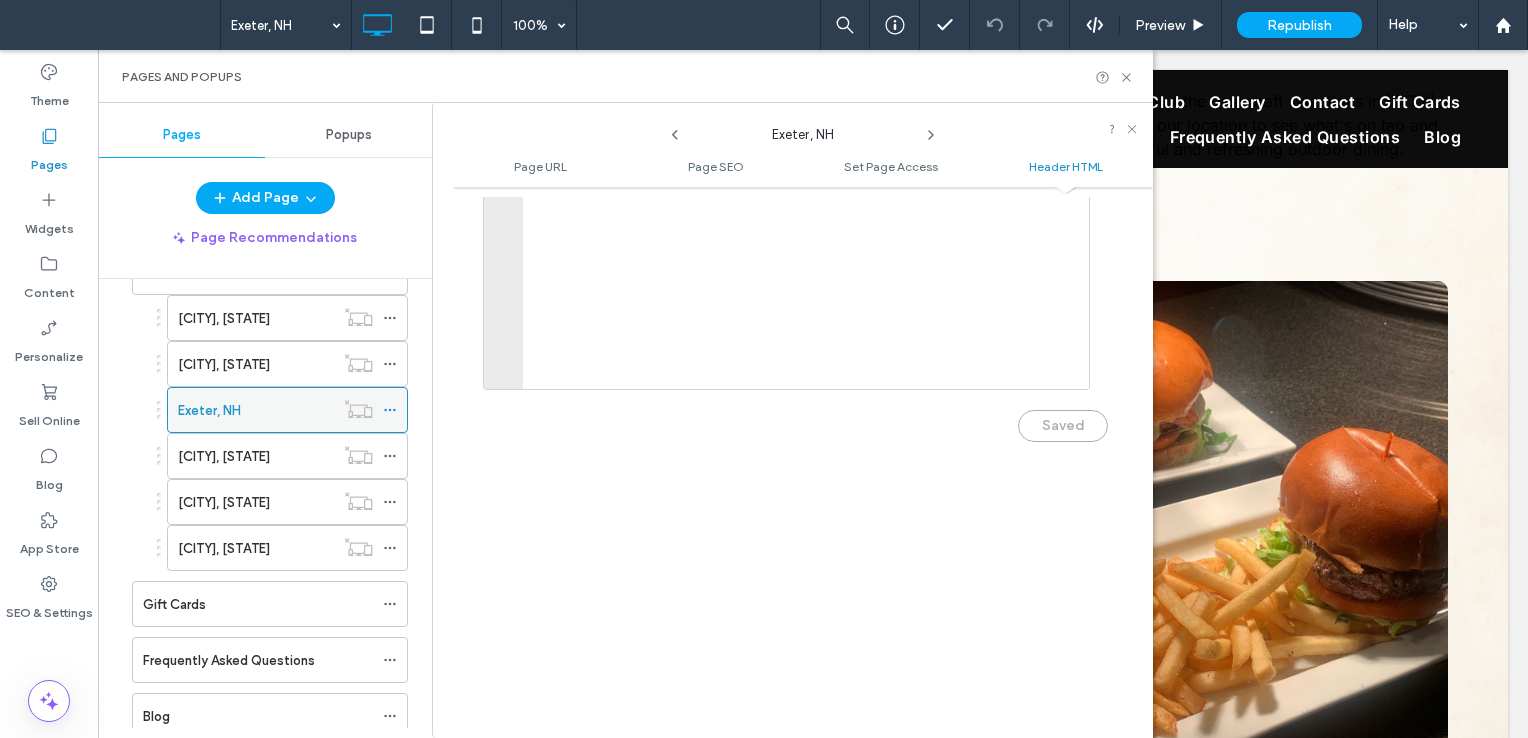 click on "Exeter, NH" at bounding box center (256, 410) 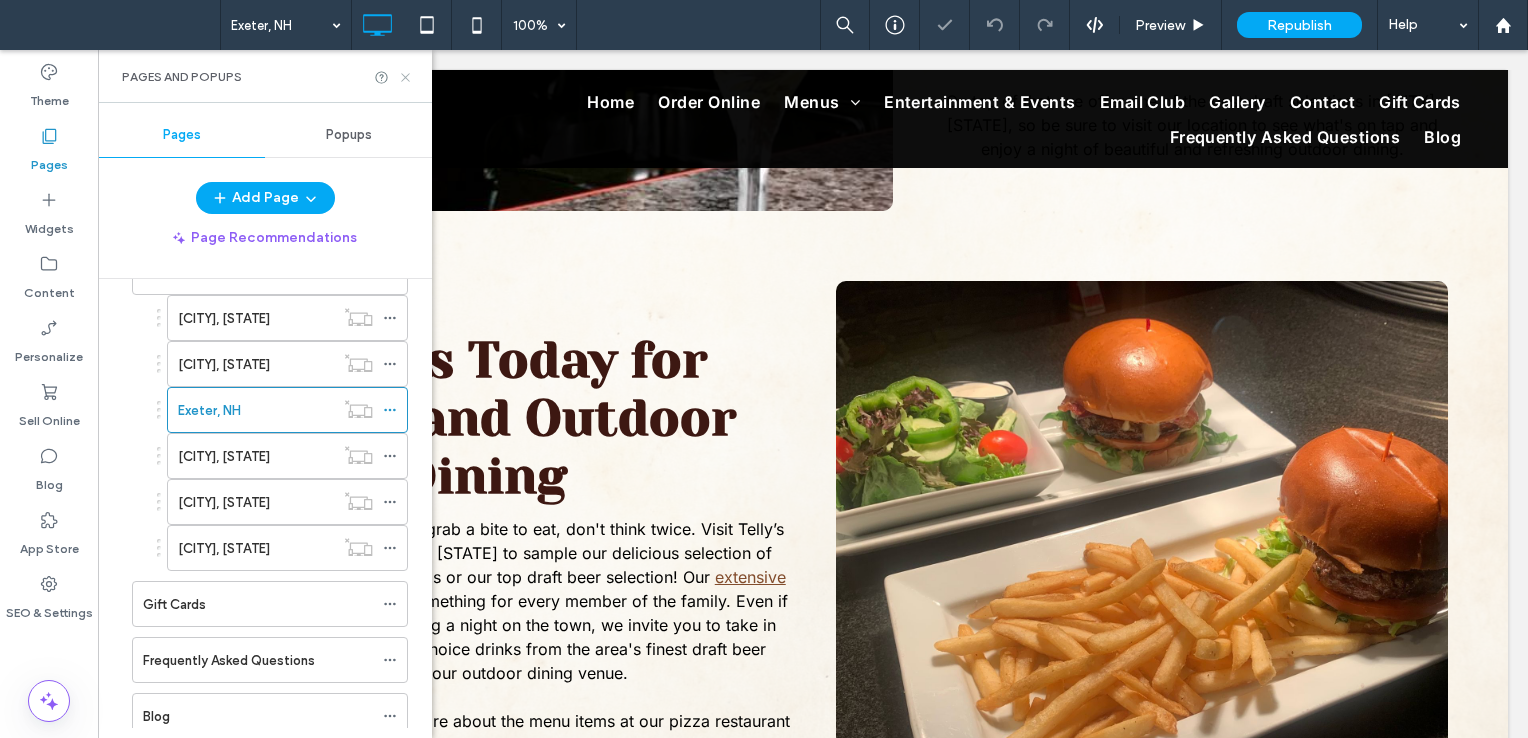 click 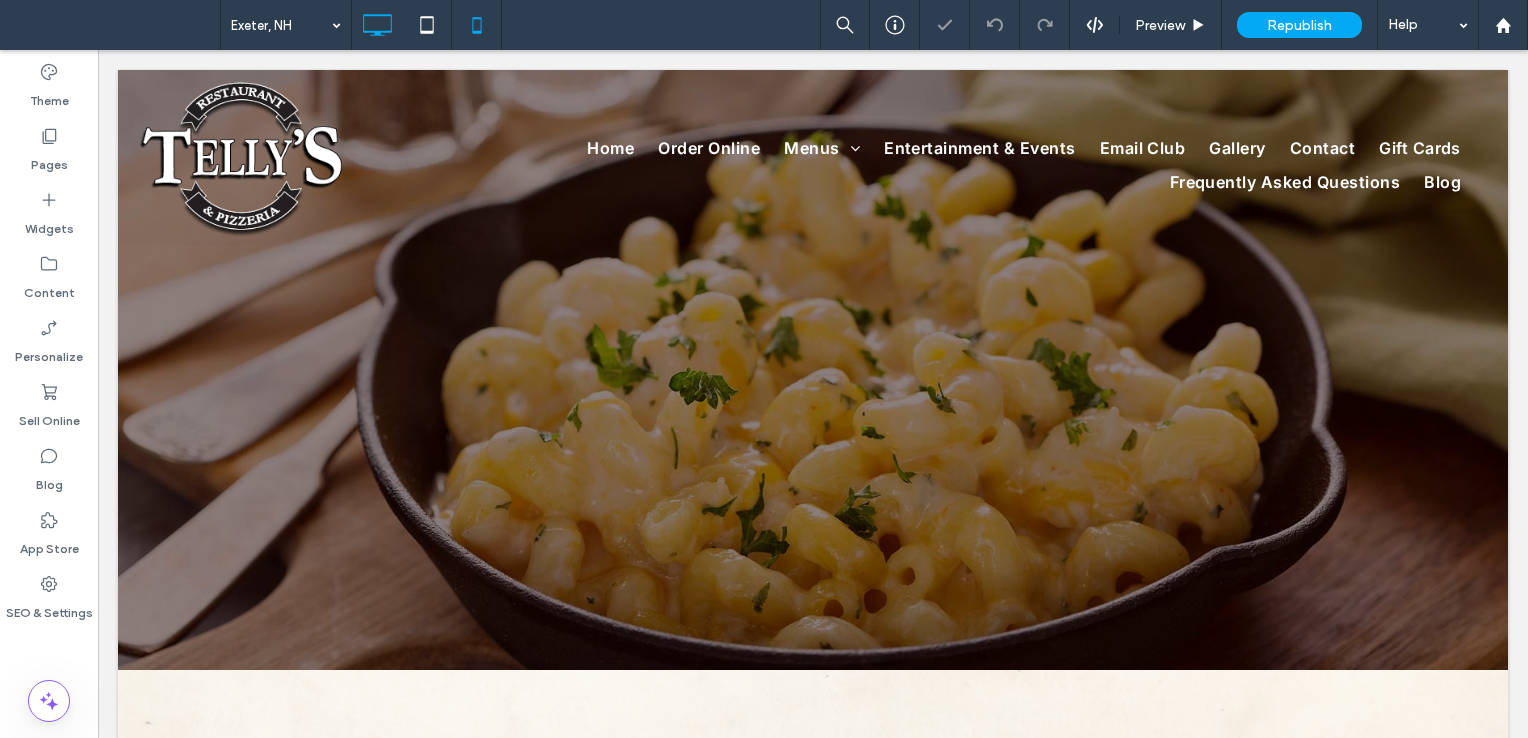 scroll, scrollTop: 0, scrollLeft: 0, axis: both 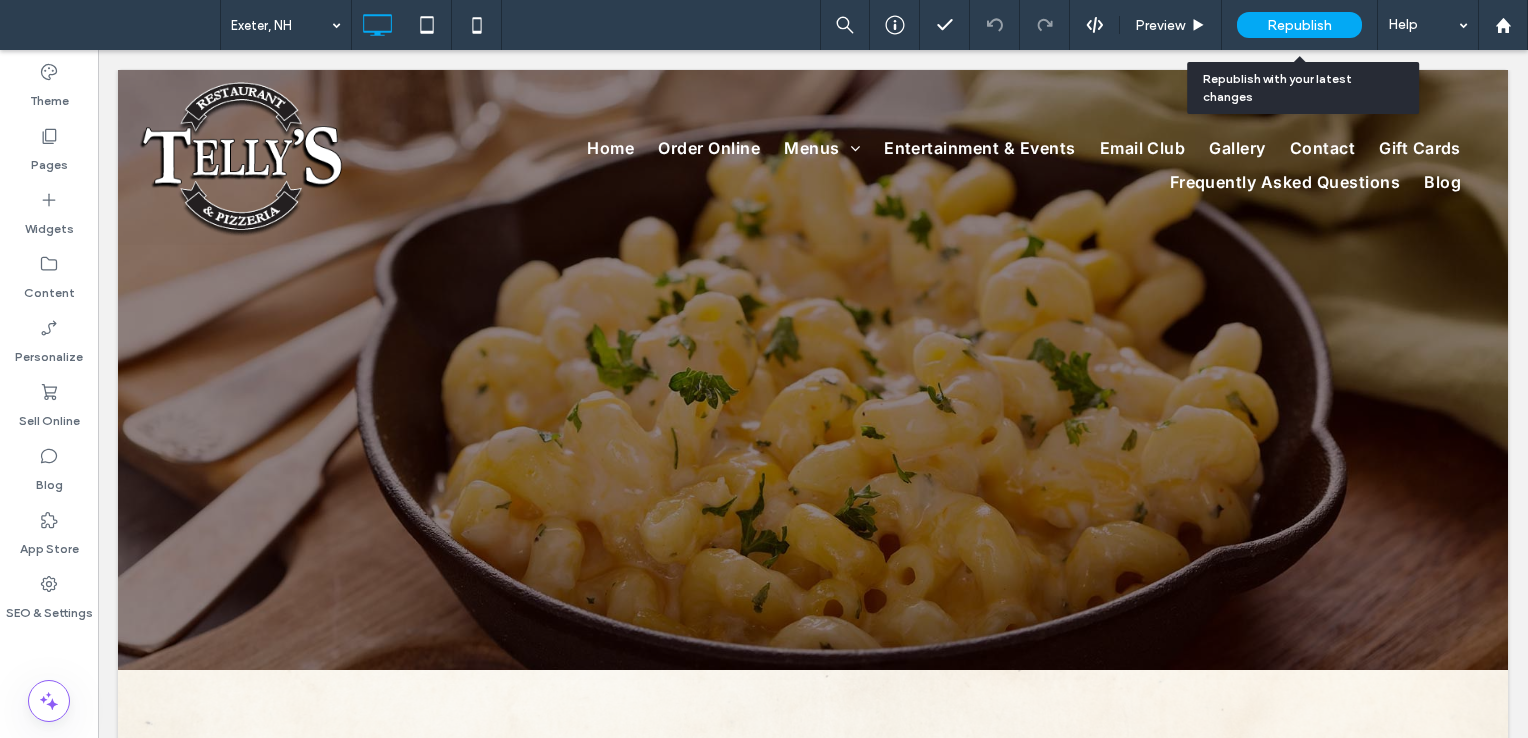 click on "Republish" at bounding box center [1299, 25] 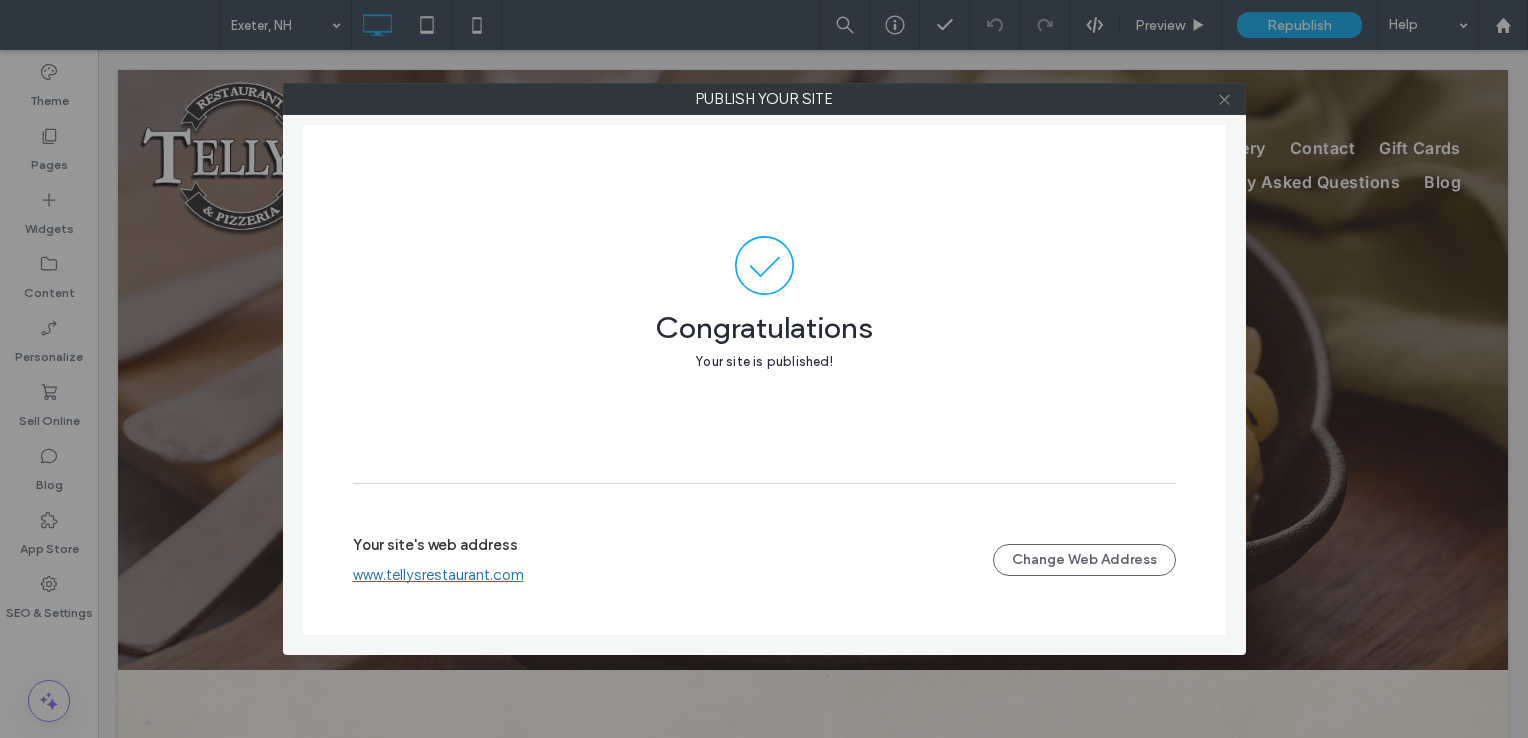 click 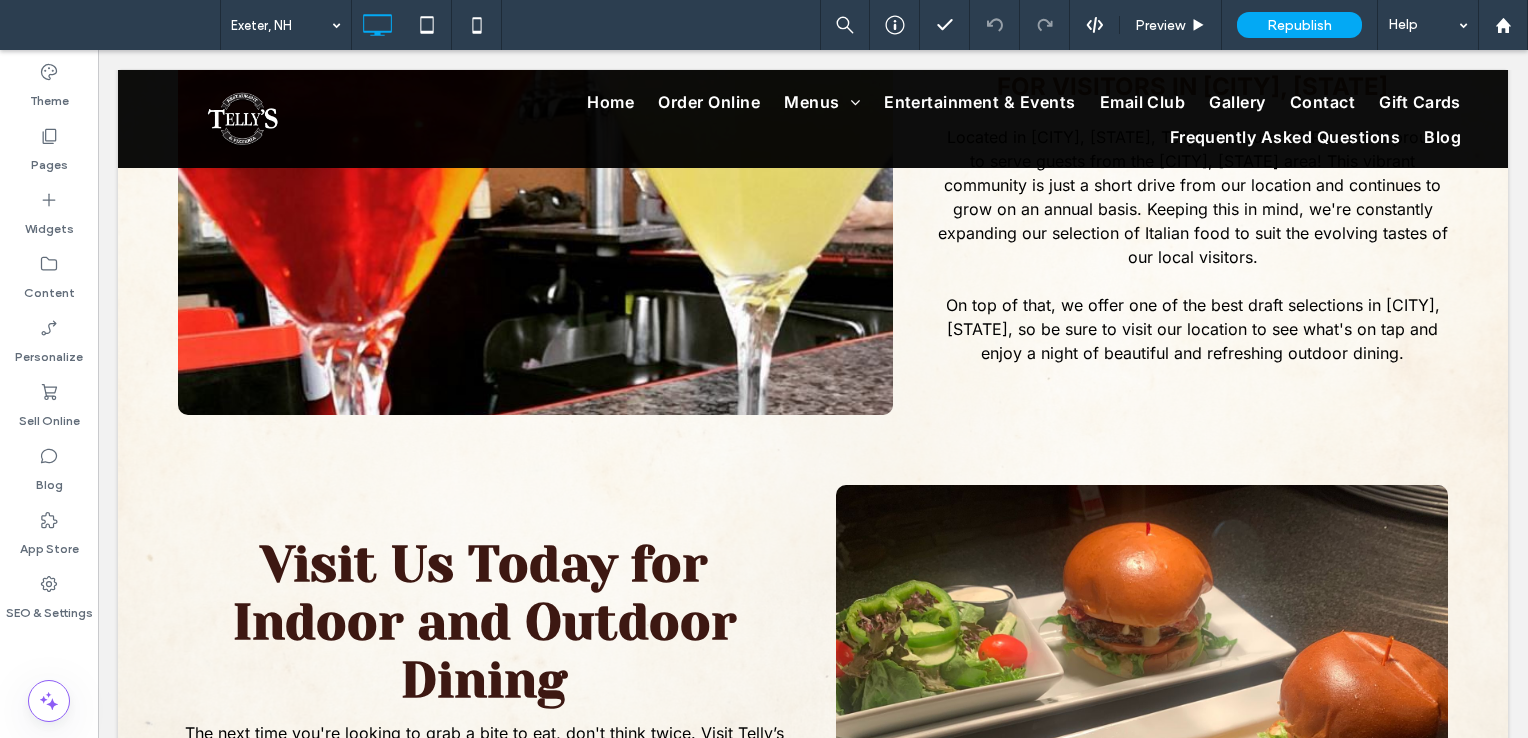 scroll, scrollTop: 800, scrollLeft: 0, axis: vertical 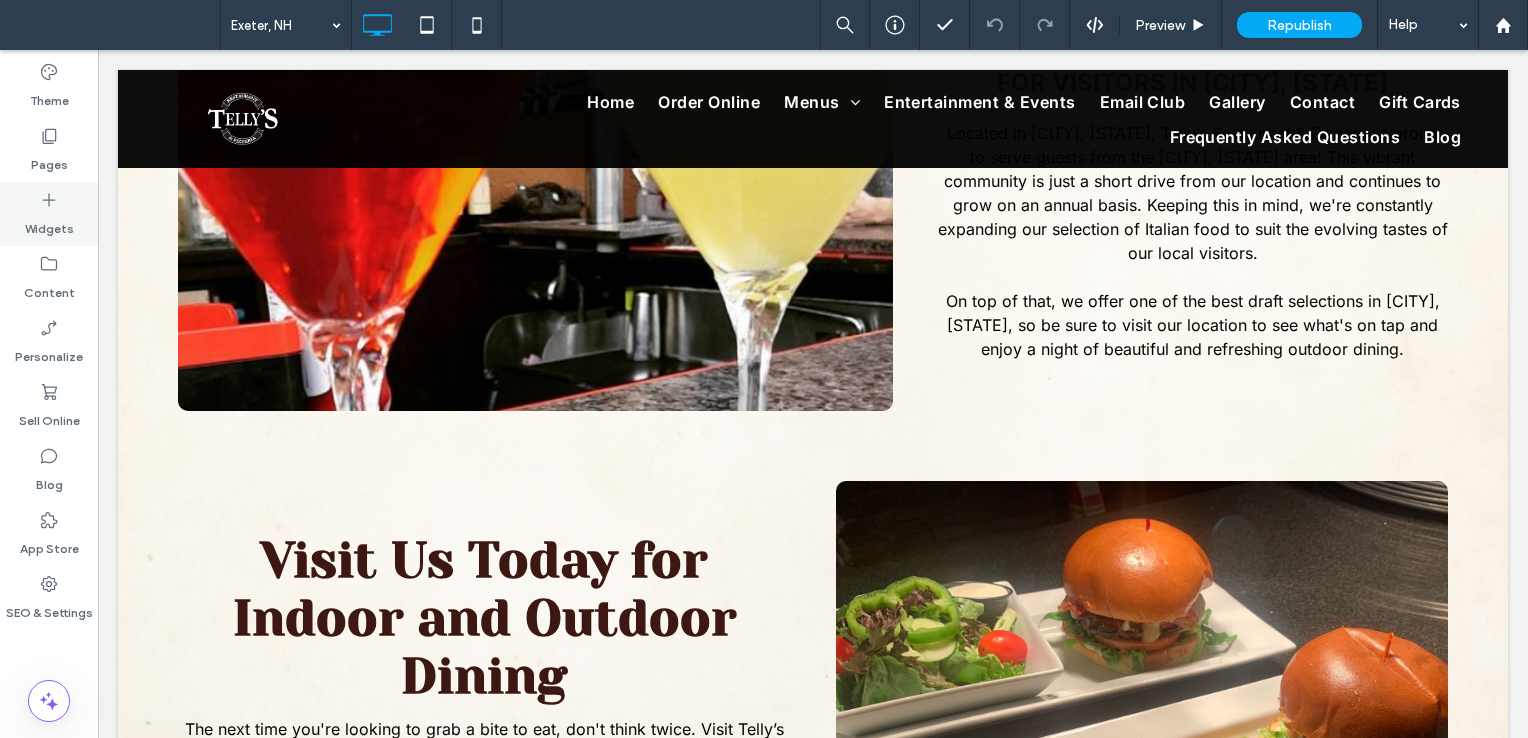 click on "Widgets" at bounding box center (49, 214) 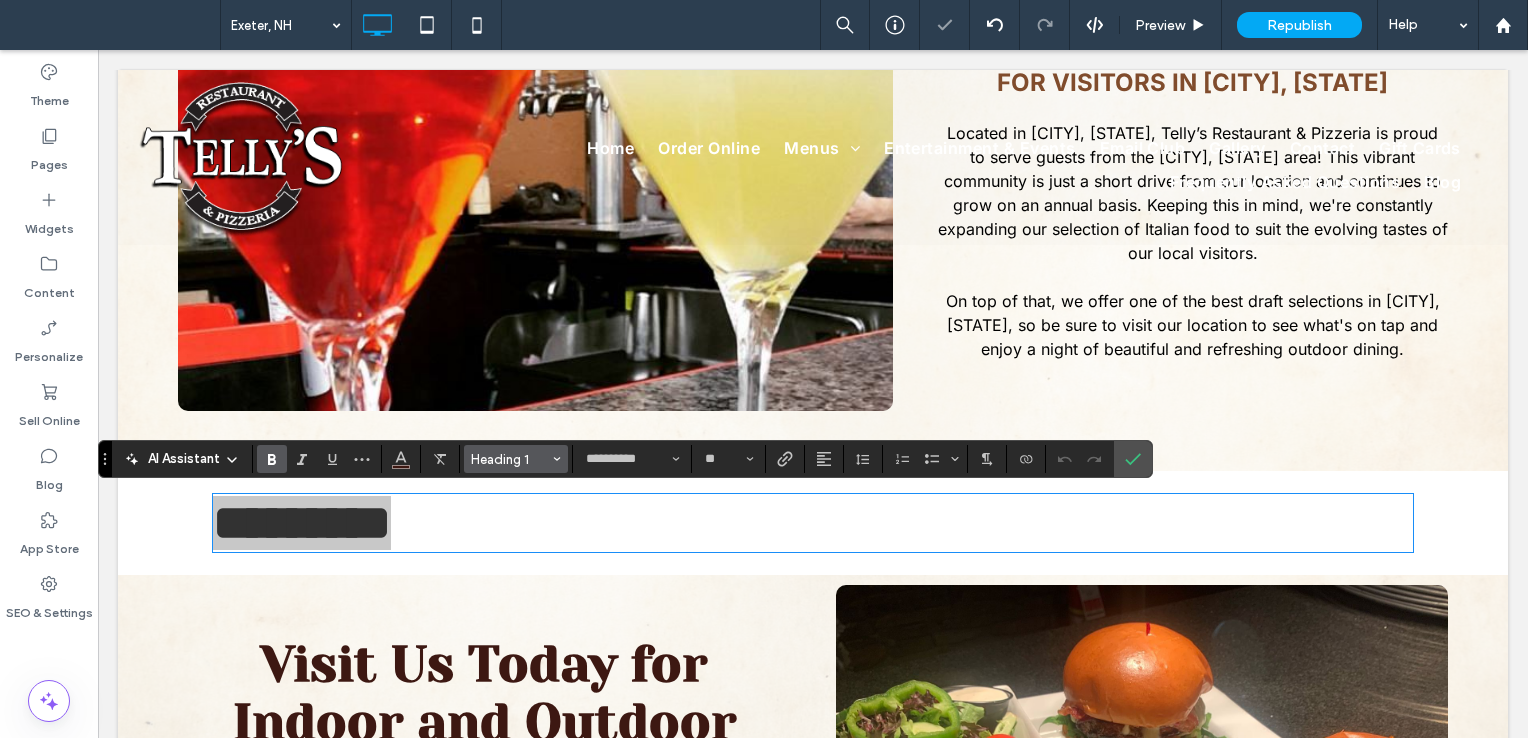 click on "Heading 1" at bounding box center [516, 459] 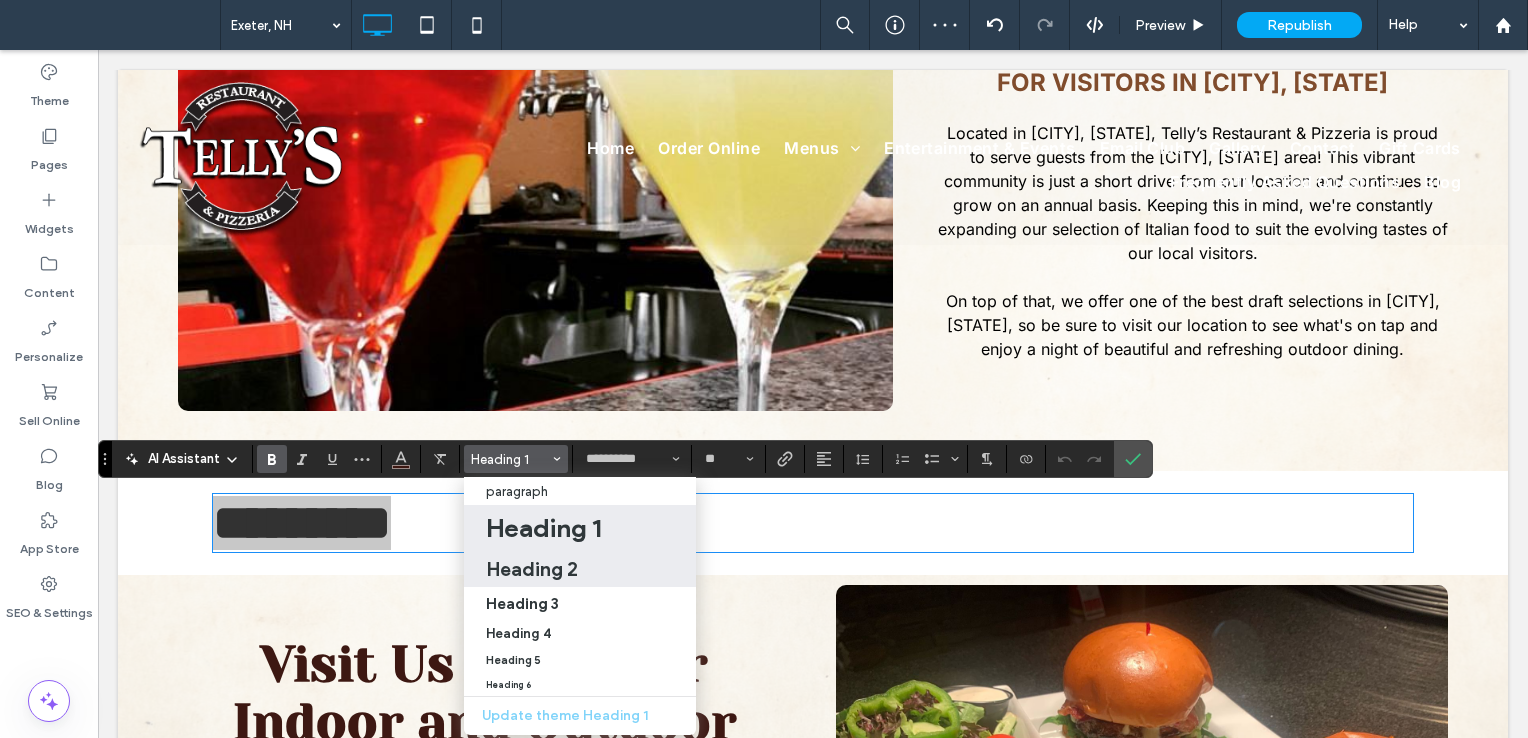 click on "Heading 2" at bounding box center (532, 569) 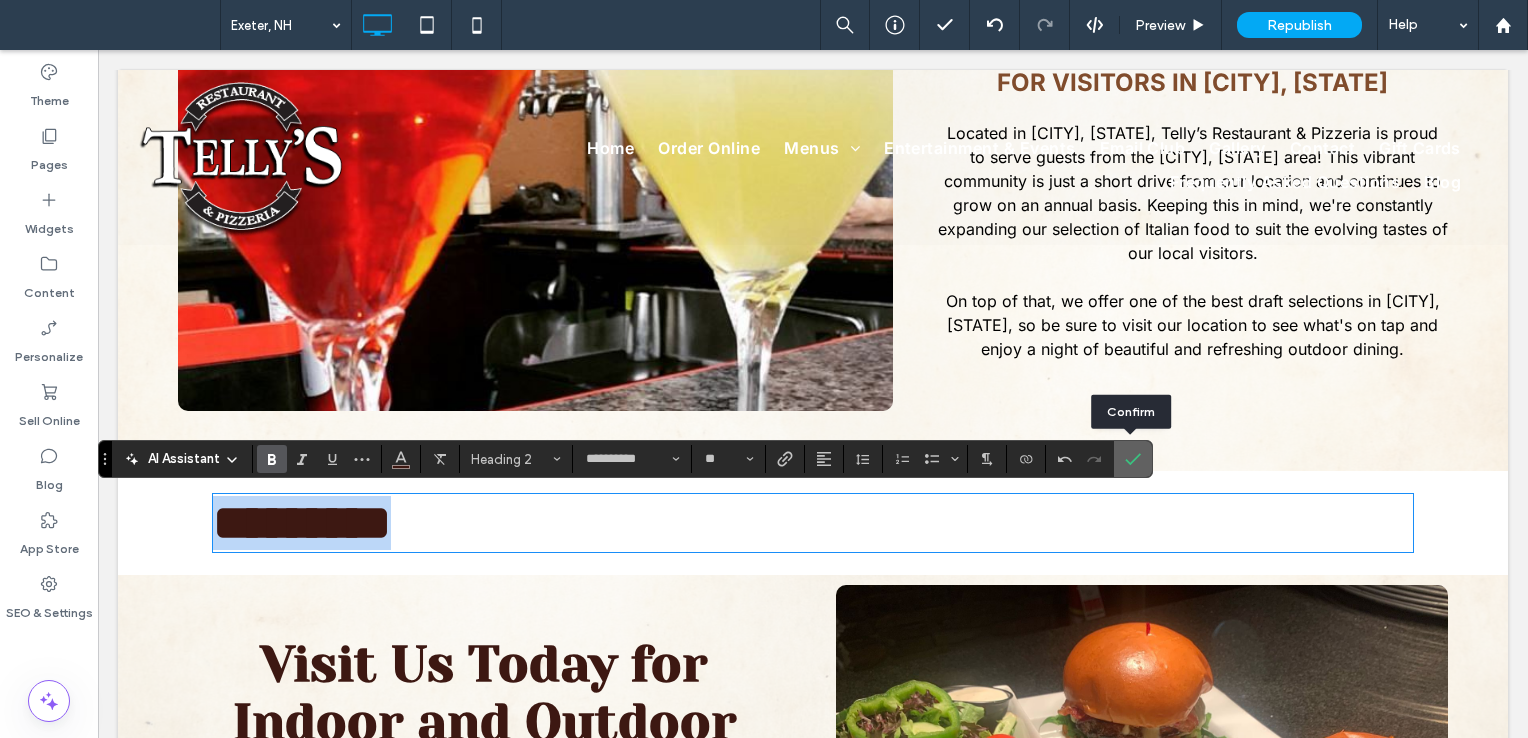 type 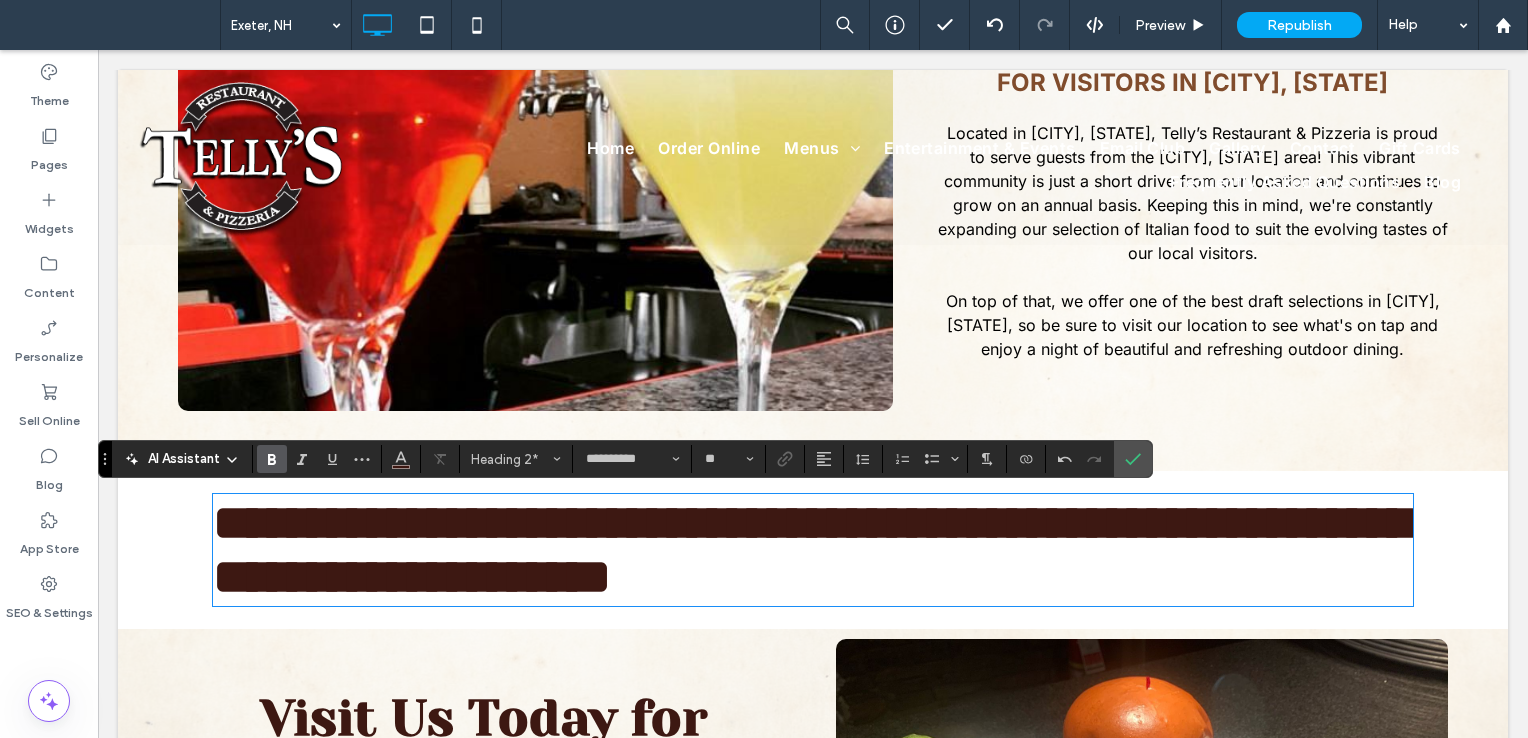 click on "**********" at bounding box center [812, 549] 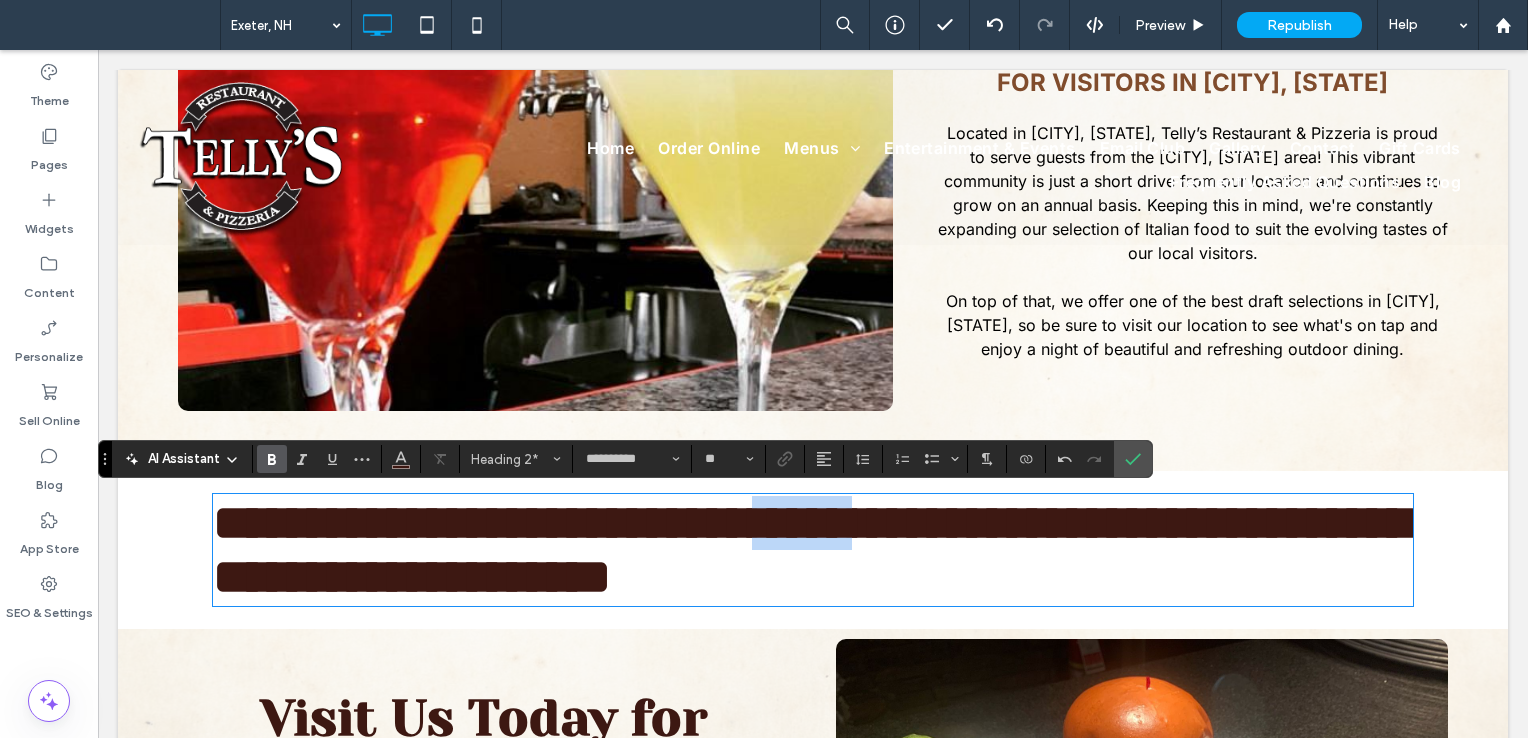 click on "**********" at bounding box center [812, 549] 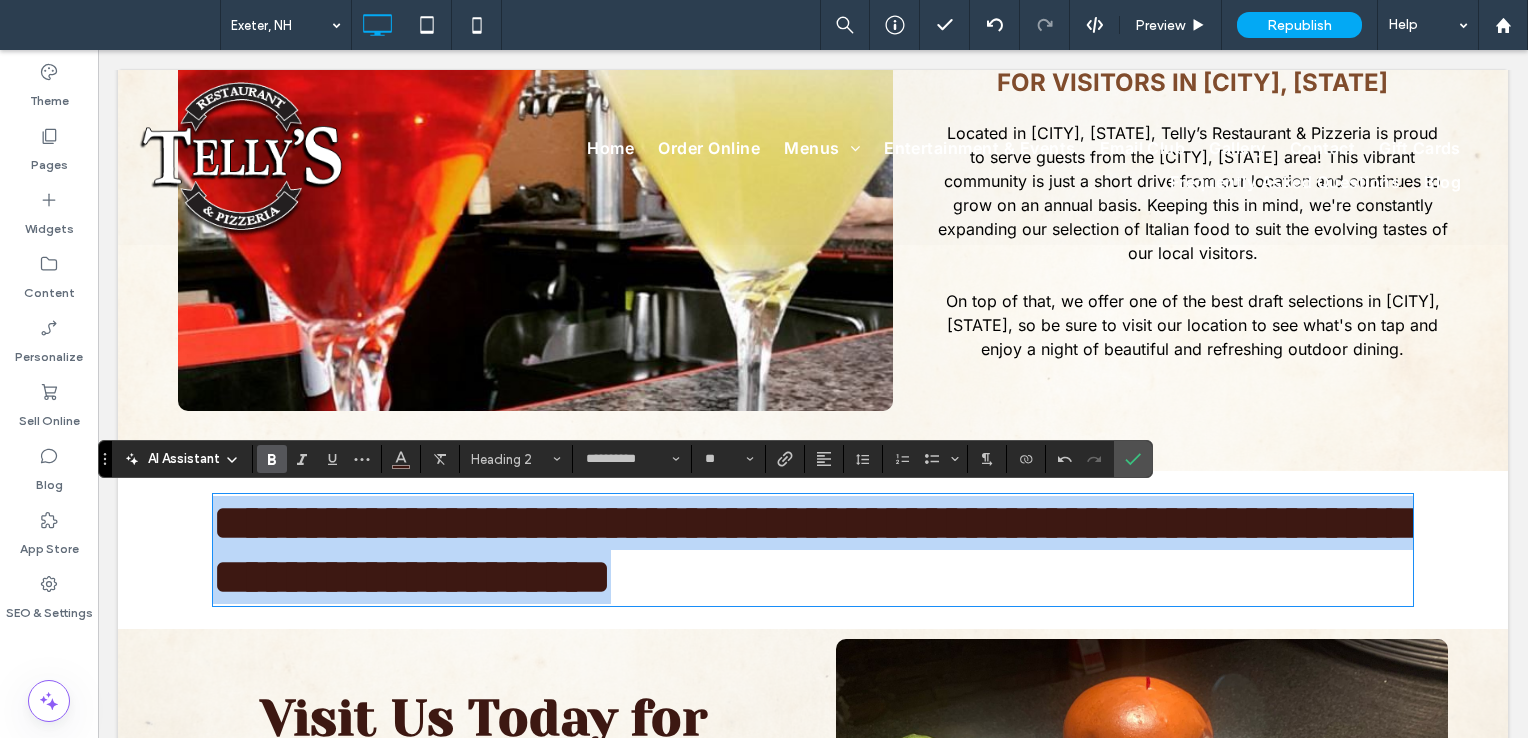 click on "**********" at bounding box center (812, 549) 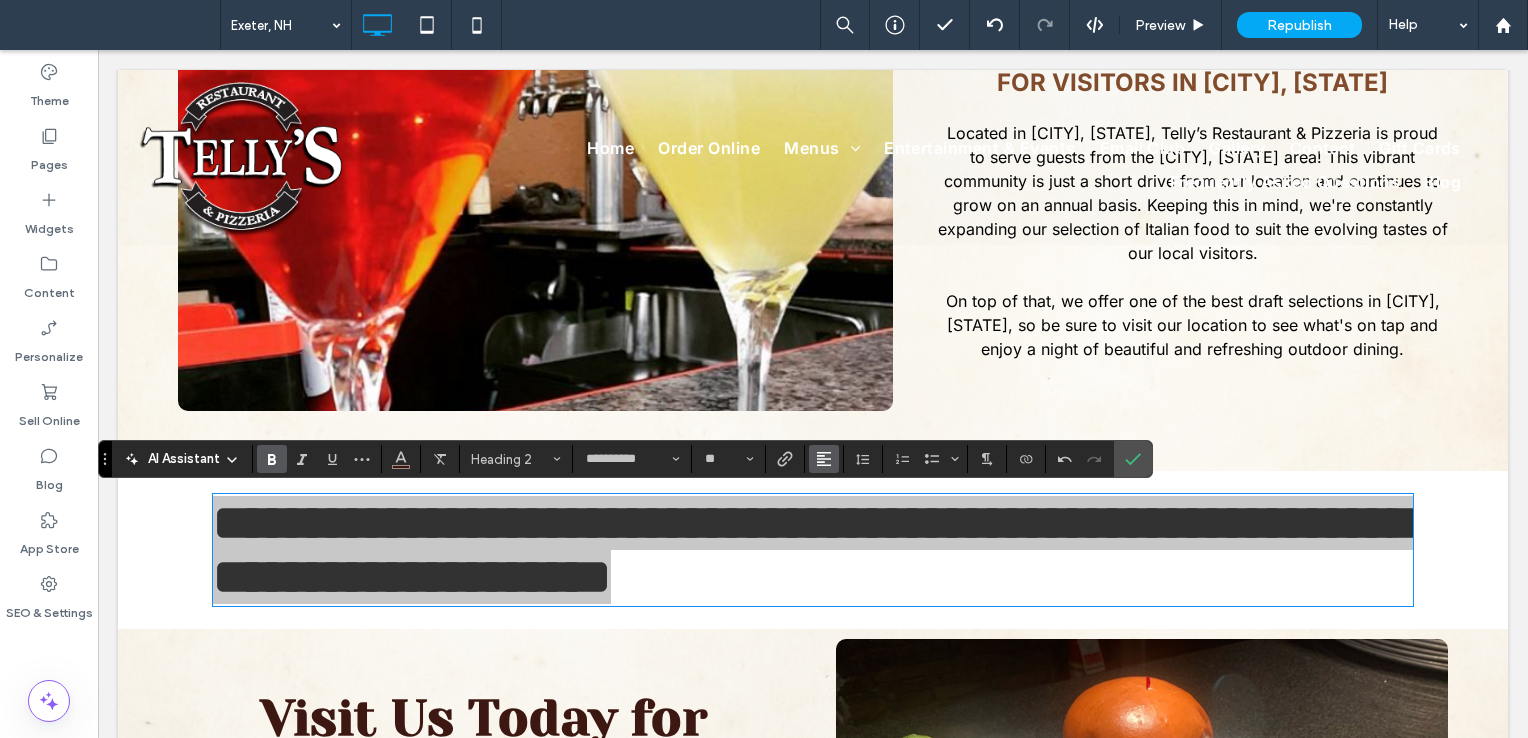 click at bounding box center [824, 459] 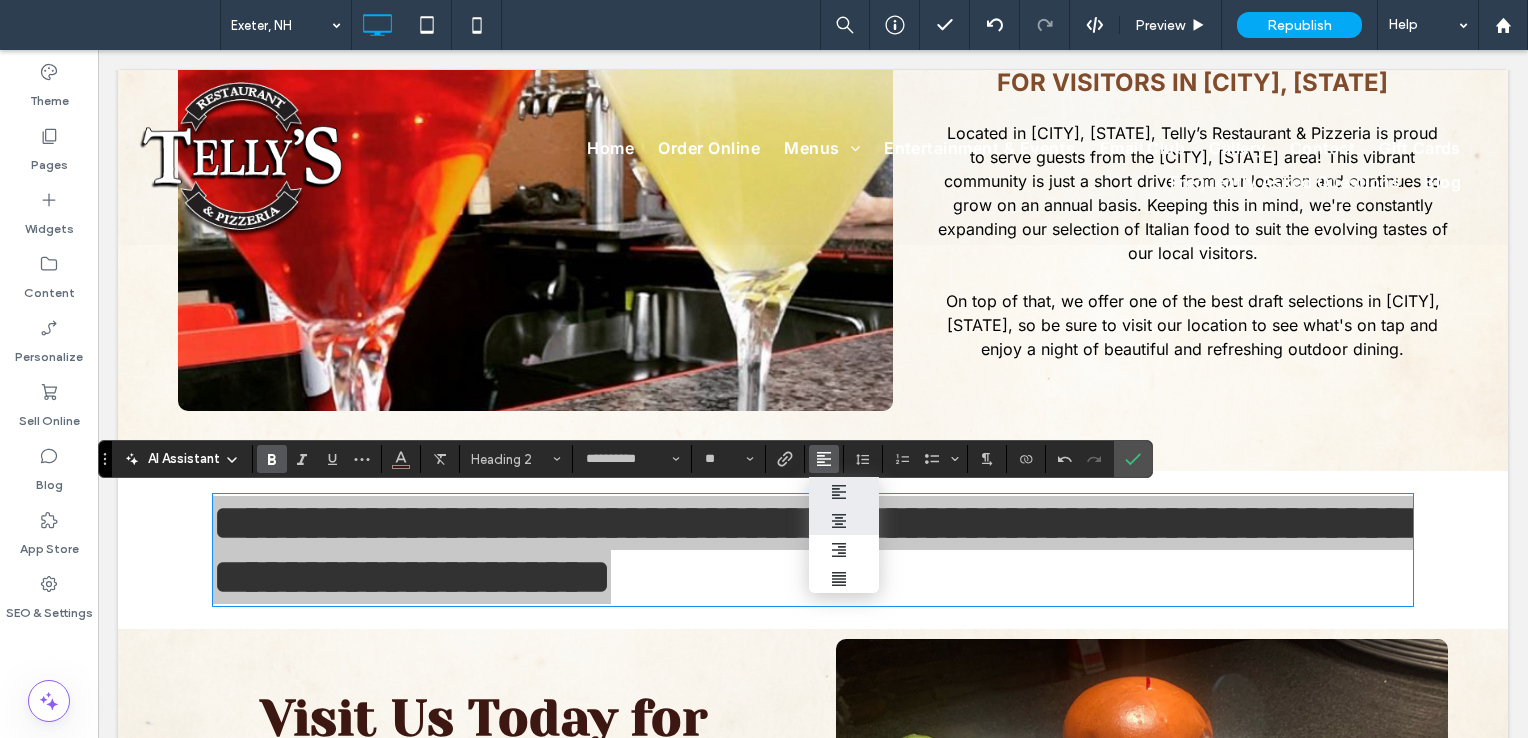 click at bounding box center (844, 520) 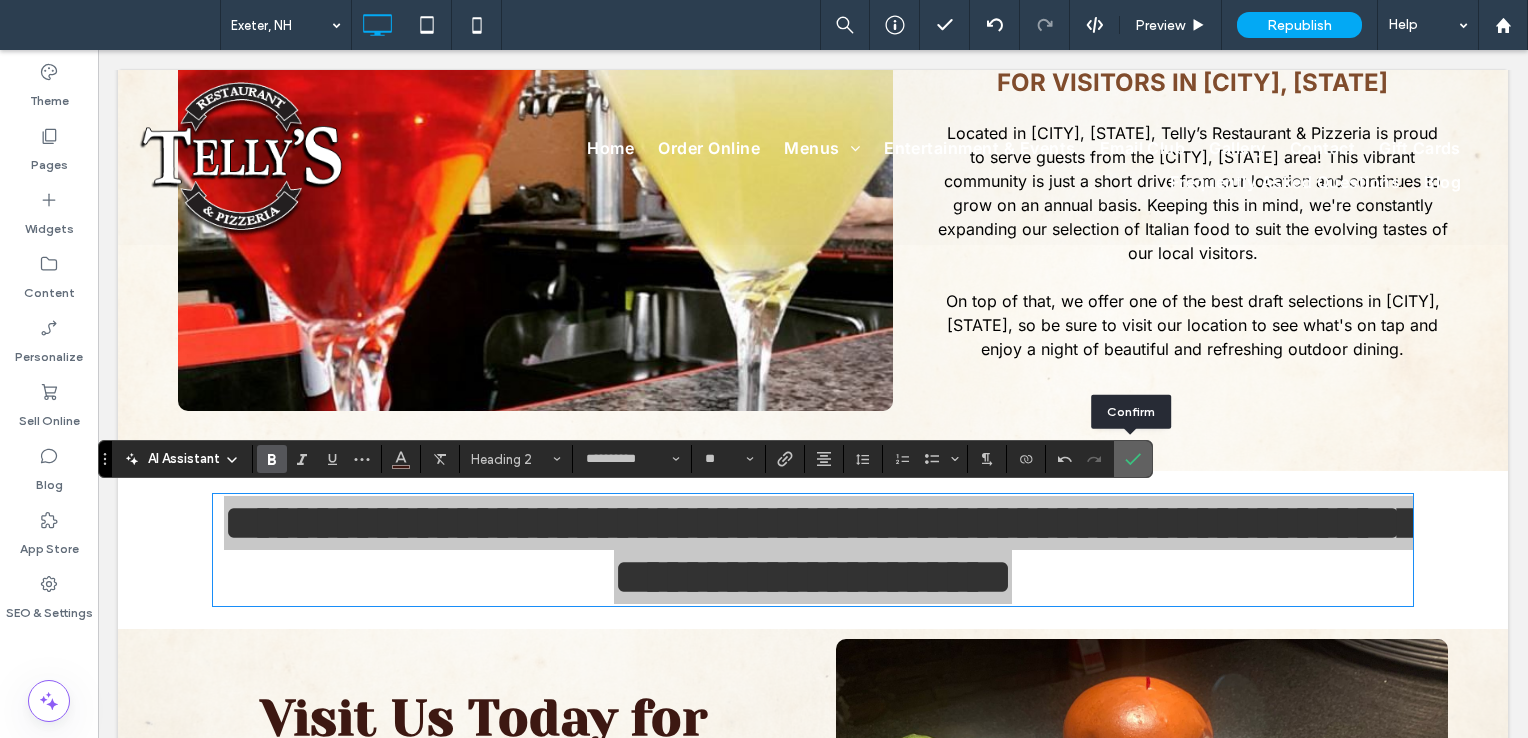 click 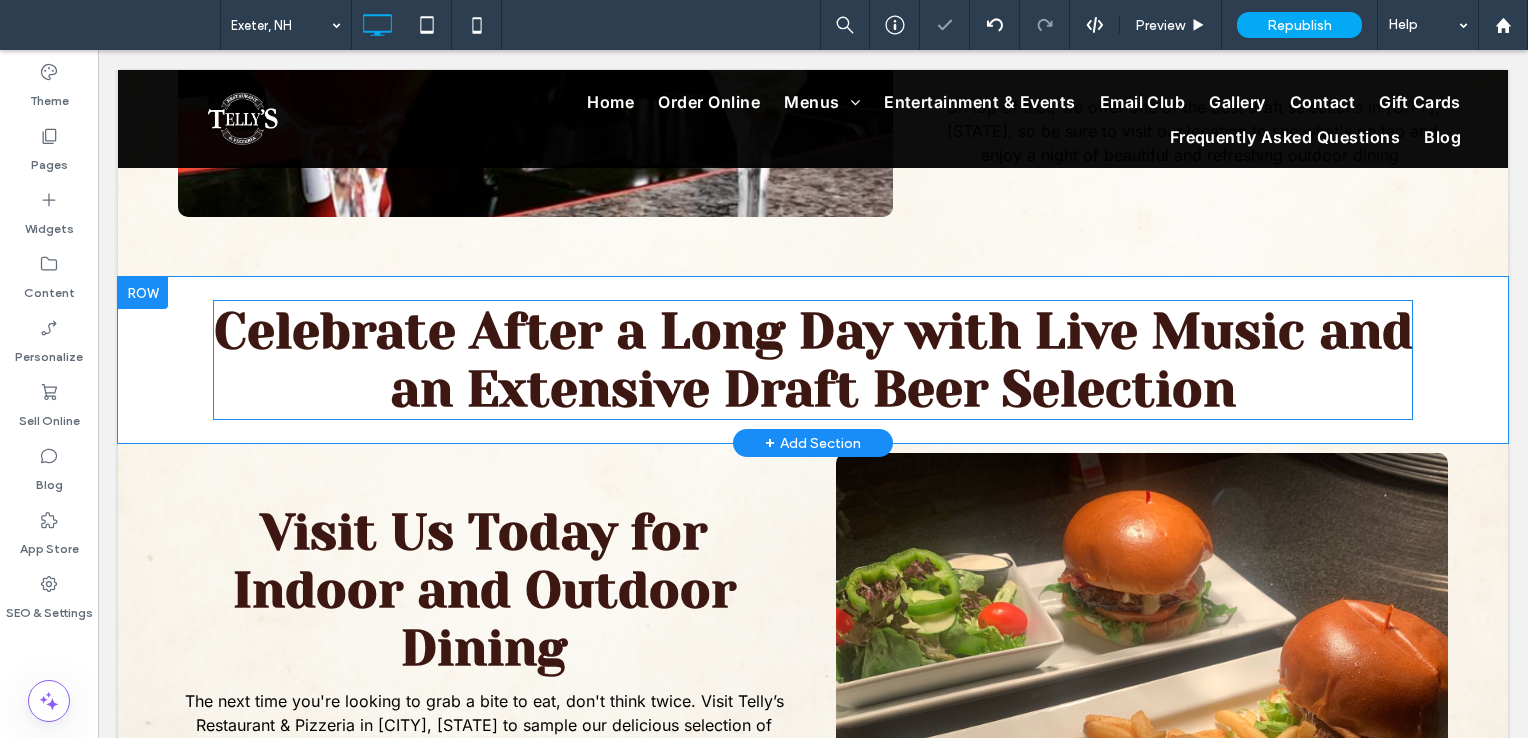 scroll, scrollTop: 1000, scrollLeft: 0, axis: vertical 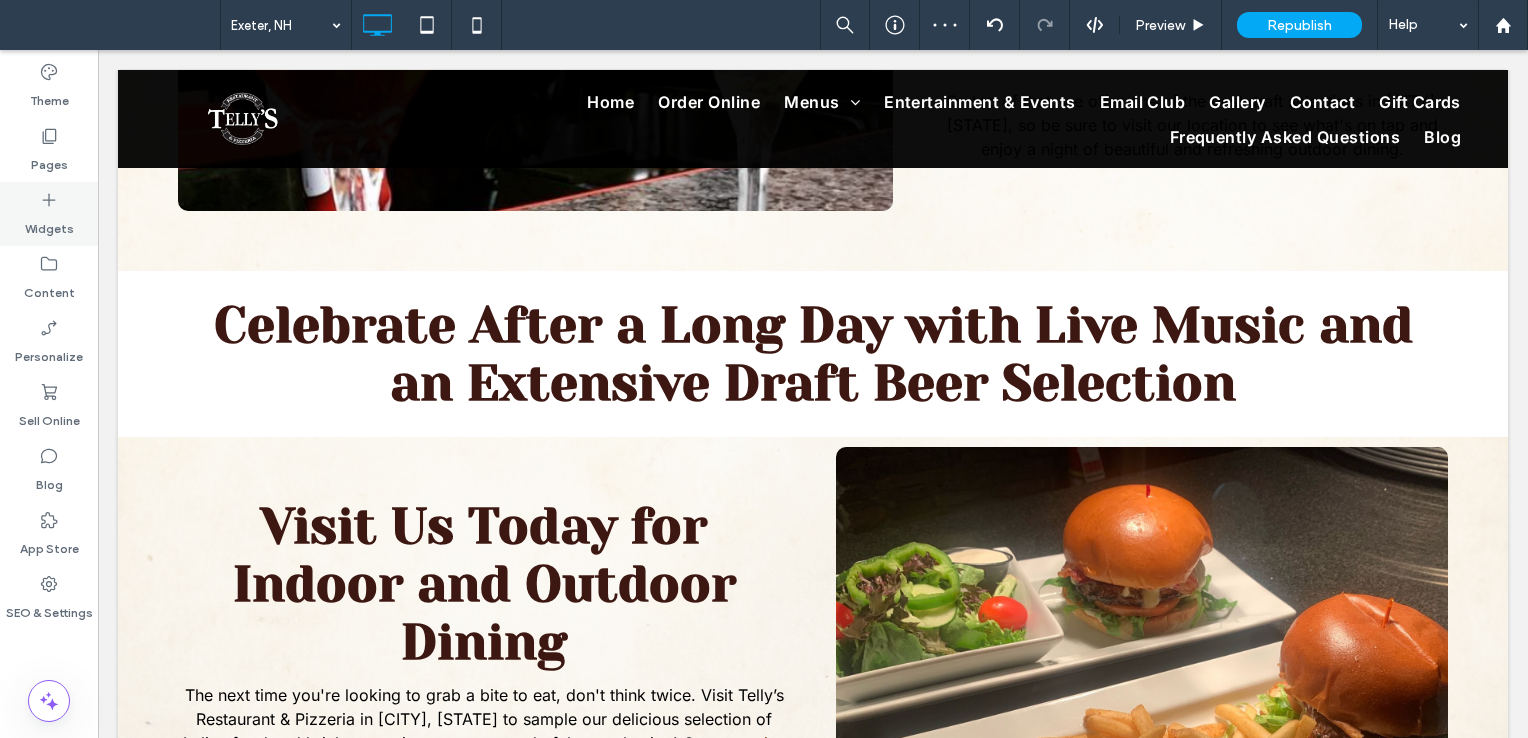 click on "Widgets" at bounding box center (49, 224) 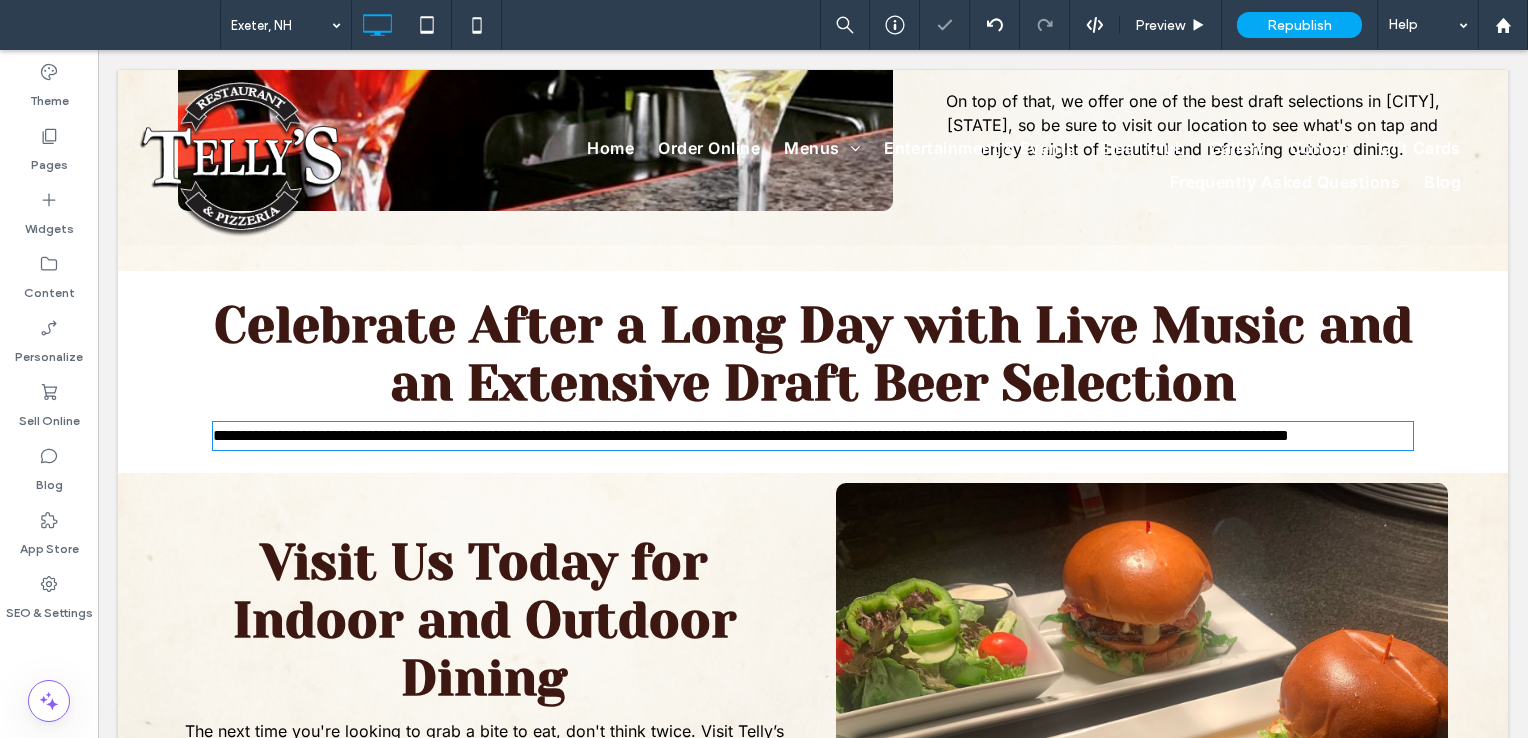 type on "*****" 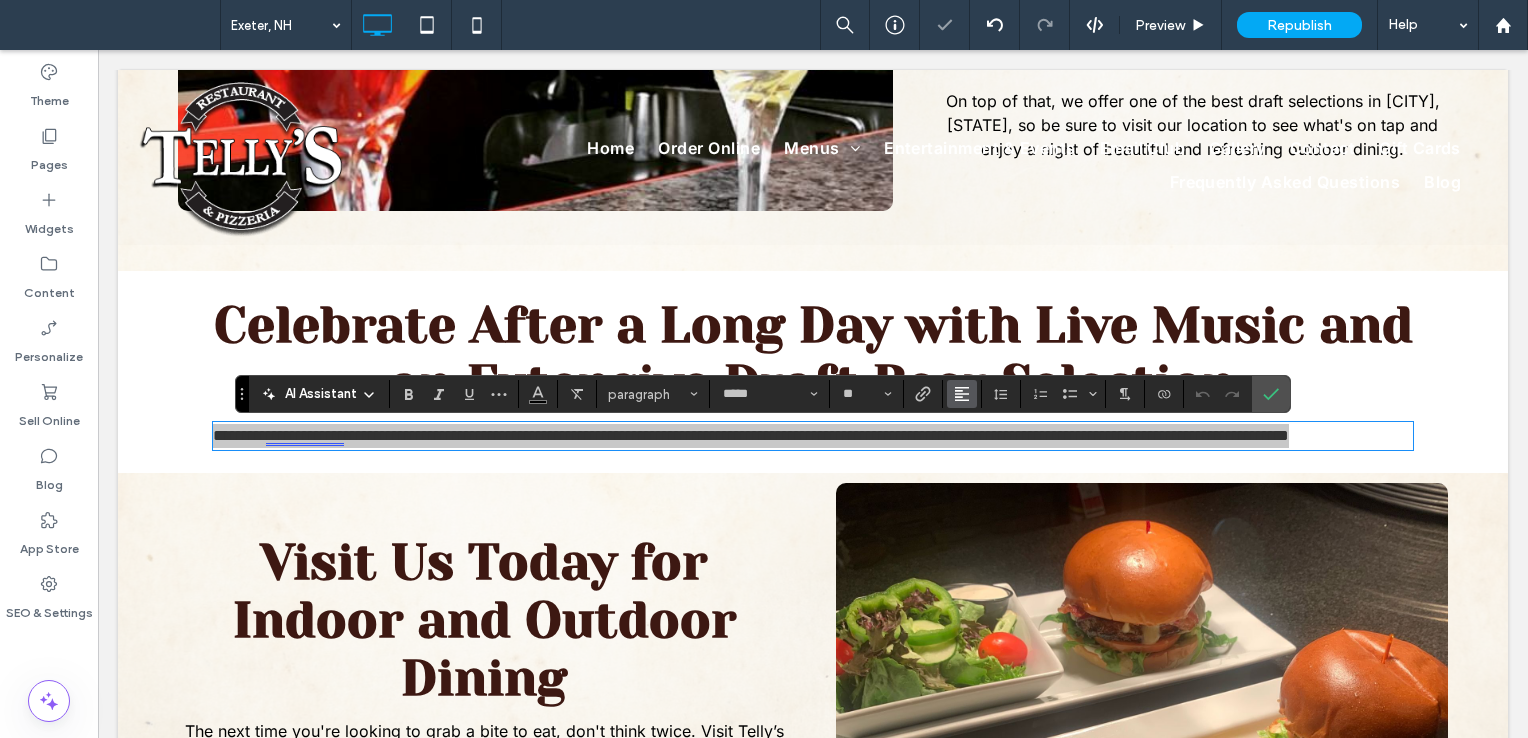 click at bounding box center [962, 394] 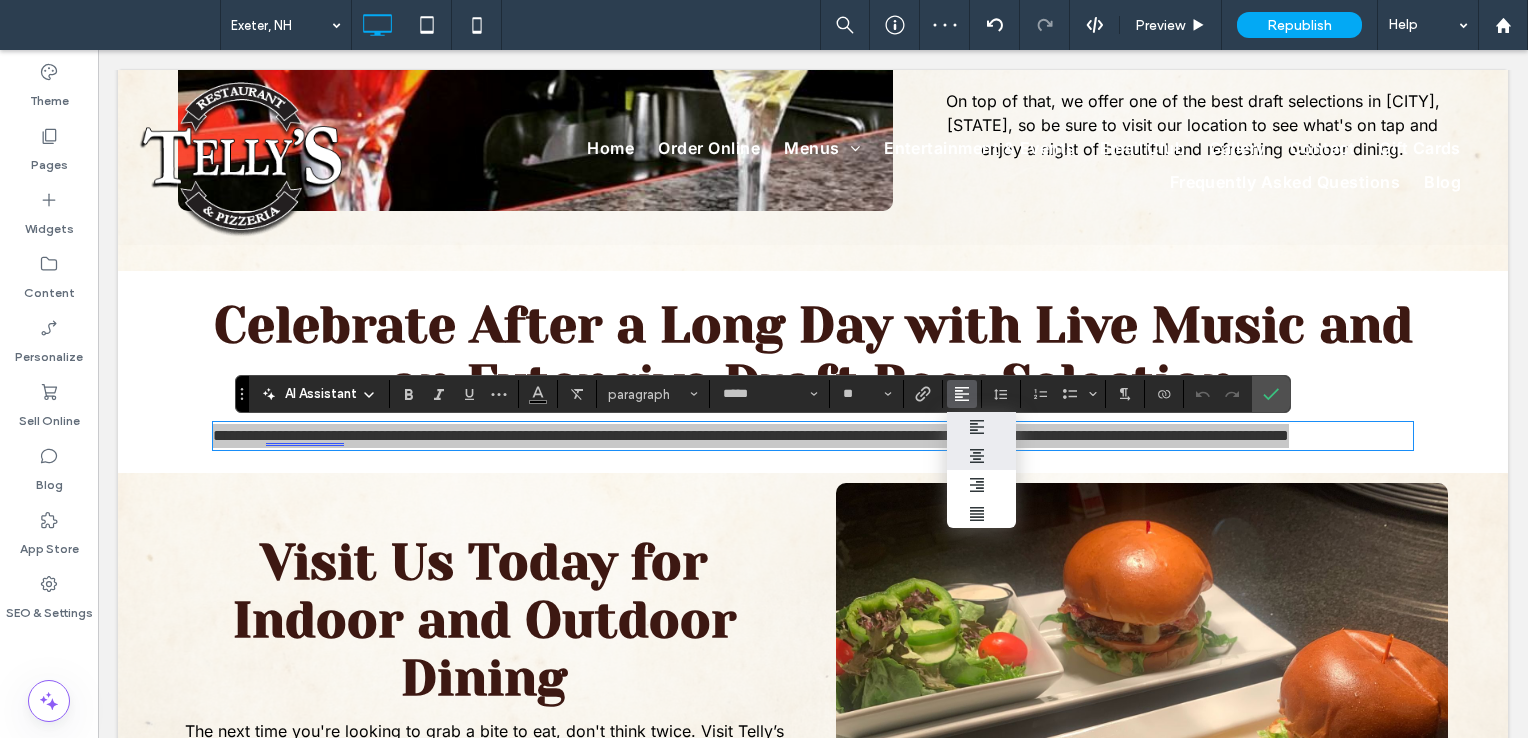 drag, startPoint x: 977, startPoint y: 446, endPoint x: 984, endPoint y: 363, distance: 83.294655 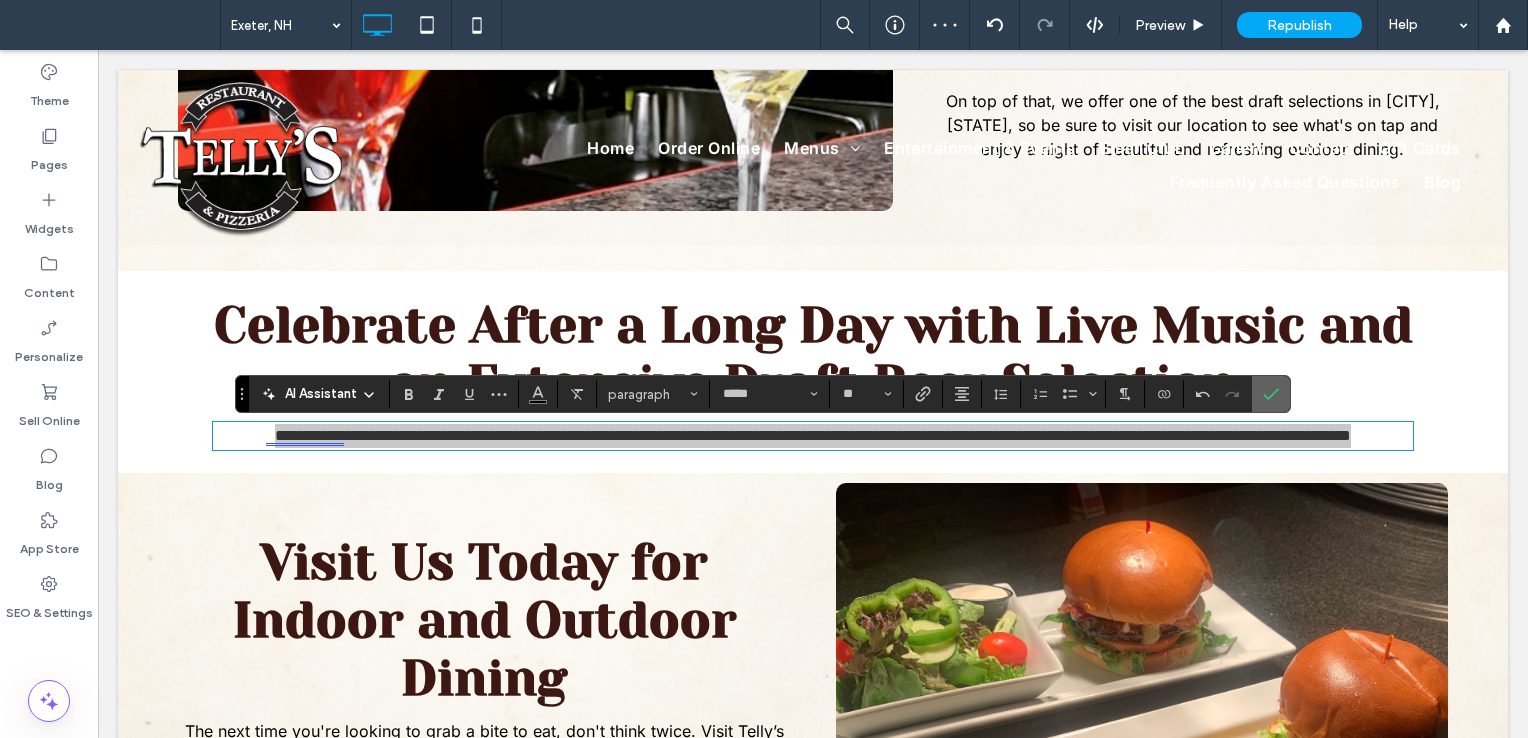 click 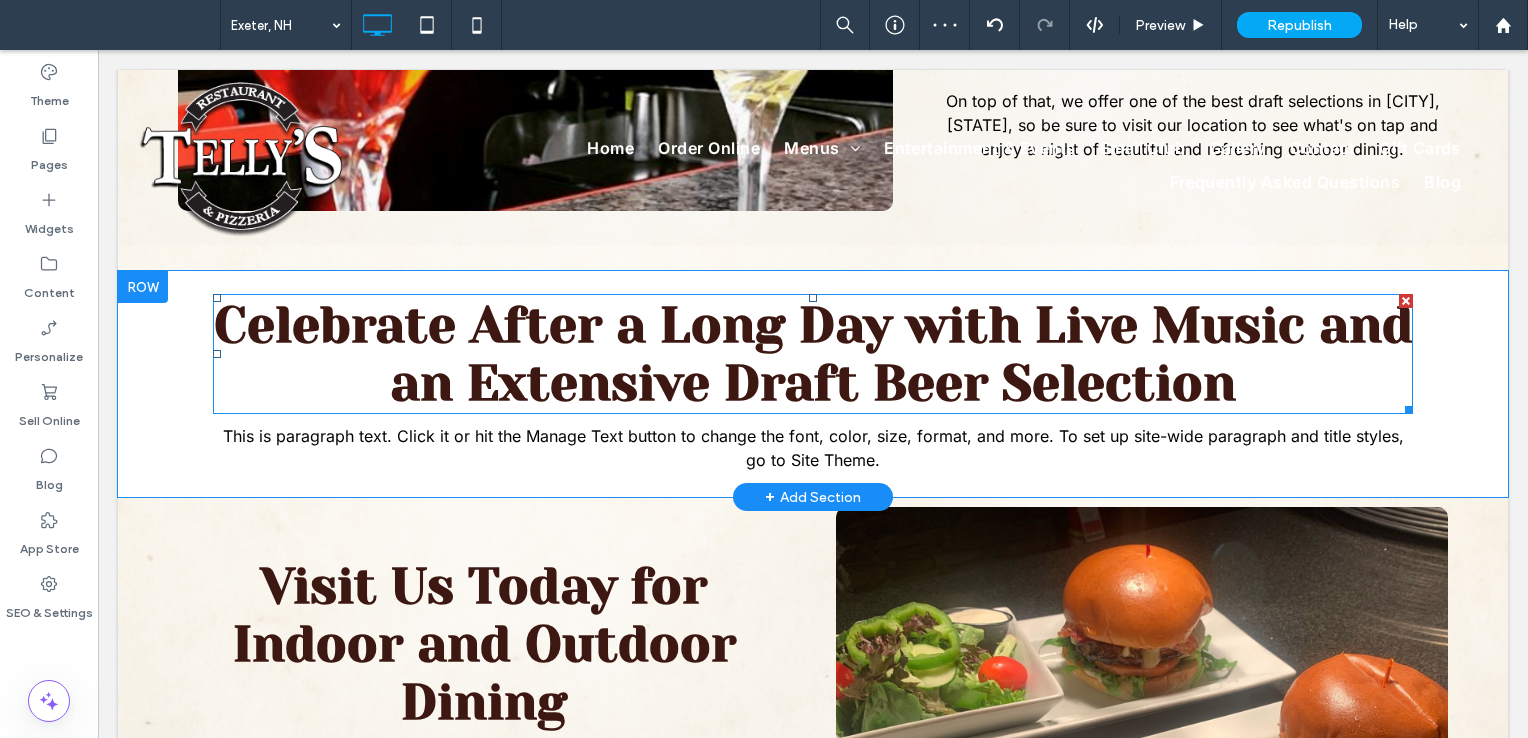 click on "Celebrate After a Long Day with Live Music and an Extensive Draft Beer Selection" at bounding box center [813, 354] 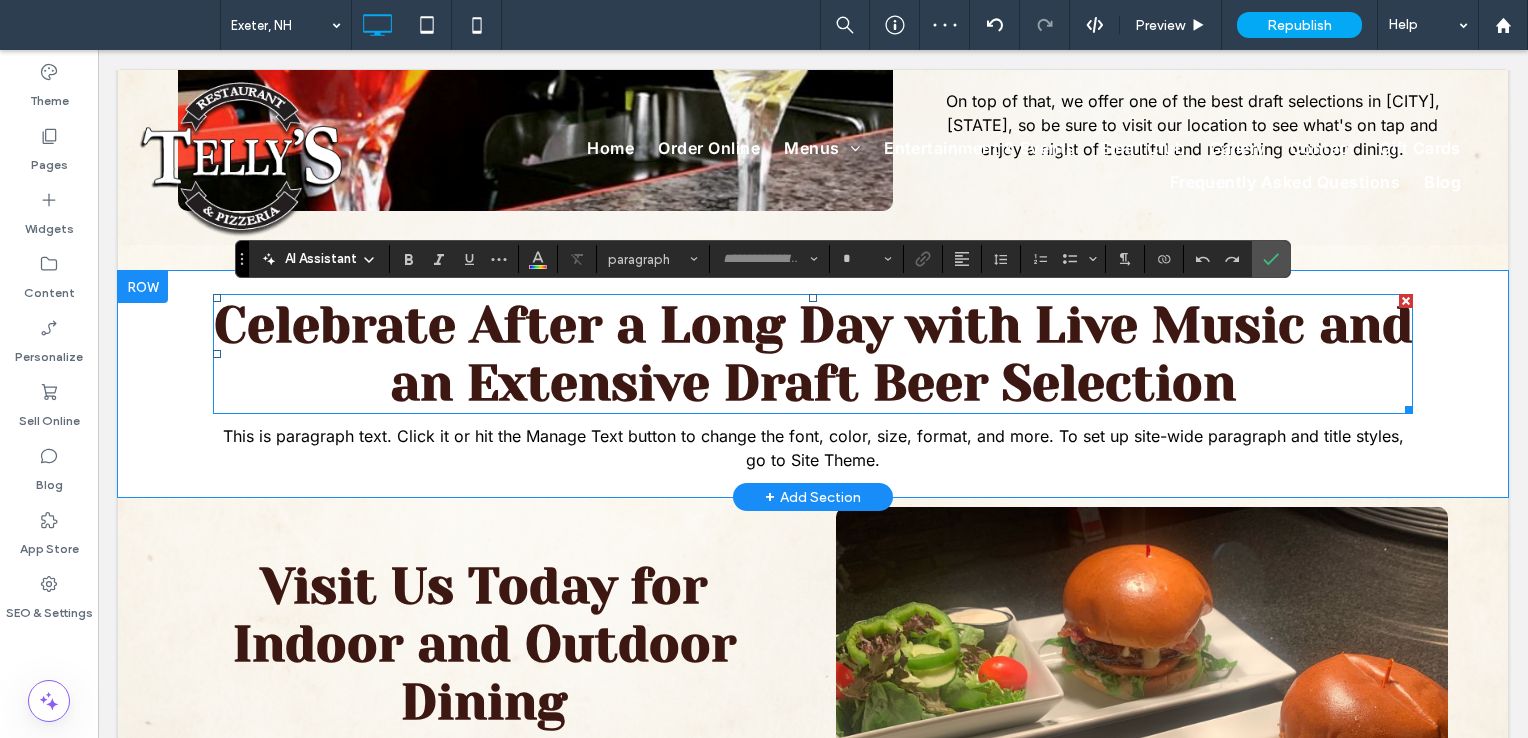 type on "**********" 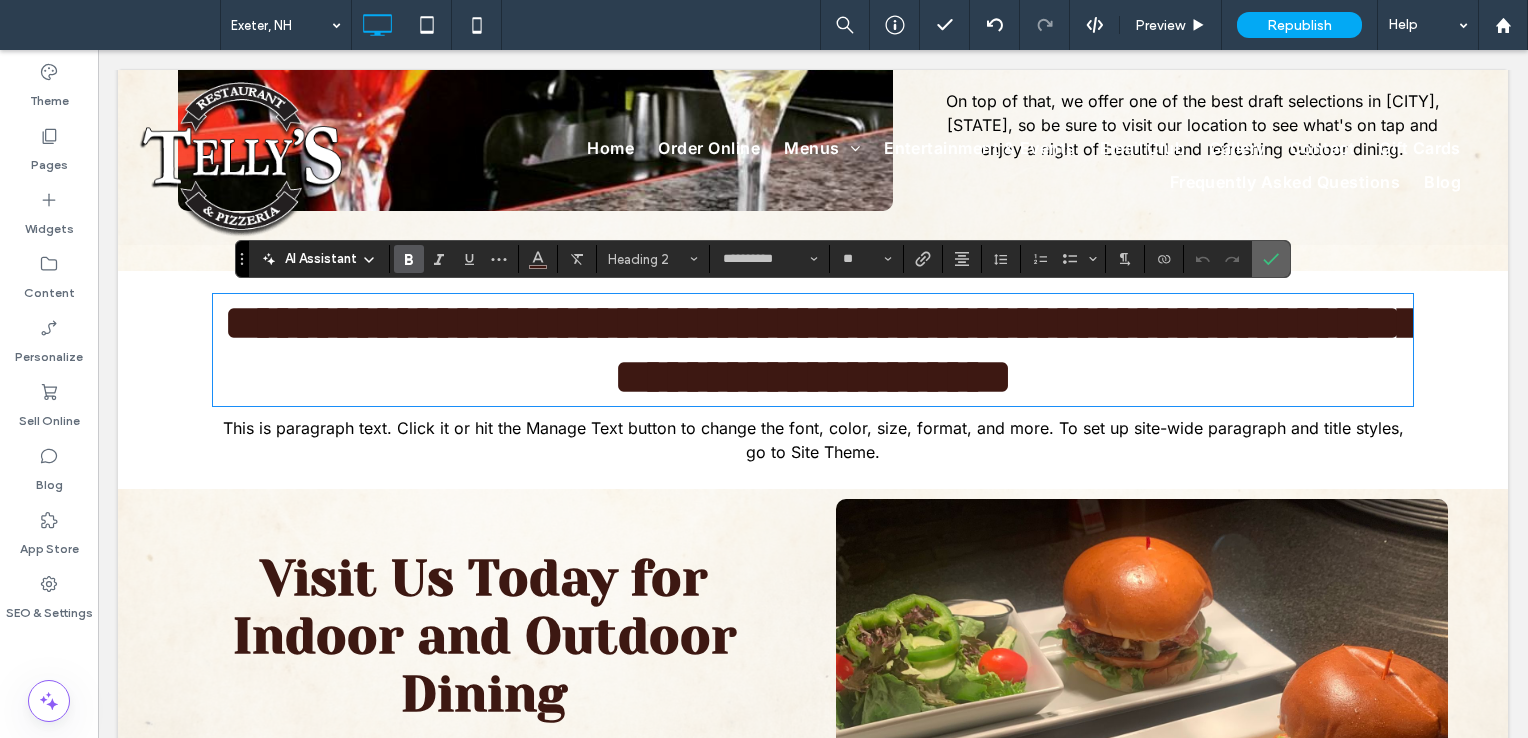 click 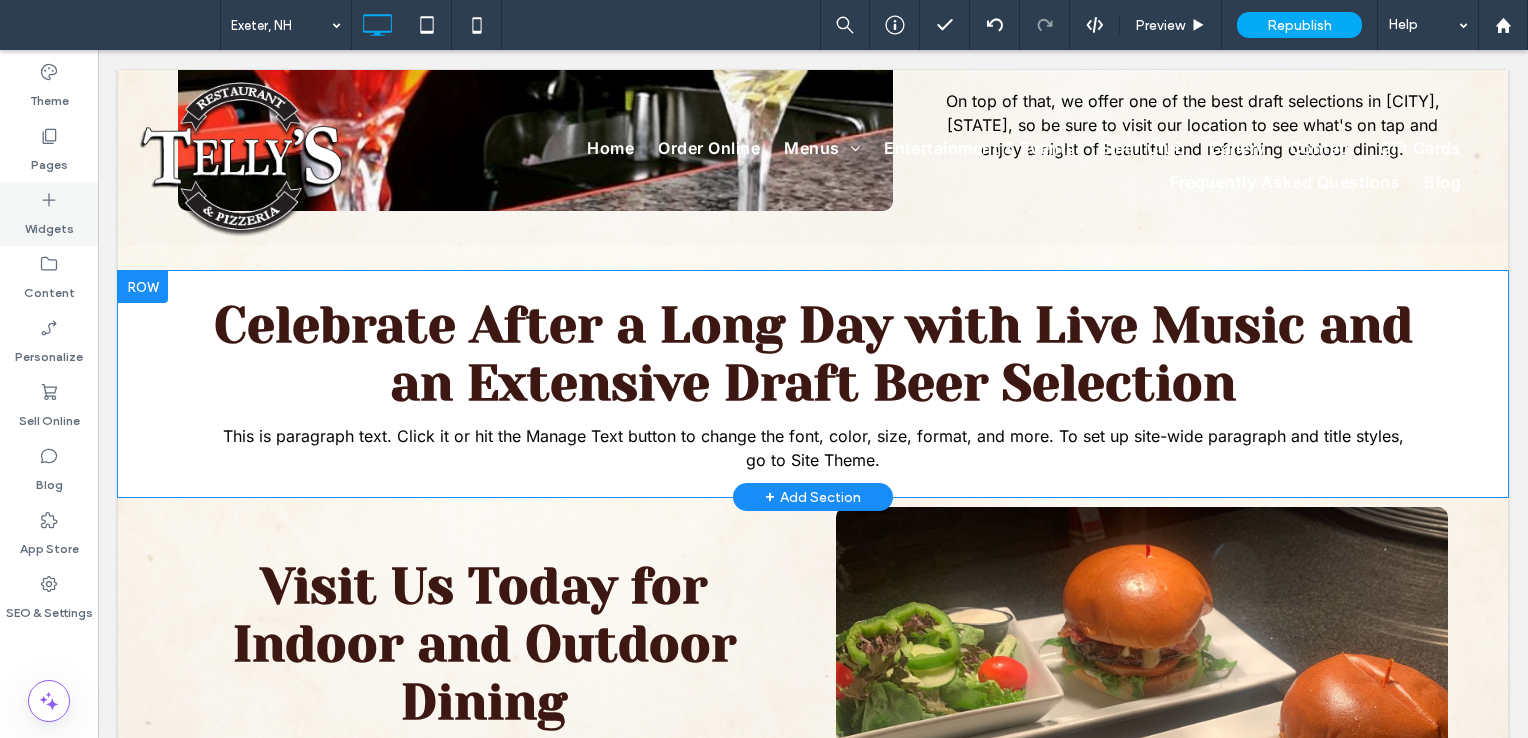 click on "Widgets" at bounding box center (49, 224) 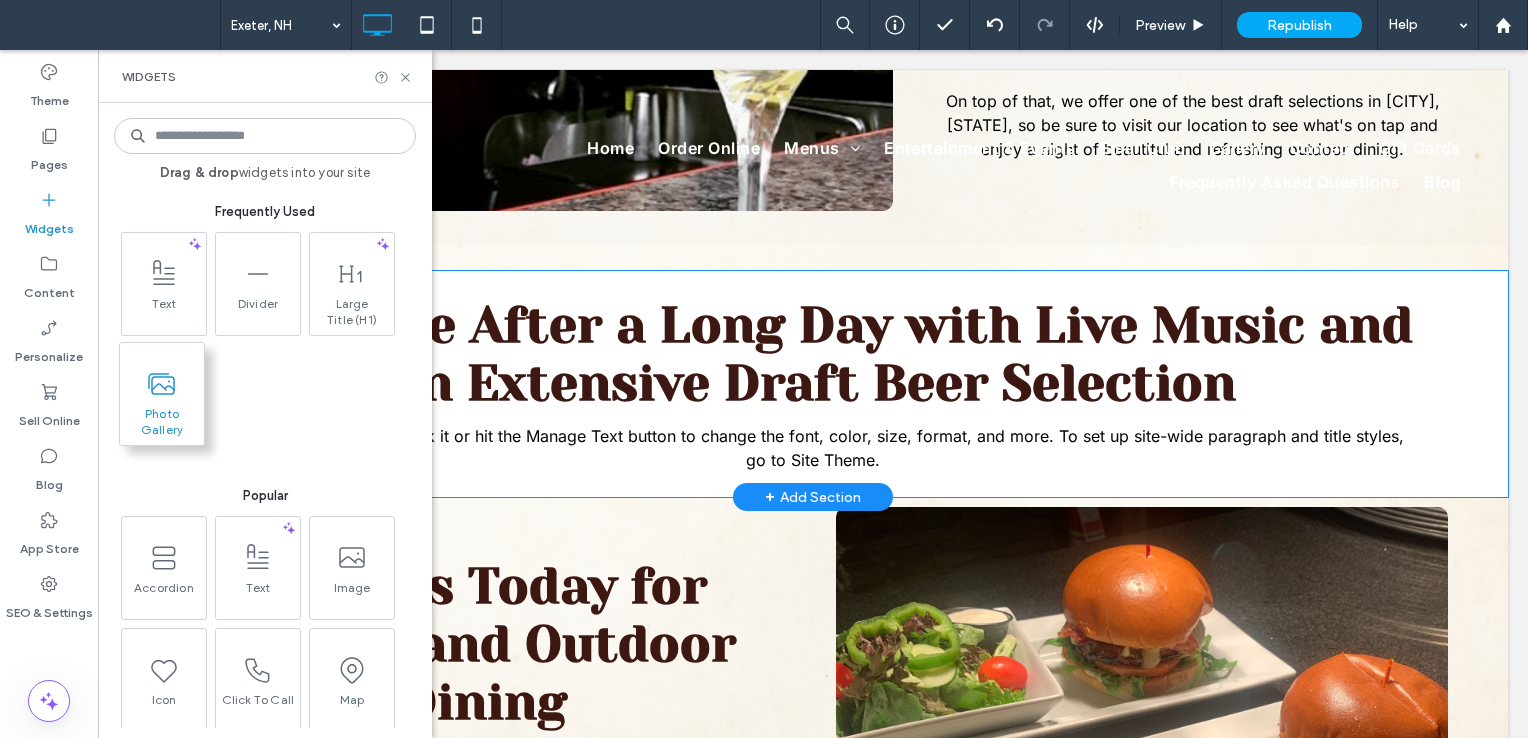 scroll, scrollTop: 200, scrollLeft: 0, axis: vertical 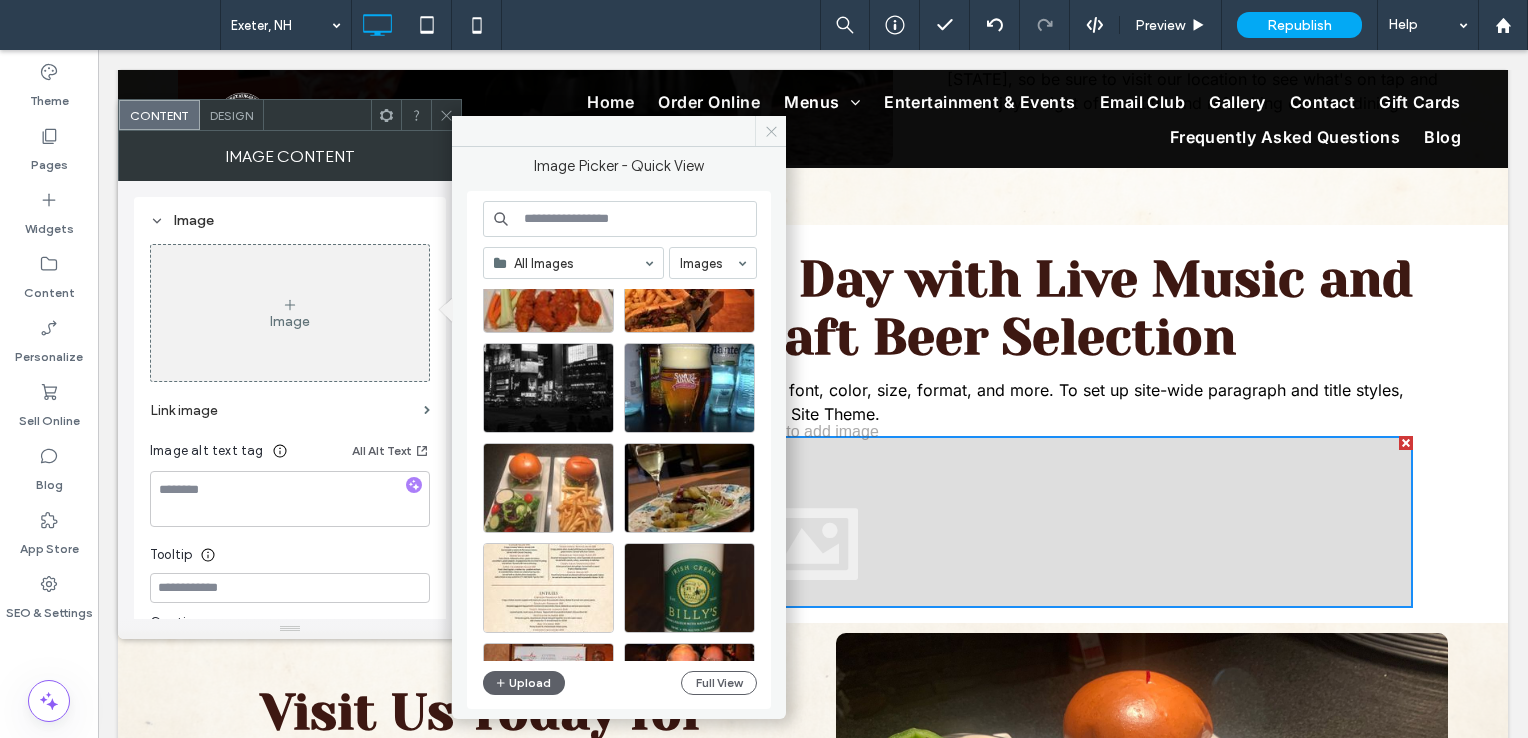 click 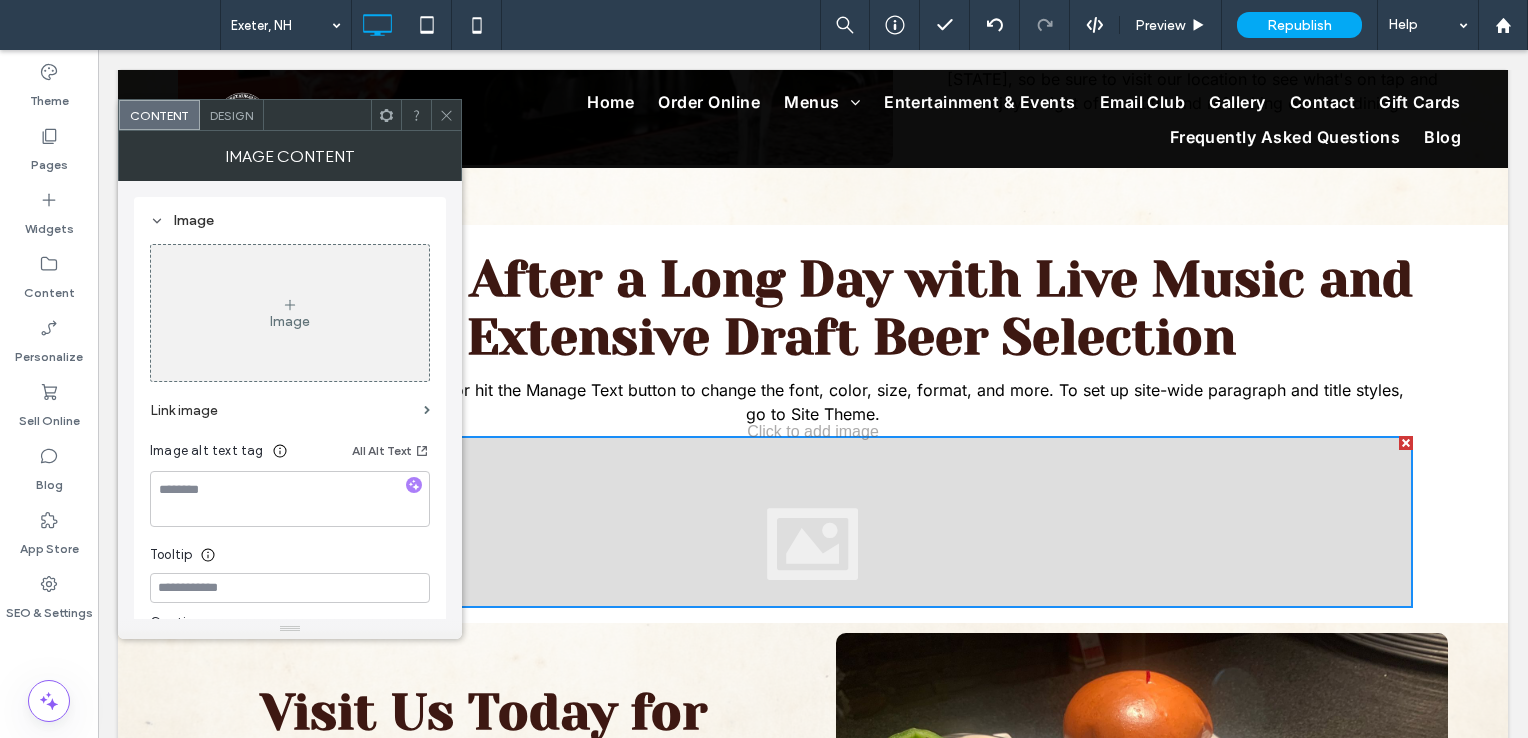 click 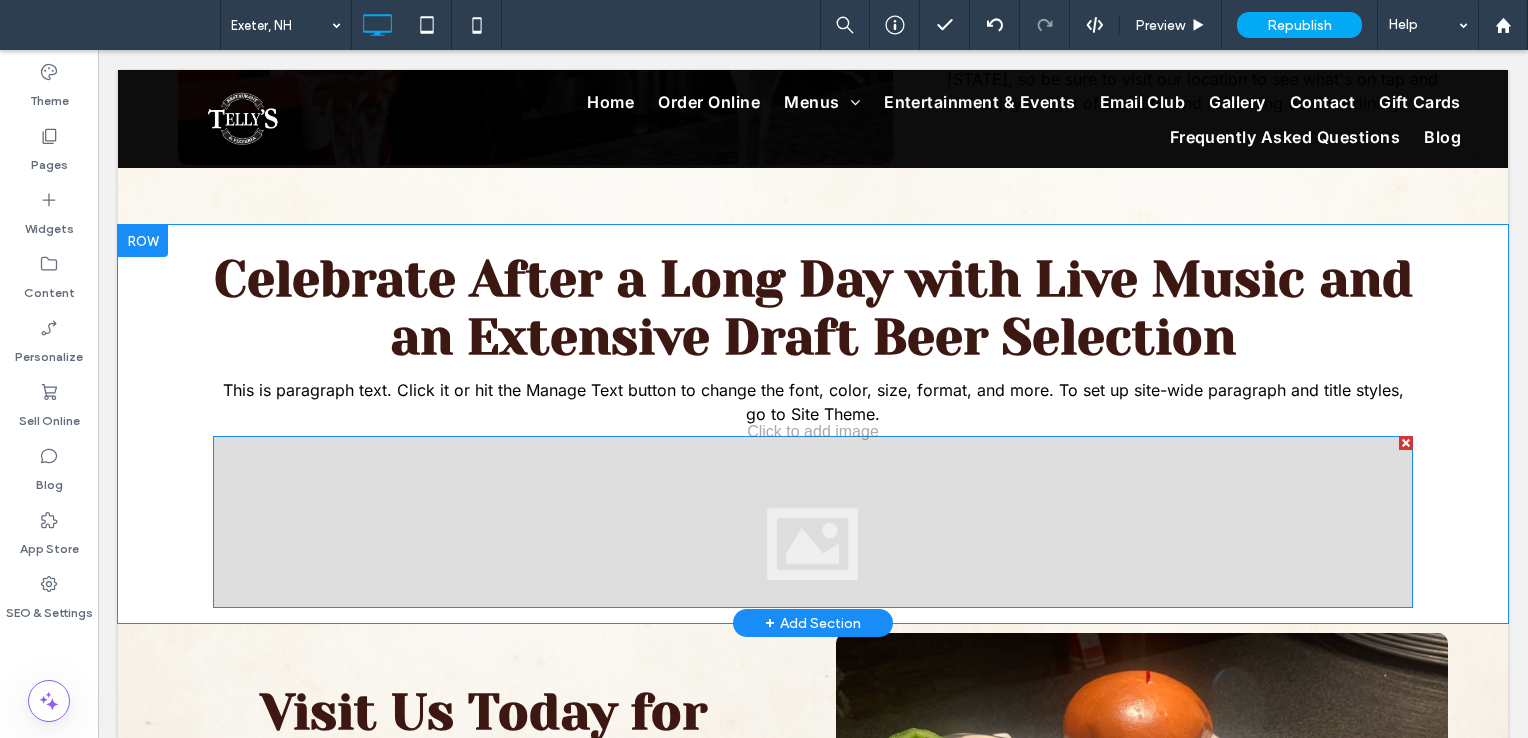 click at bounding box center [1406, 443] 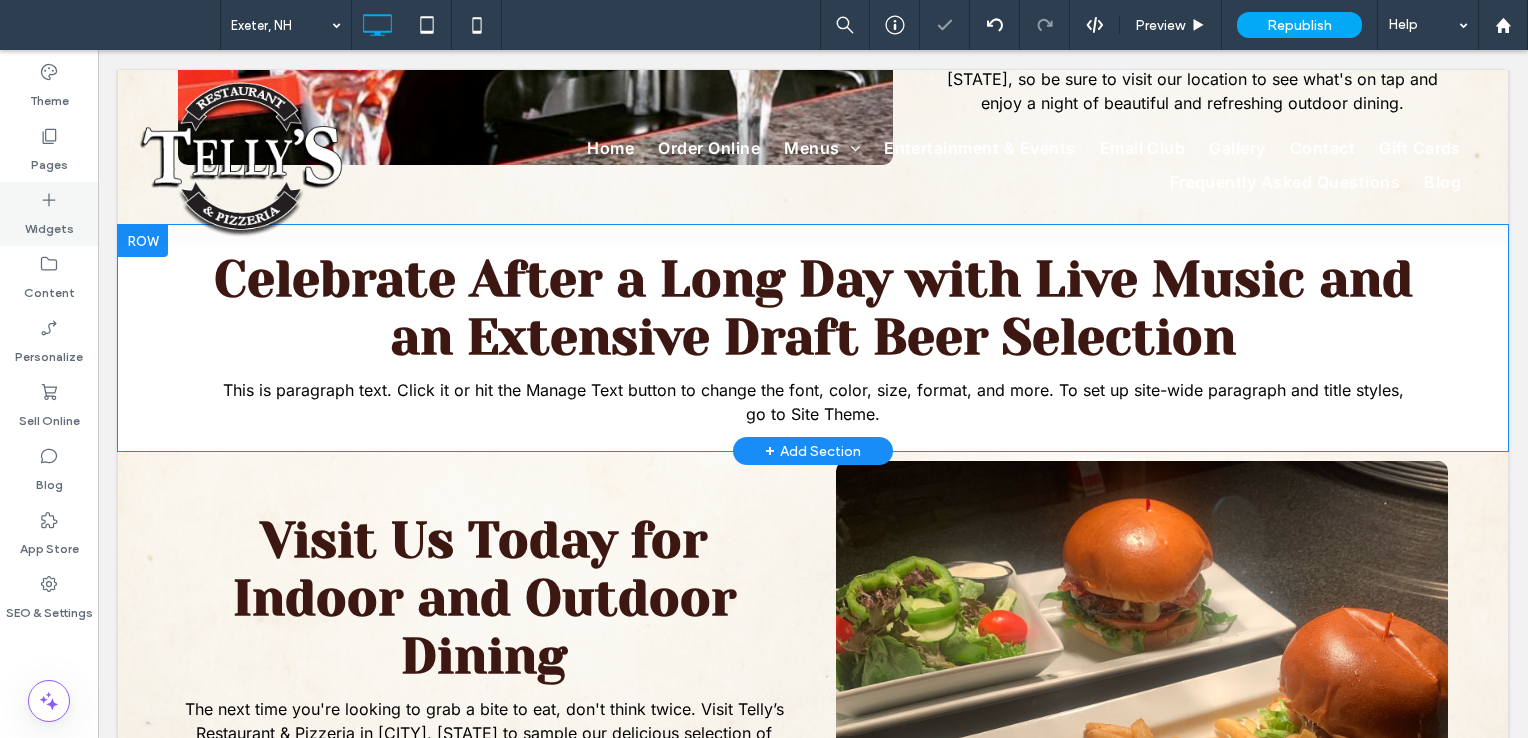 click on "Widgets" at bounding box center (49, 224) 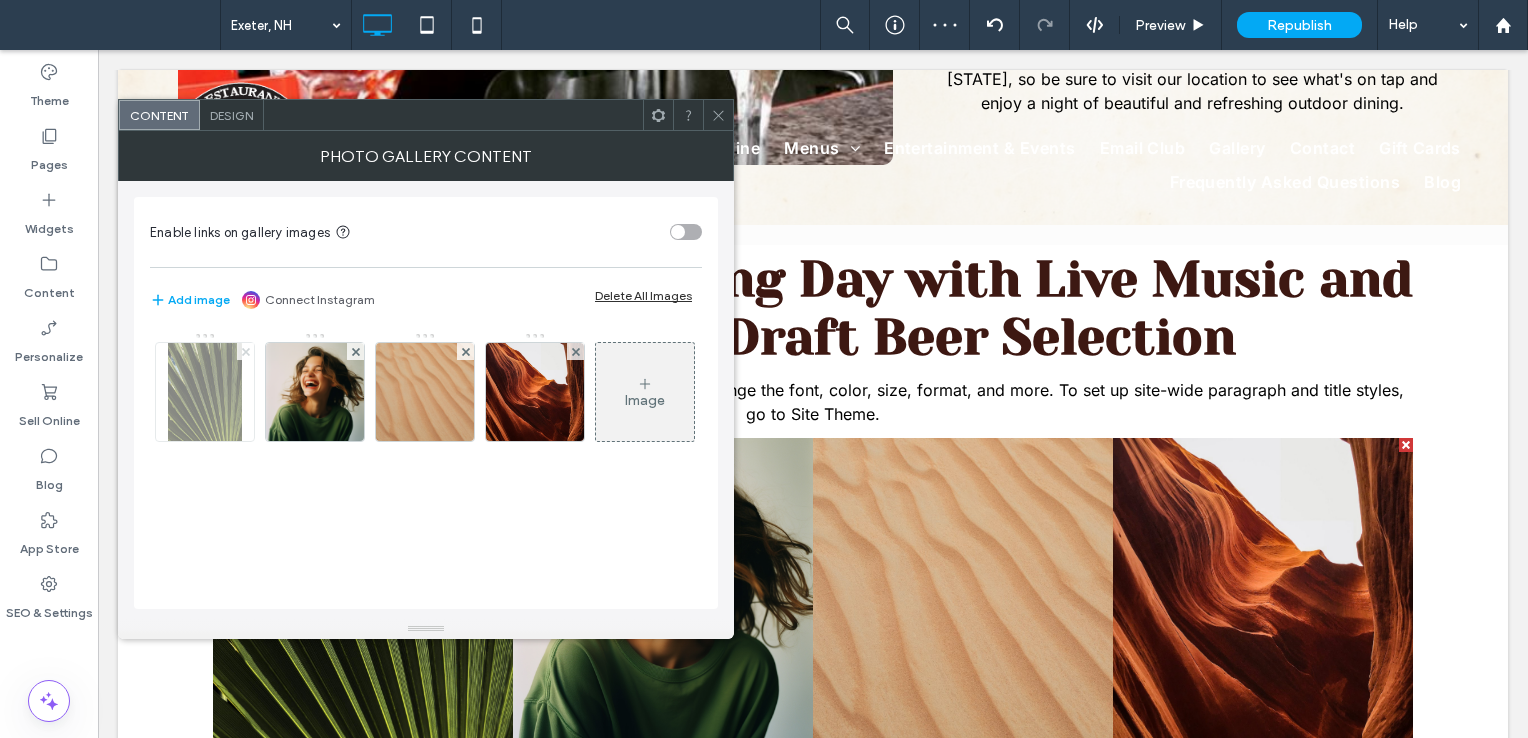 click at bounding box center (246, 351) 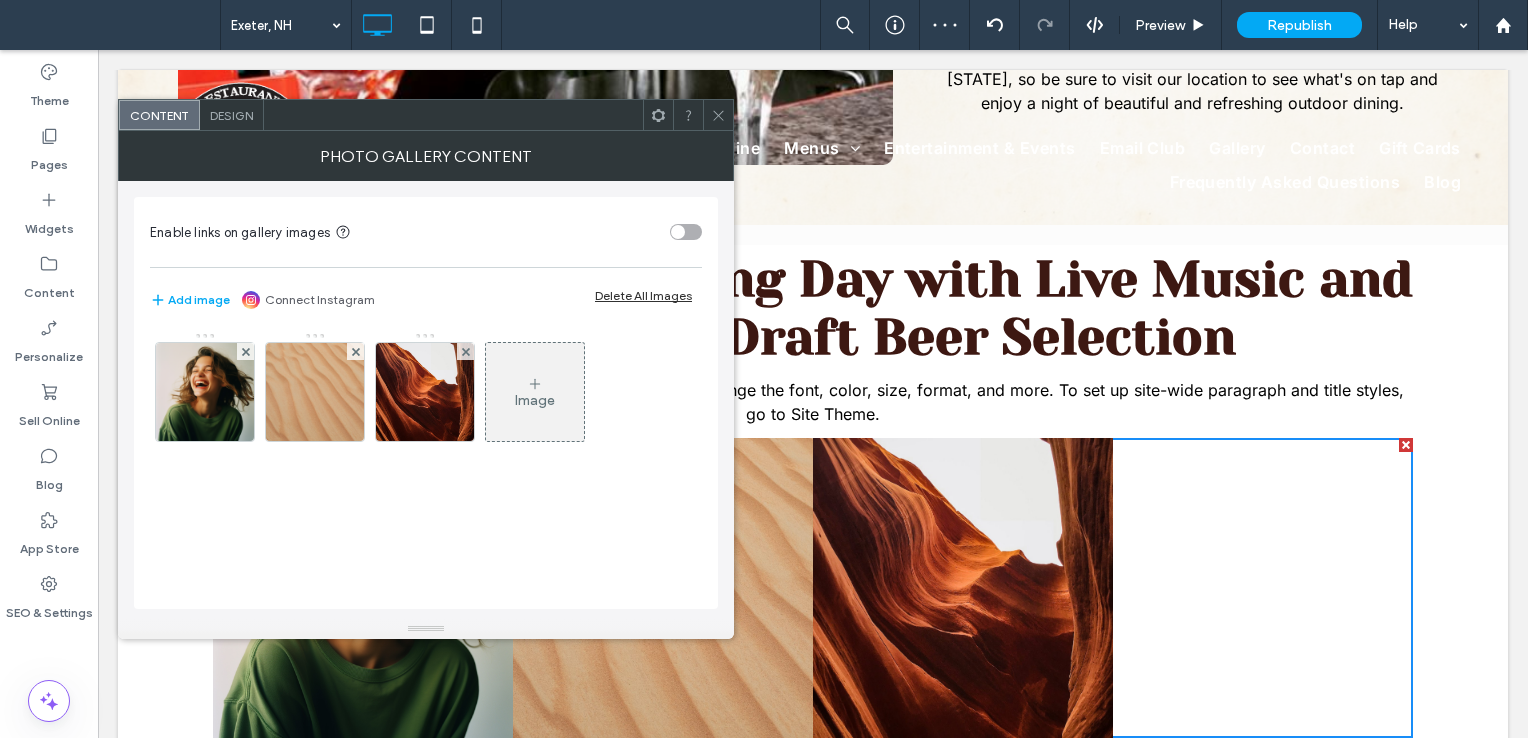 click at bounding box center (246, 351) 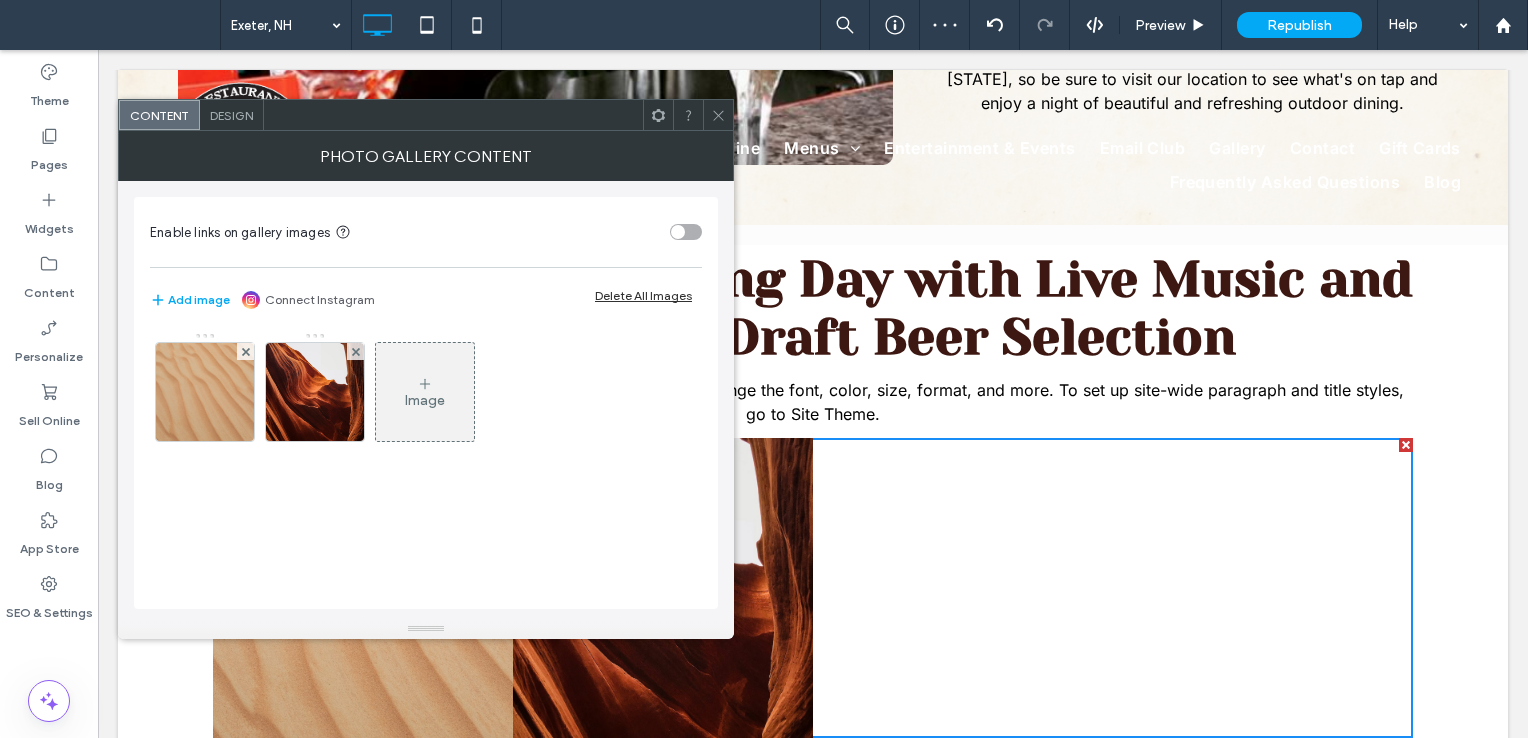 click at bounding box center [246, 351] 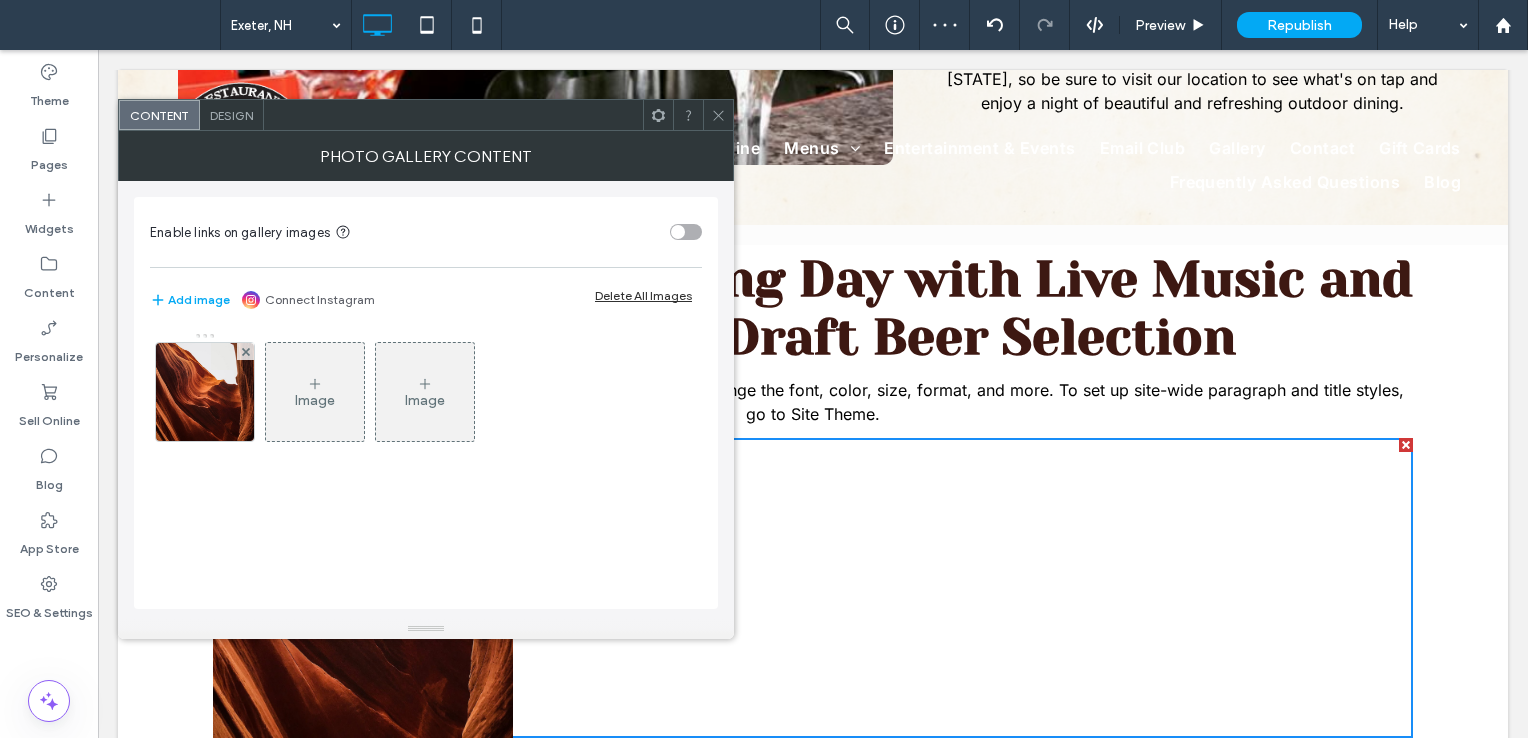 click at bounding box center [246, 351] 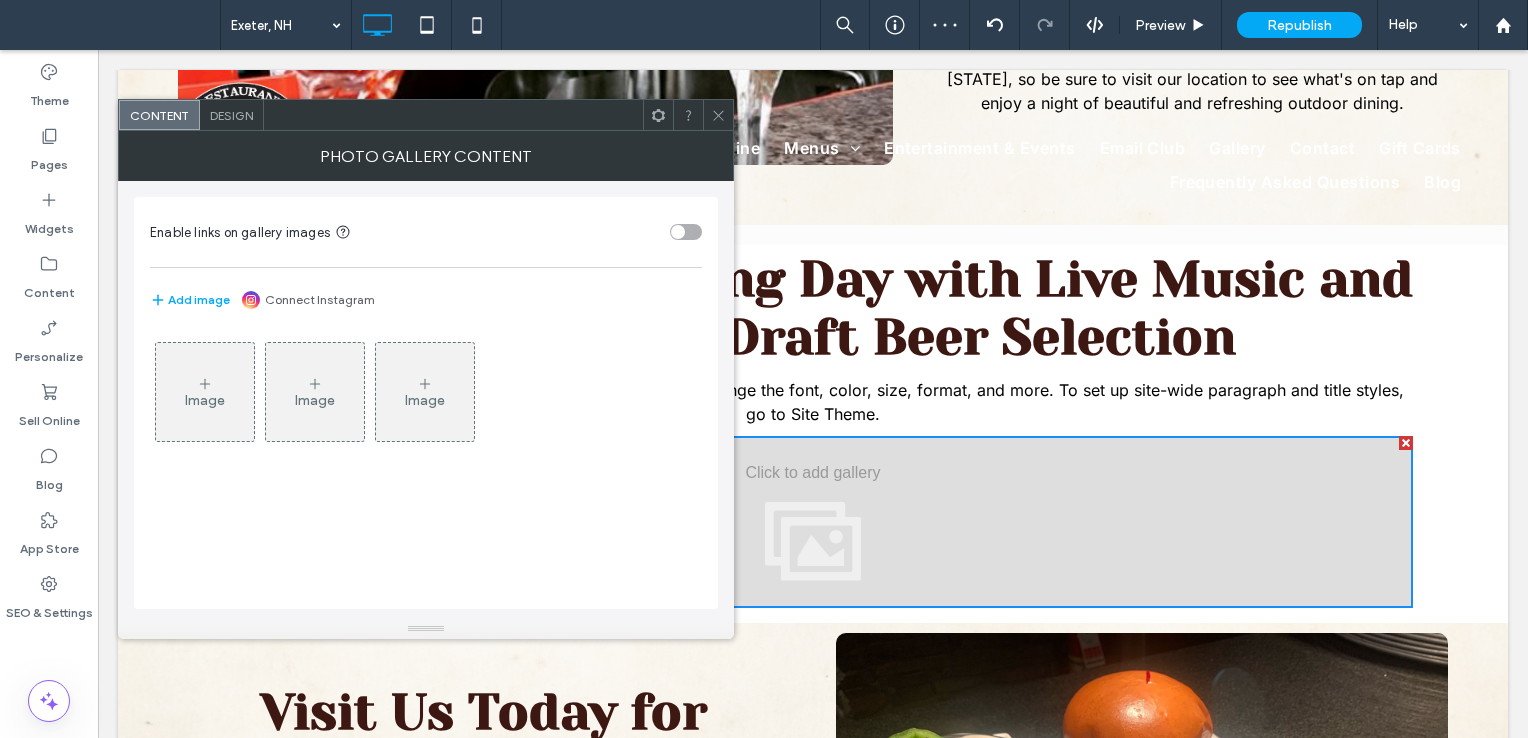 click on "Image" at bounding box center [205, 400] 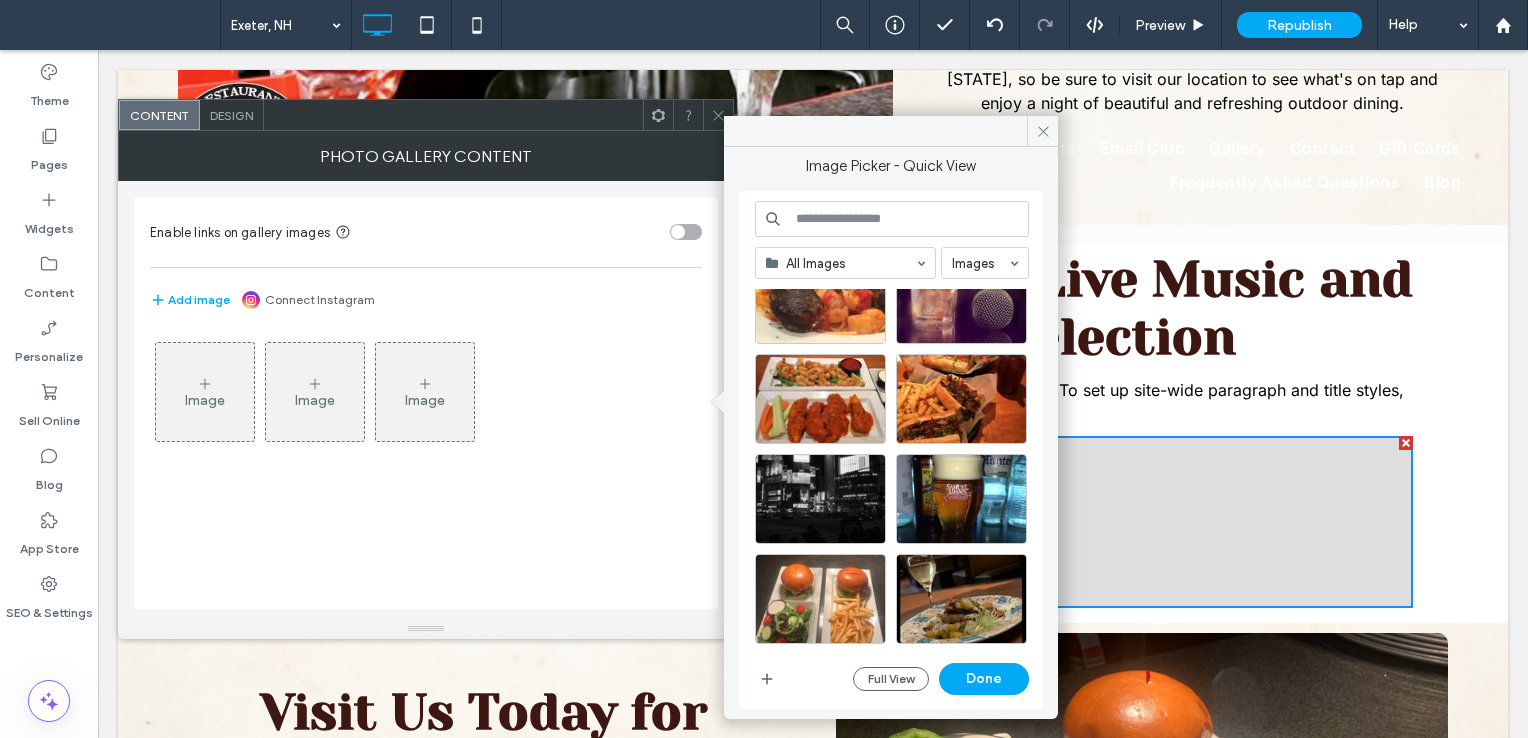 scroll, scrollTop: 1665, scrollLeft: 0, axis: vertical 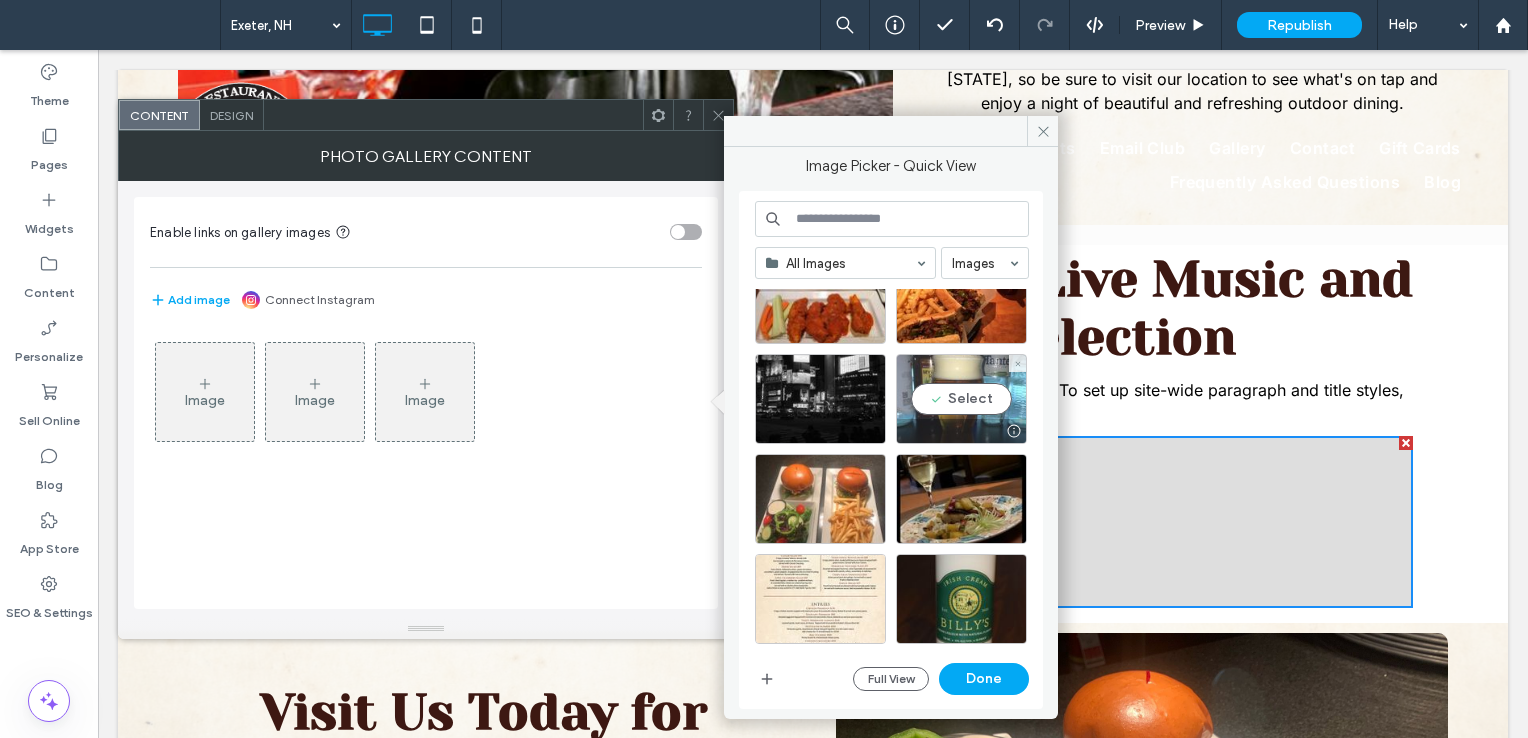 click on "Select" at bounding box center [961, 399] 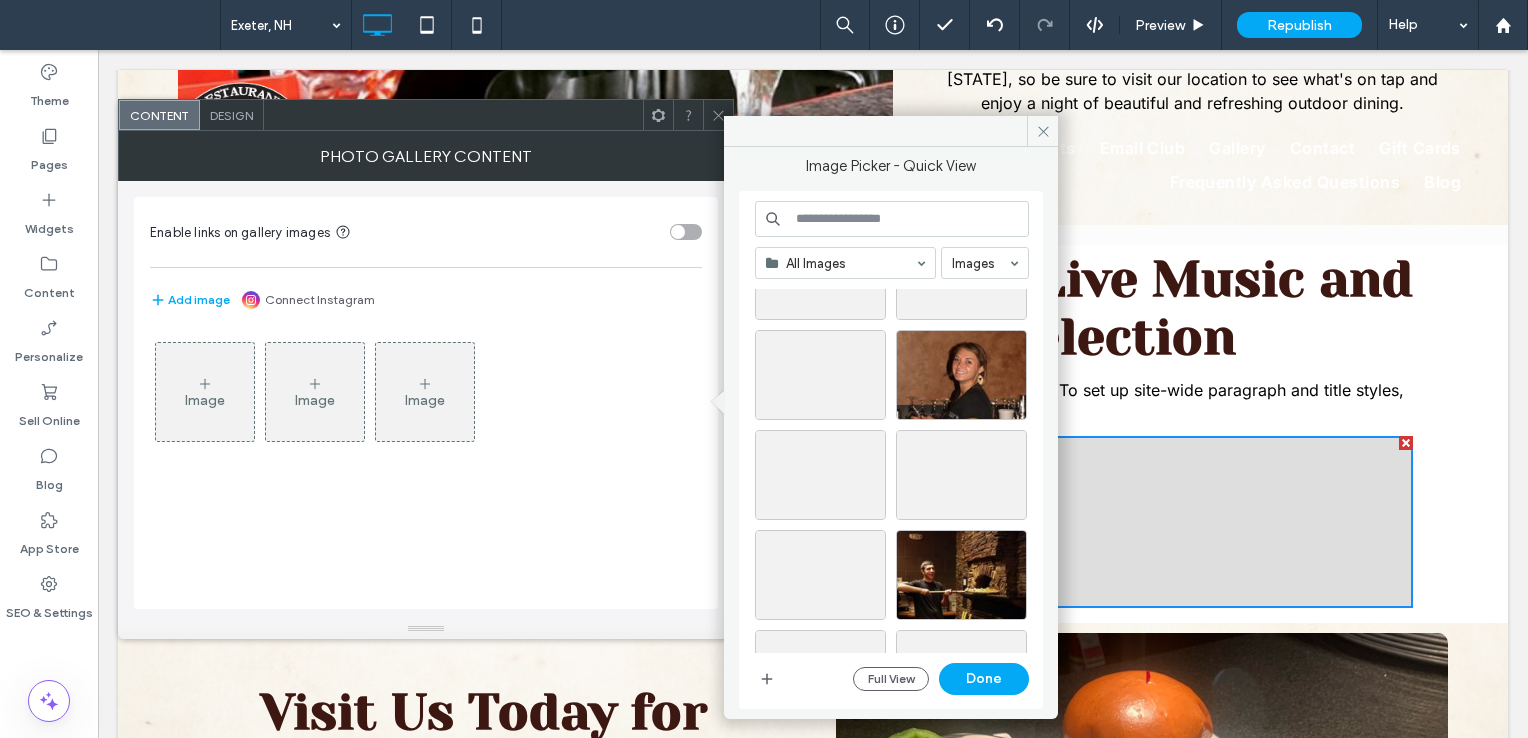 scroll, scrollTop: 2965, scrollLeft: 0, axis: vertical 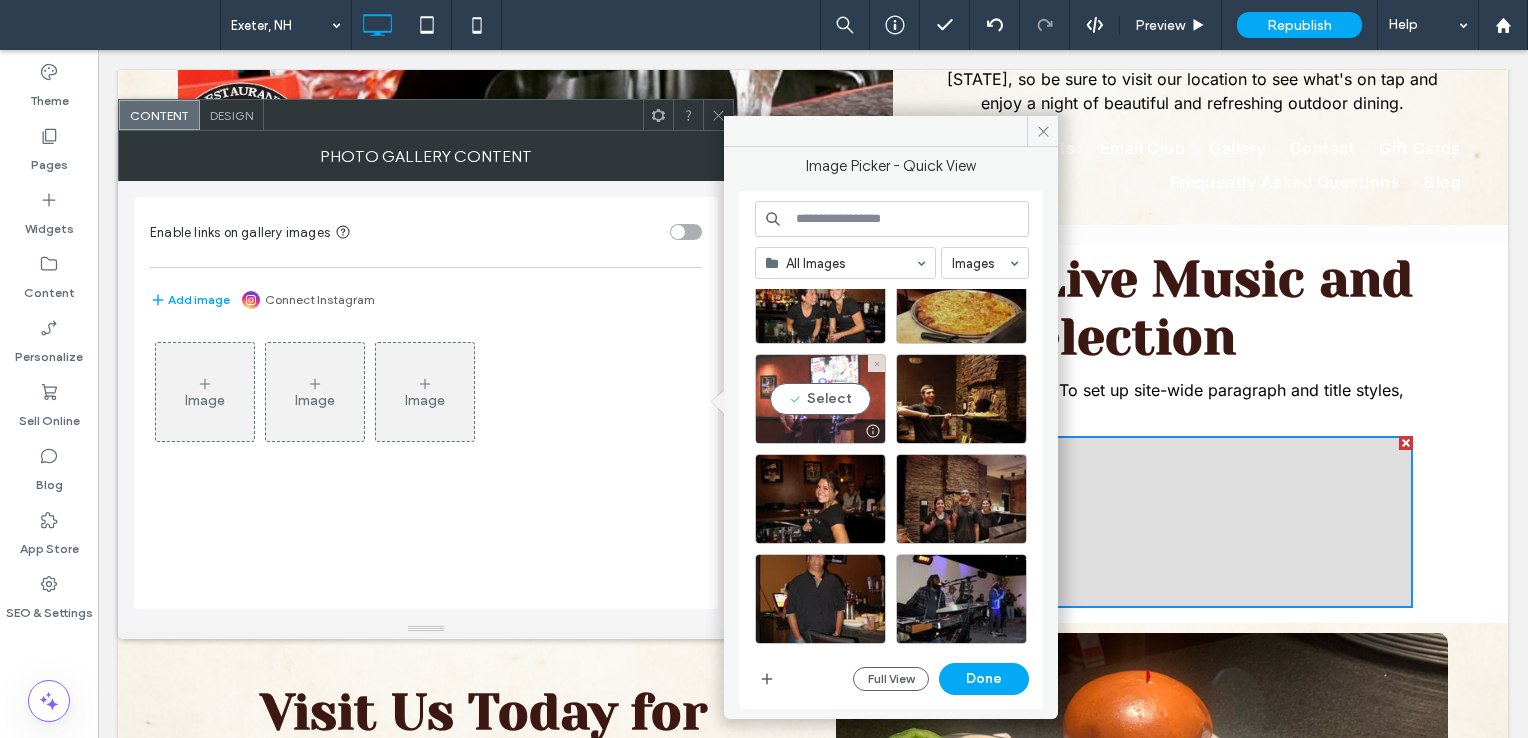 click on "Select" at bounding box center (820, 399) 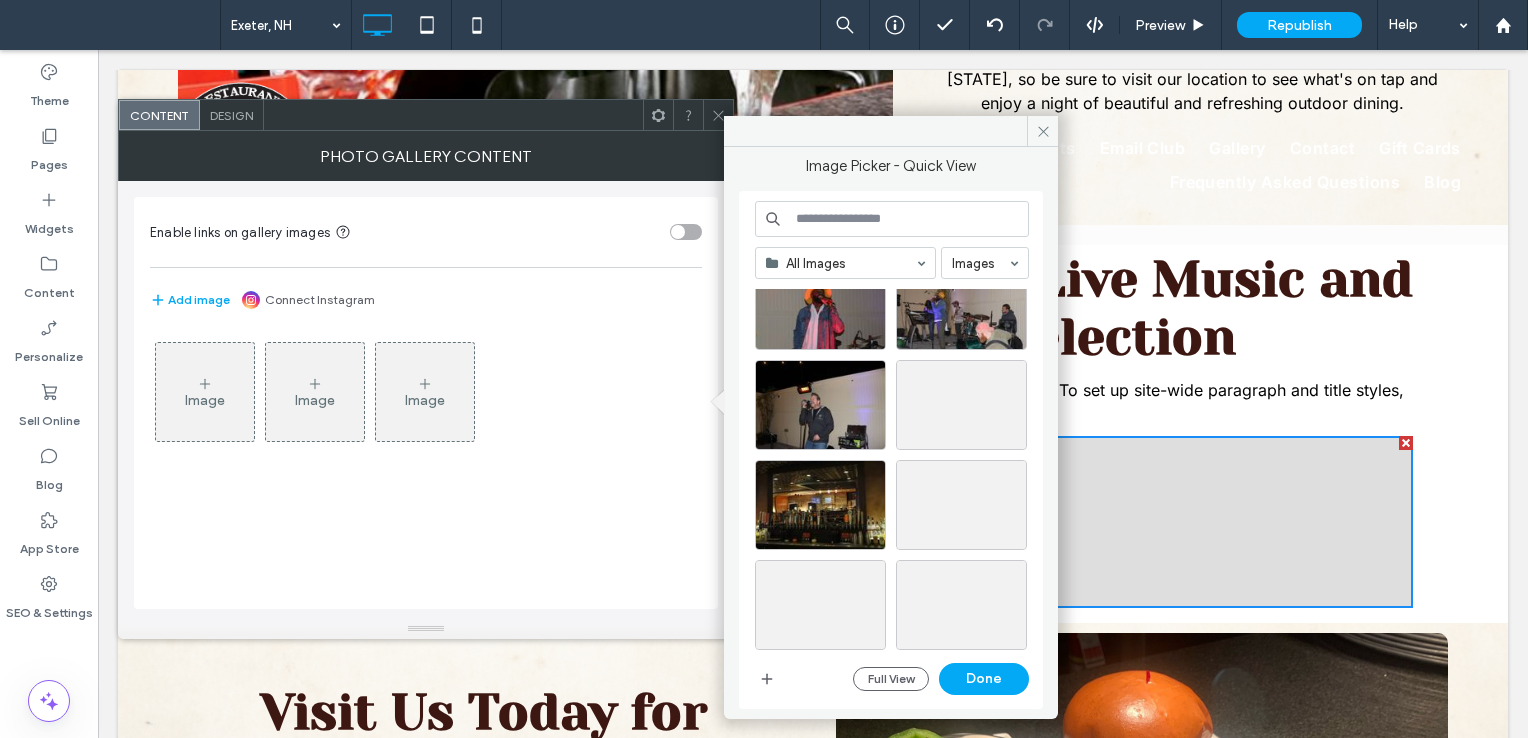 scroll, scrollTop: 3765, scrollLeft: 0, axis: vertical 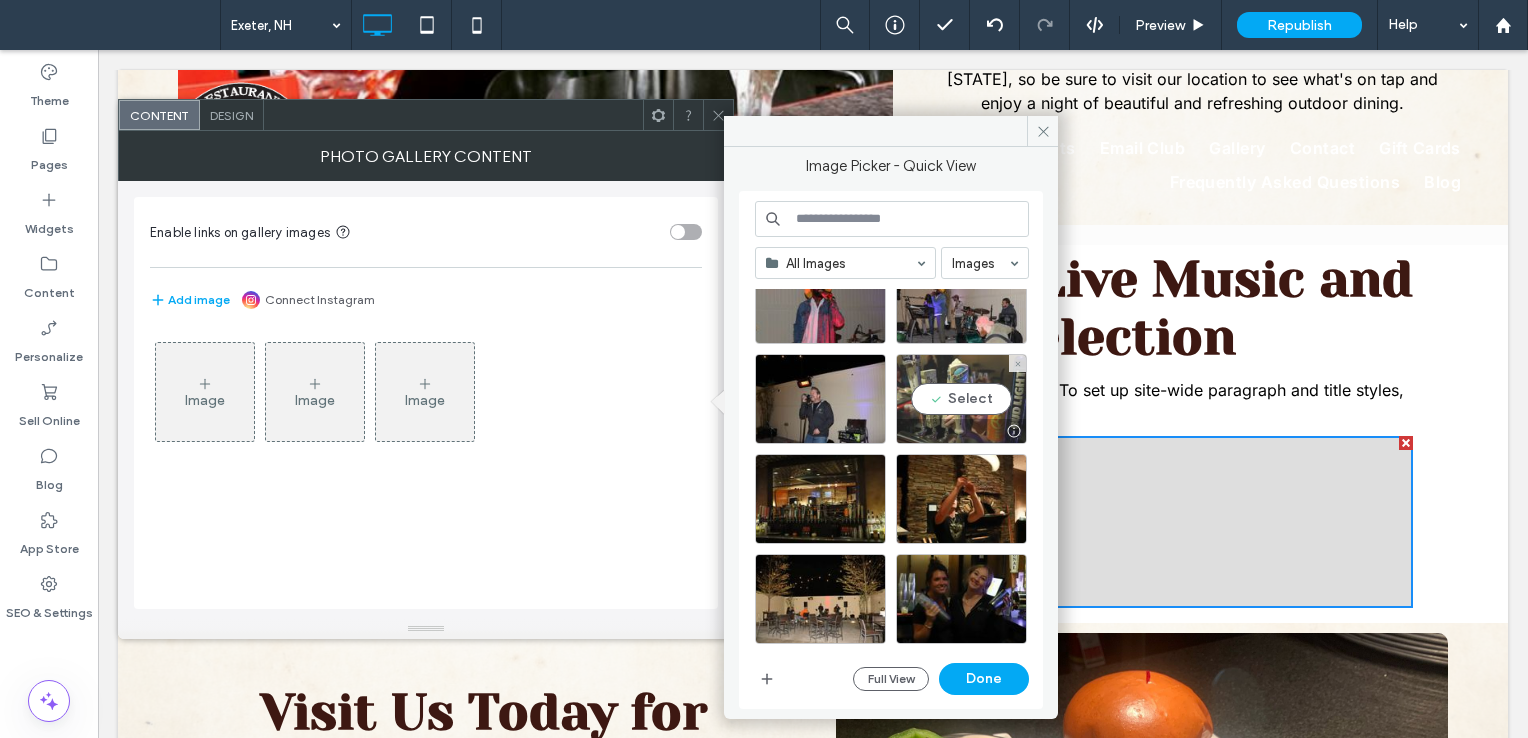 click on "Select" at bounding box center [961, 399] 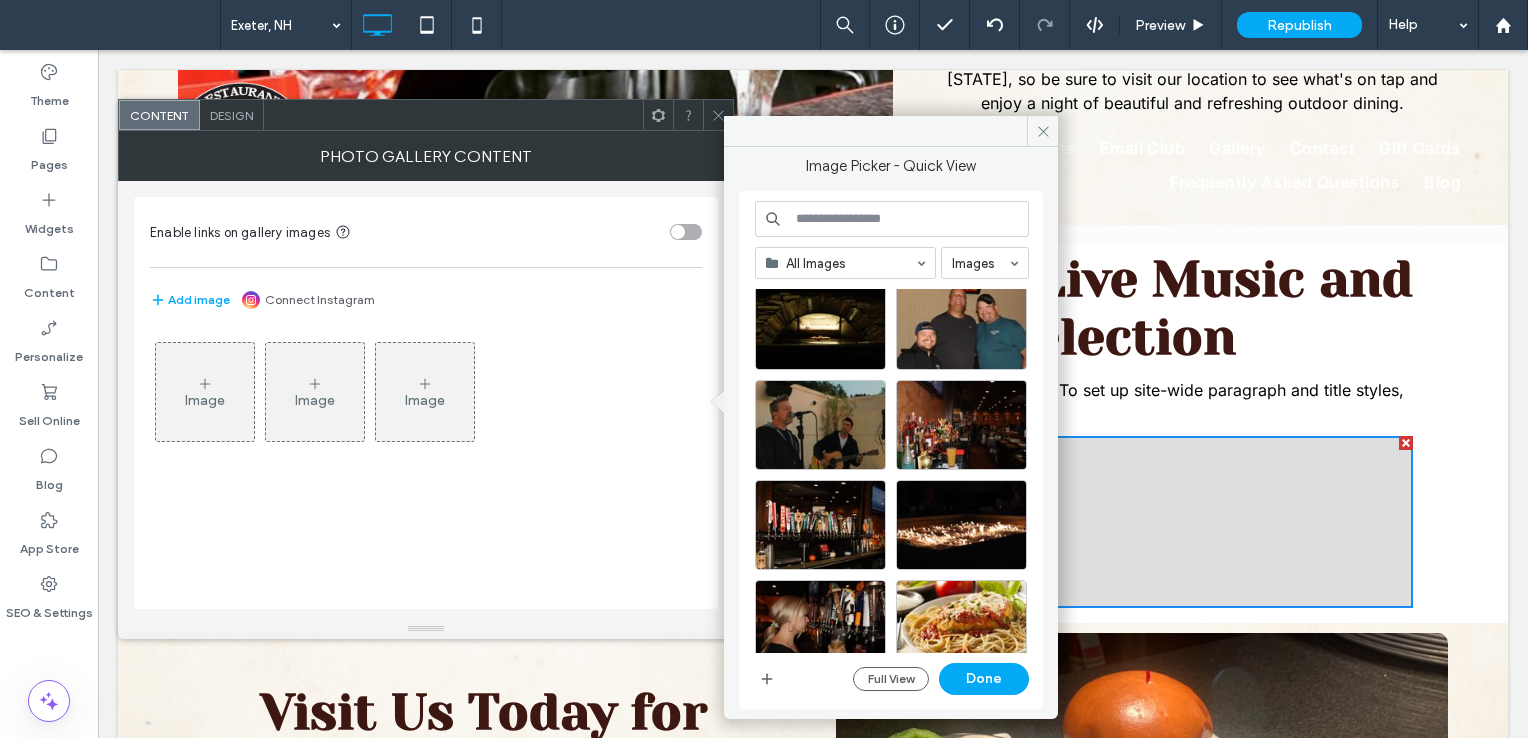 scroll, scrollTop: 4365, scrollLeft: 0, axis: vertical 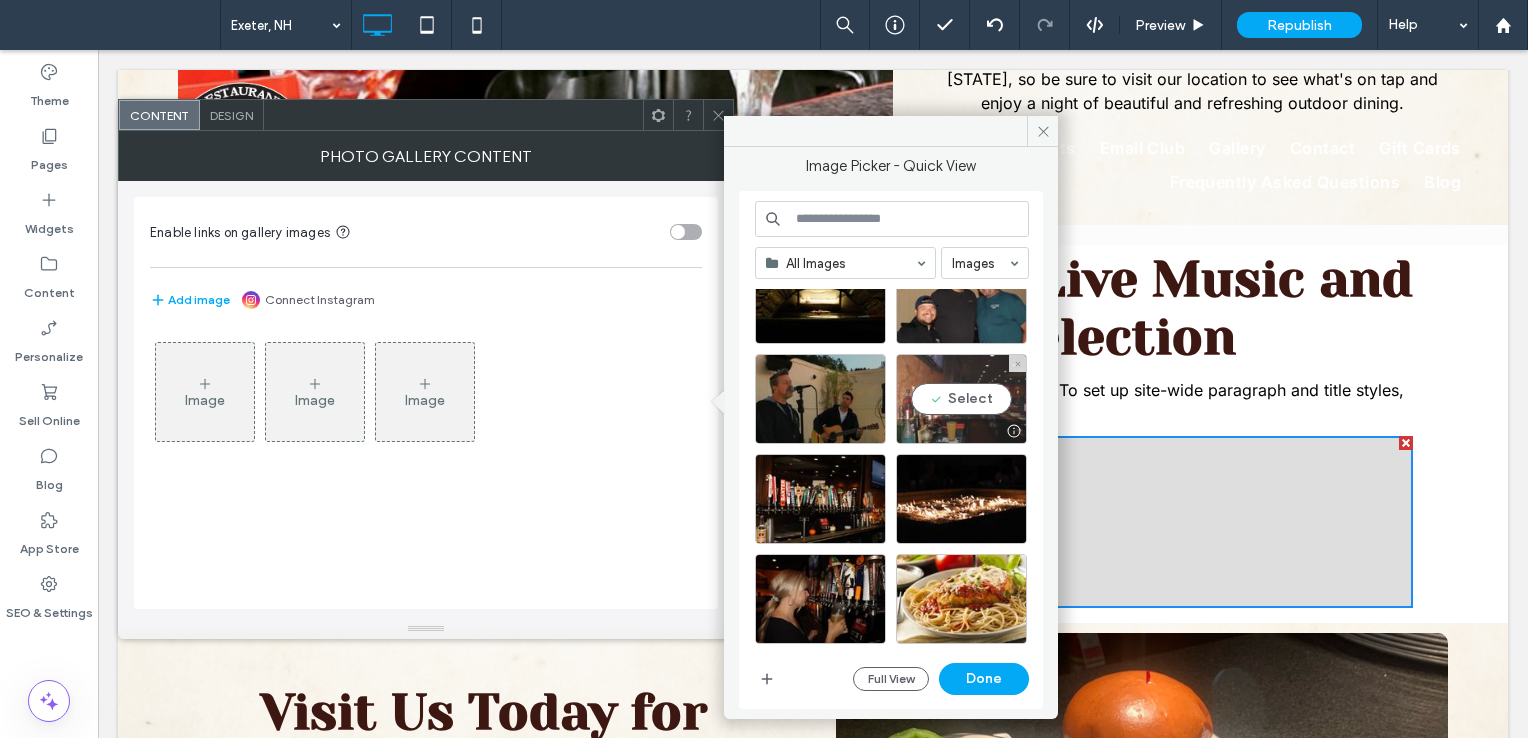click on "Select" at bounding box center [961, 399] 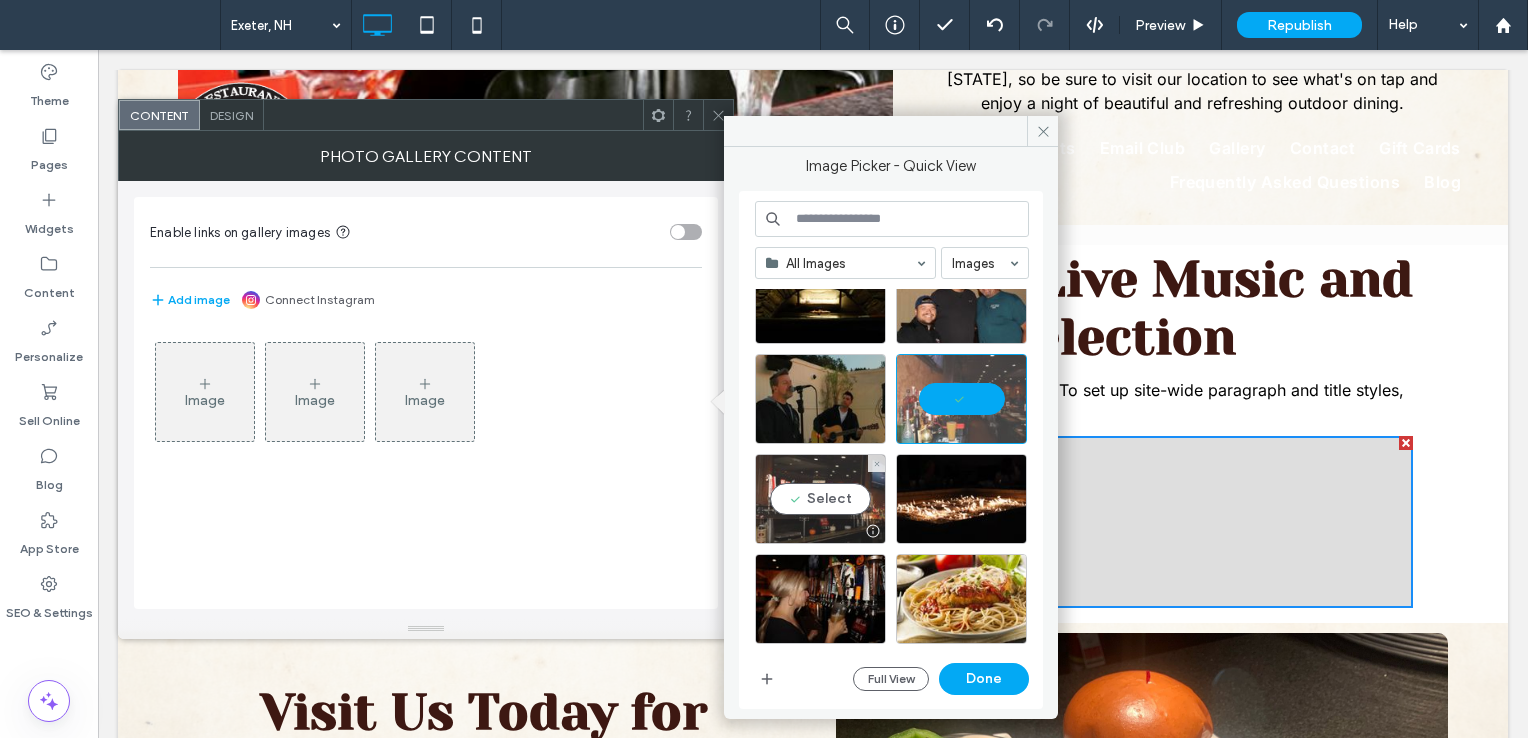 click on "Select" at bounding box center (820, 499) 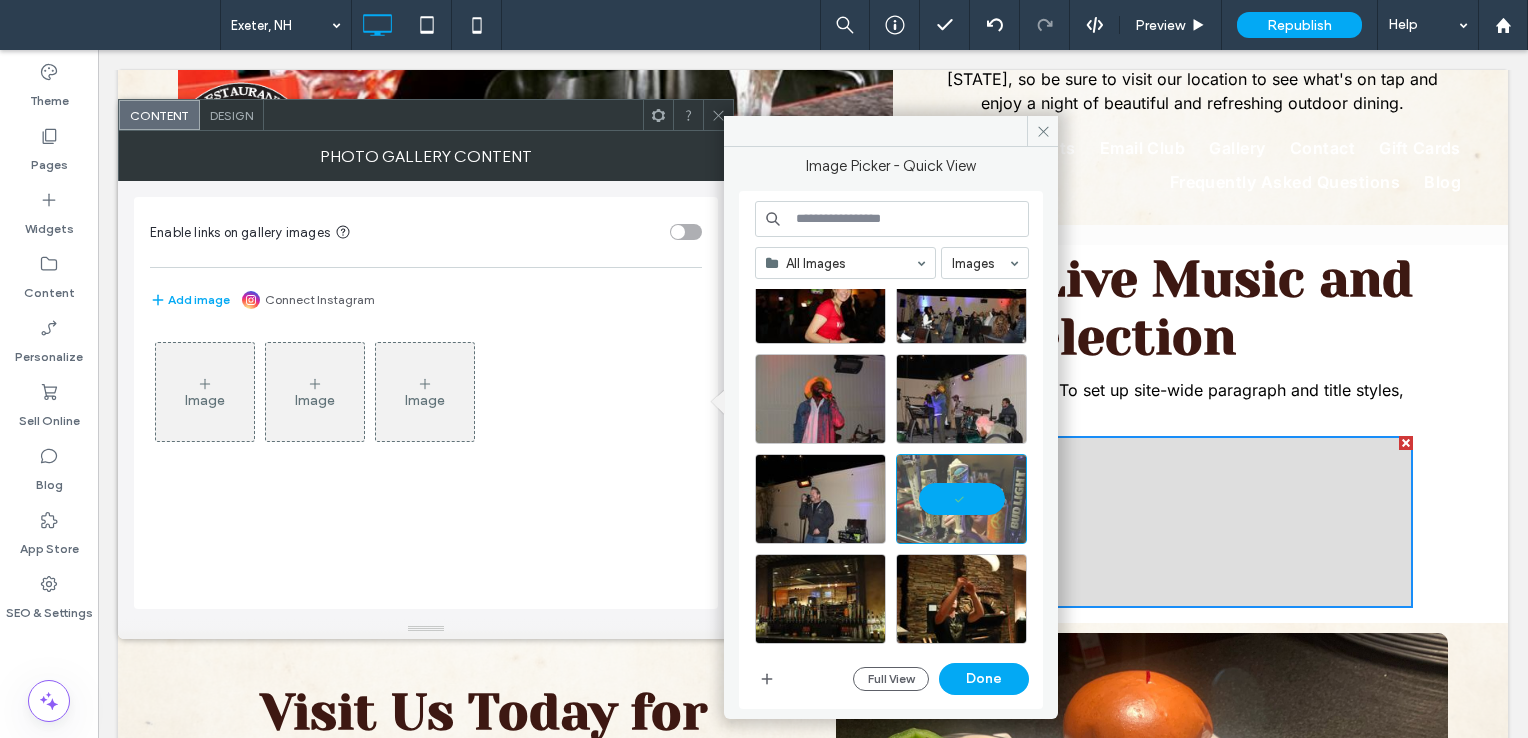 scroll, scrollTop: 4365, scrollLeft: 0, axis: vertical 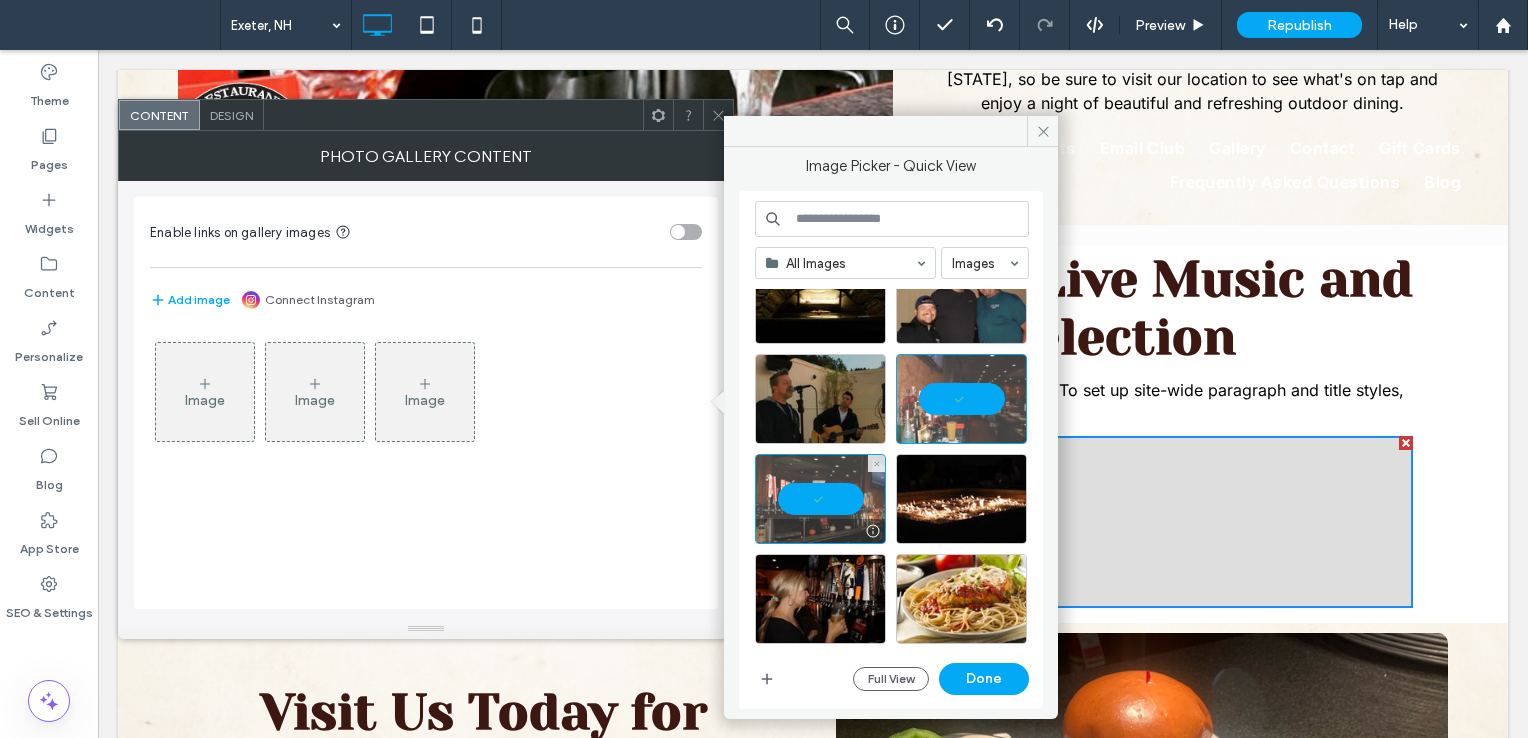 click at bounding box center [820, 499] 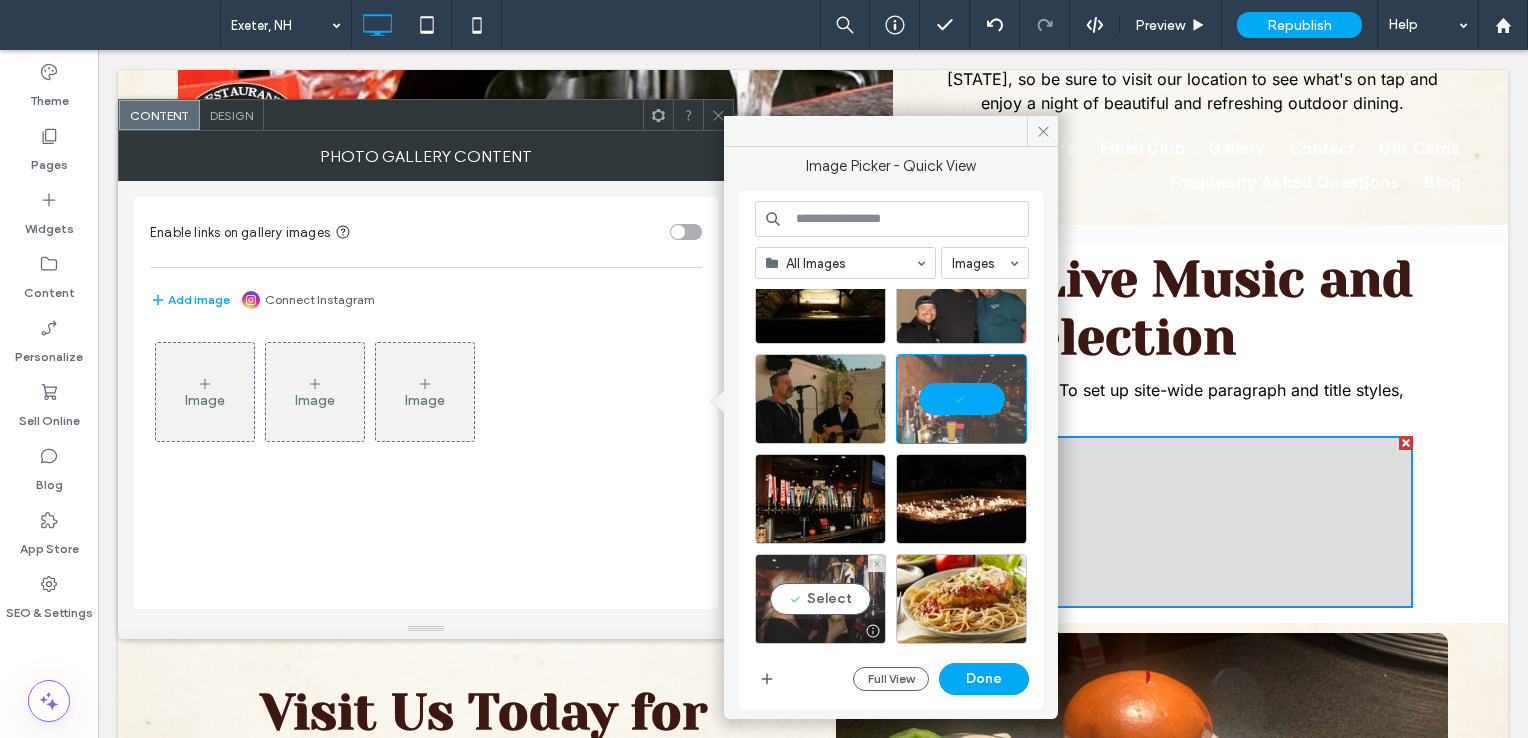 click on "Select" at bounding box center [820, 599] 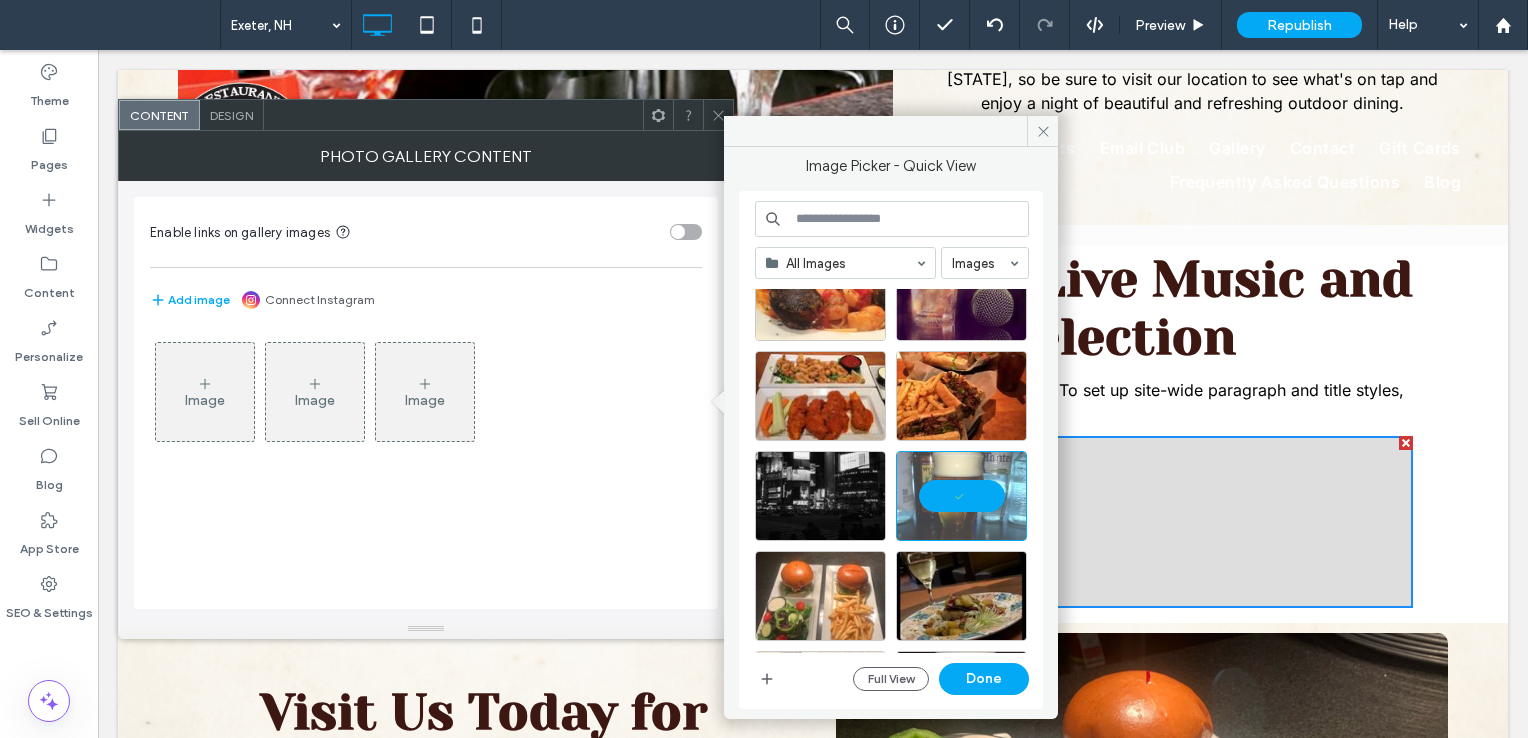 scroll, scrollTop: 1565, scrollLeft: 0, axis: vertical 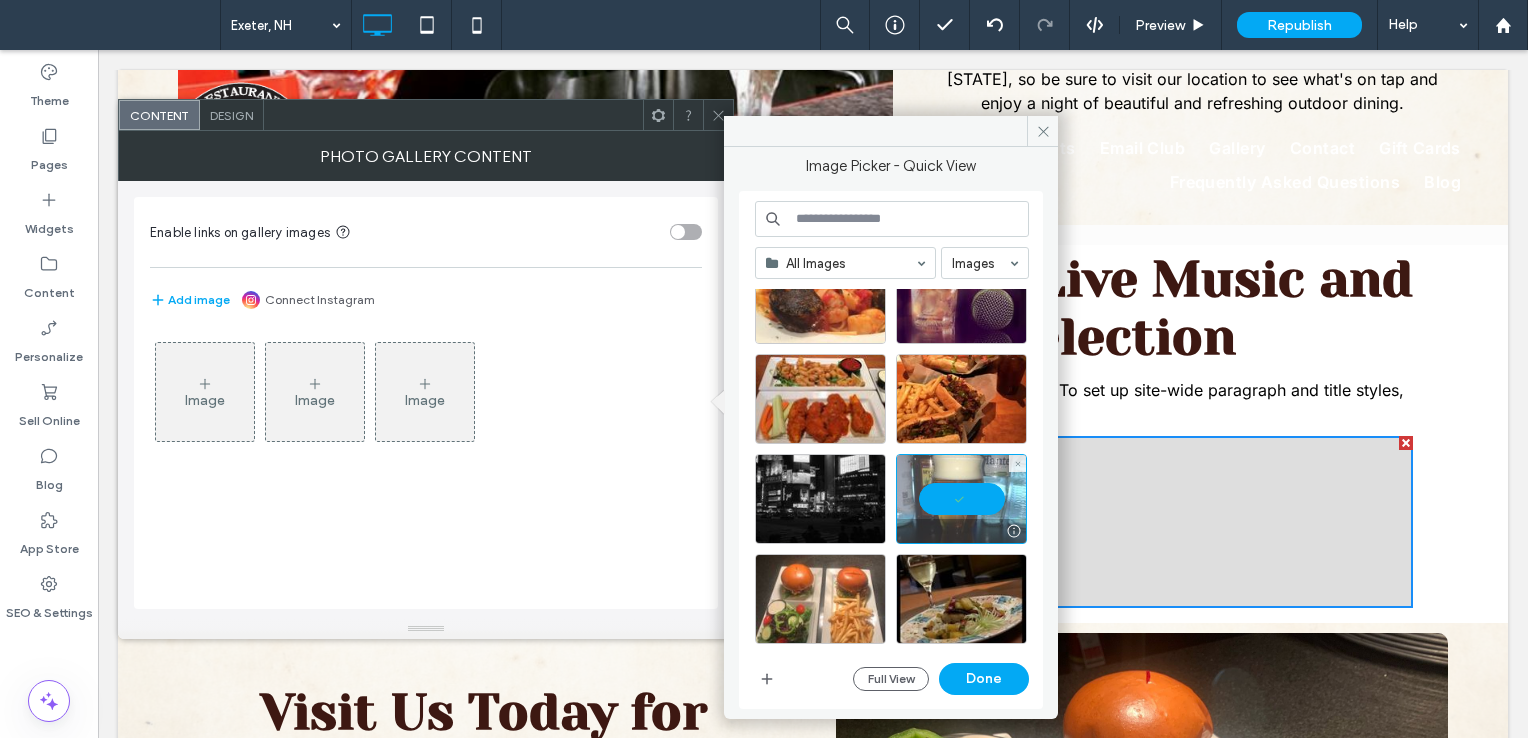 click at bounding box center [961, 499] 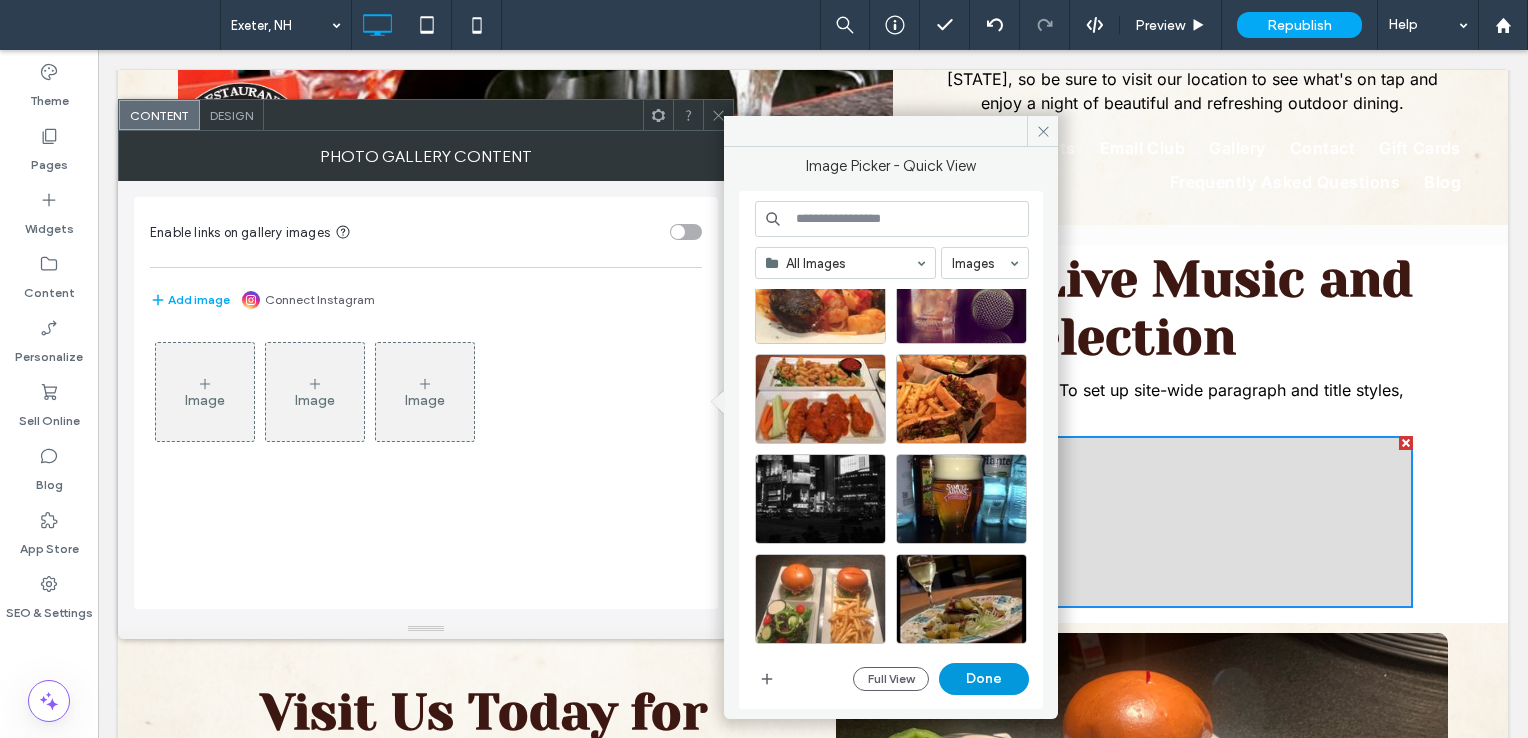 click on "Done" at bounding box center [984, 679] 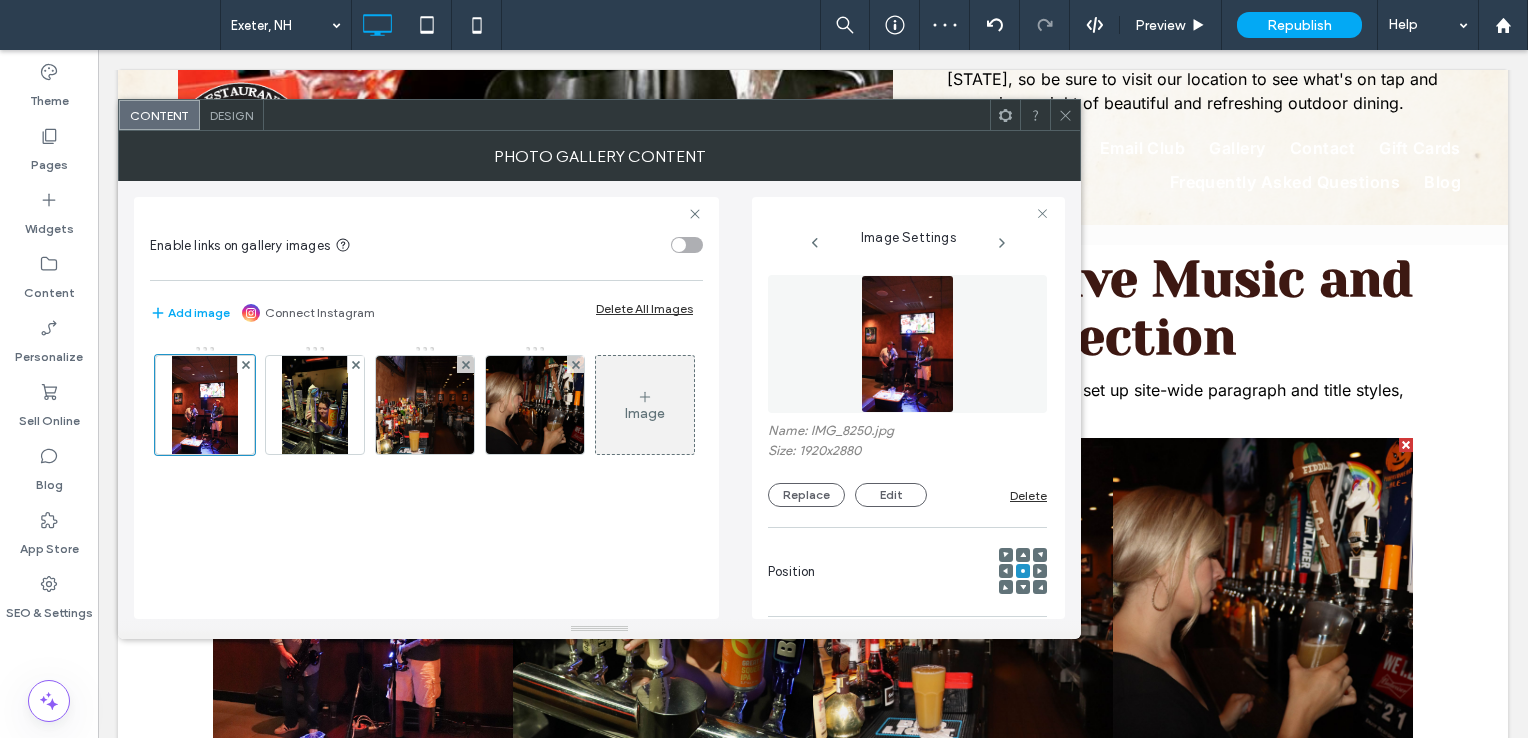 click 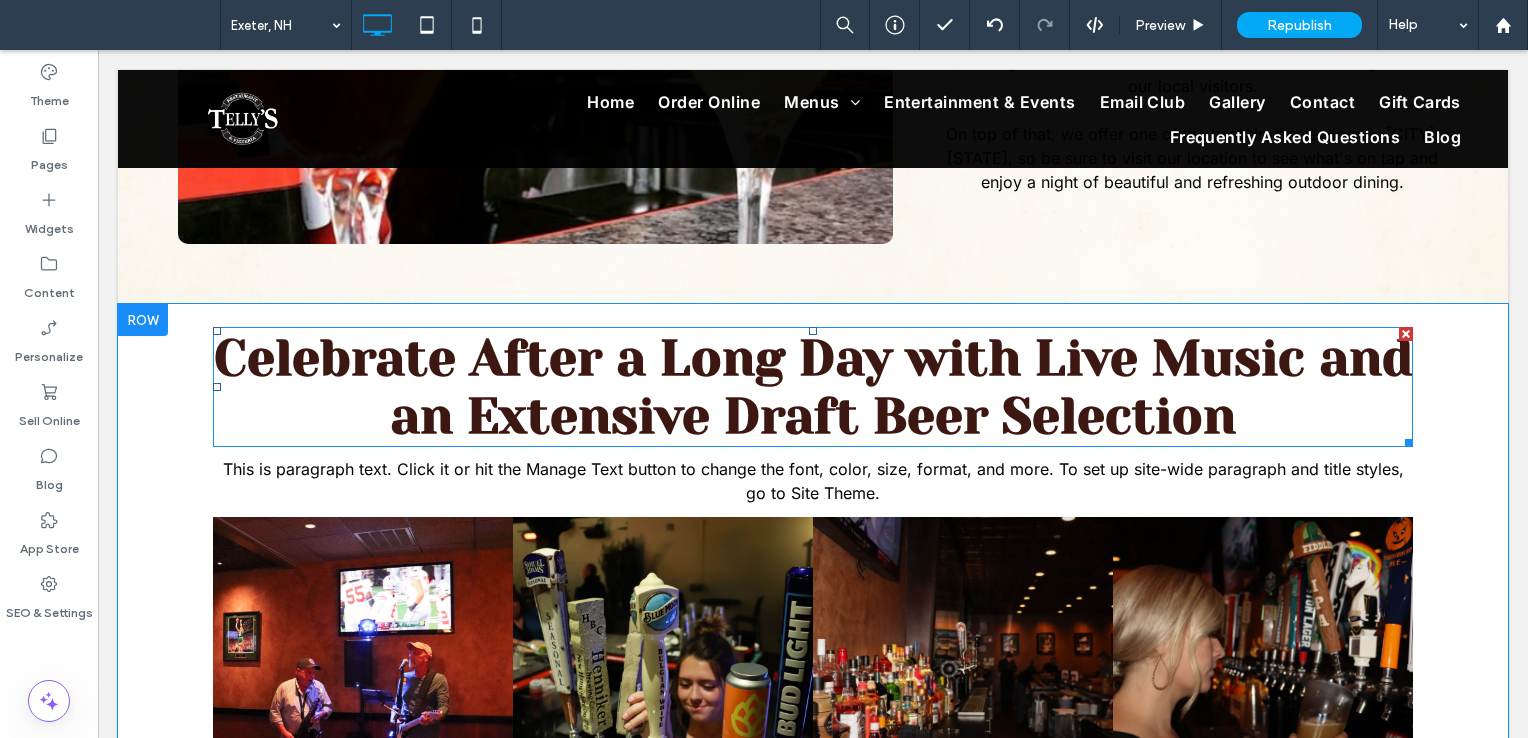 scroll, scrollTop: 946, scrollLeft: 0, axis: vertical 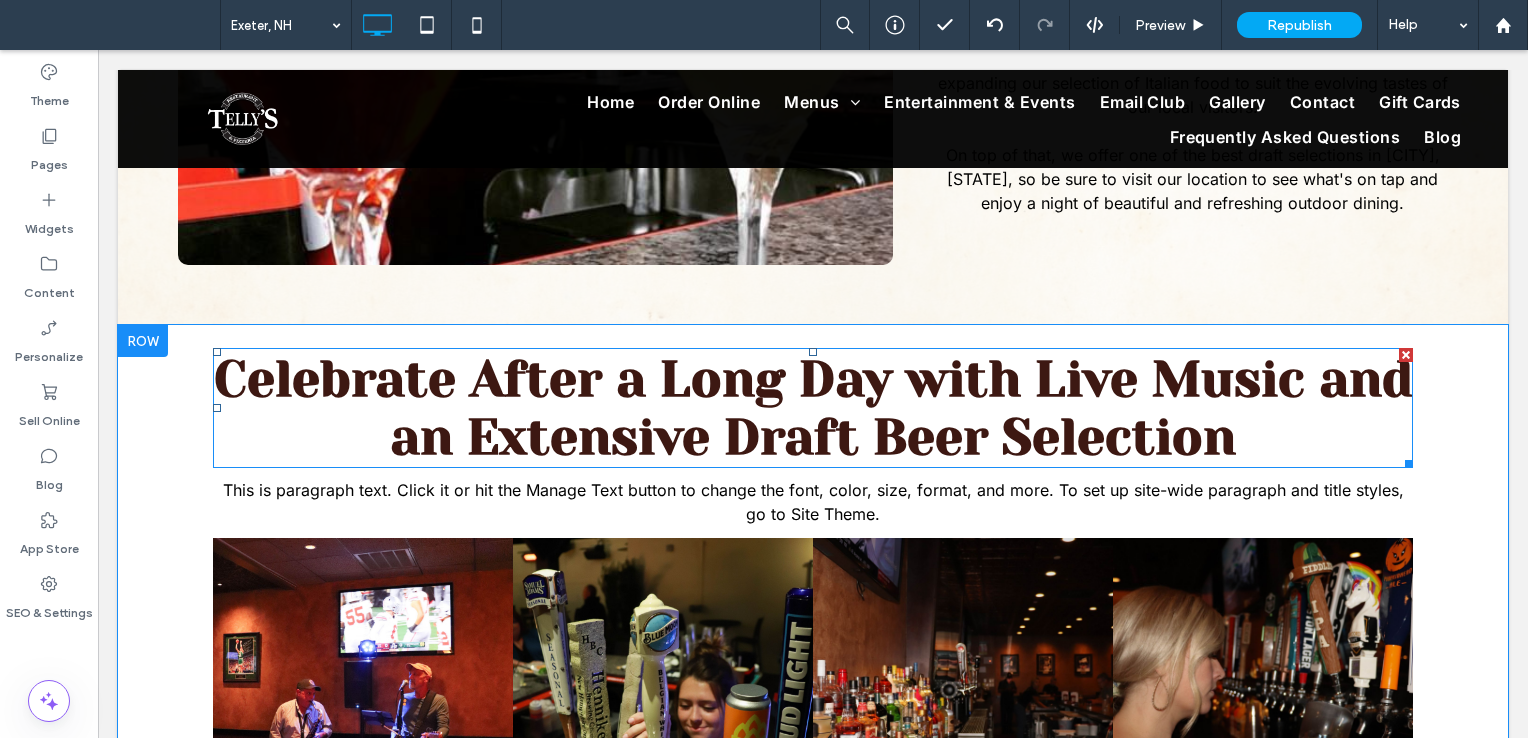 click on "Celebrate After a Long Day with Live Music and an Extensive Draft Beer Selection" at bounding box center [813, 408] 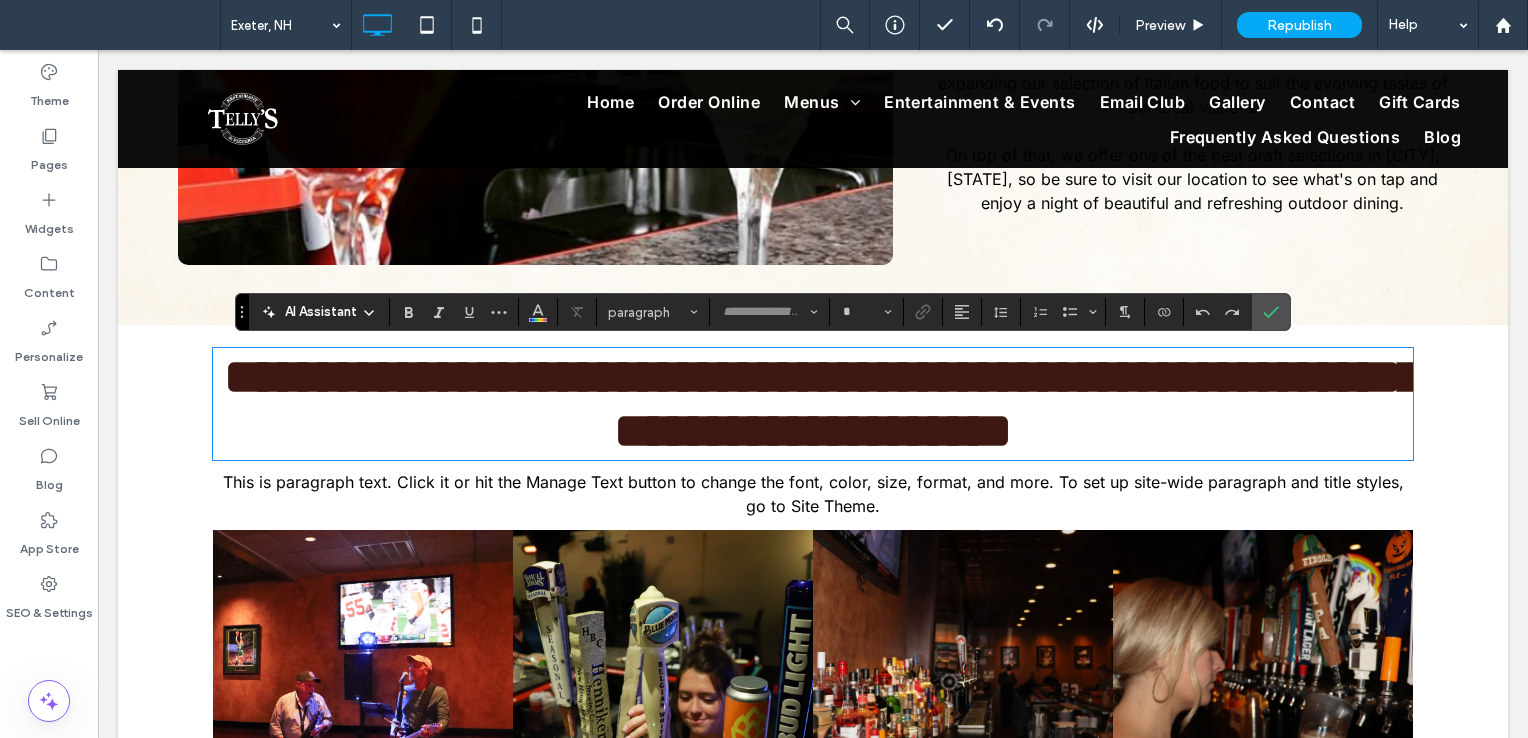 type on "**********" 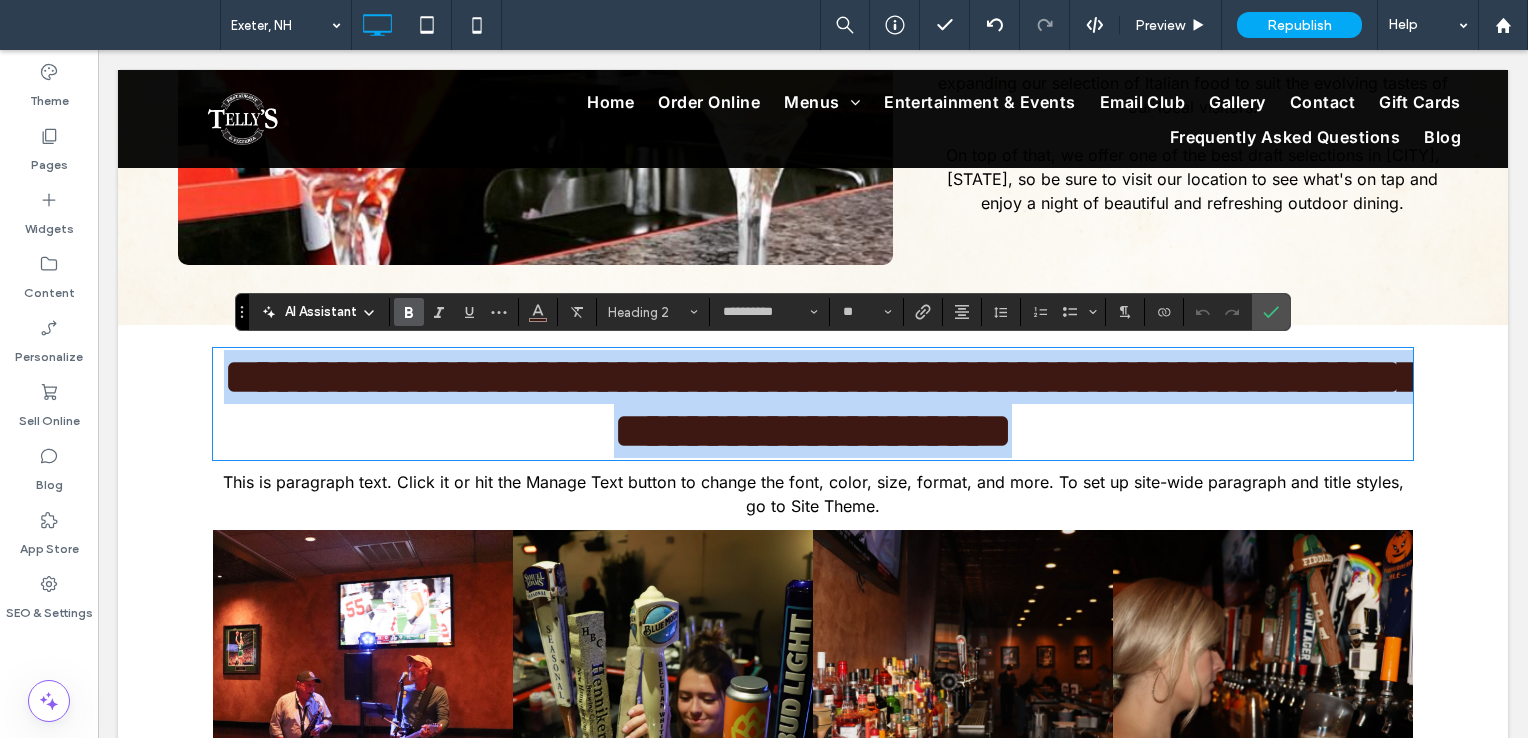 click on "**********" at bounding box center (823, 403) 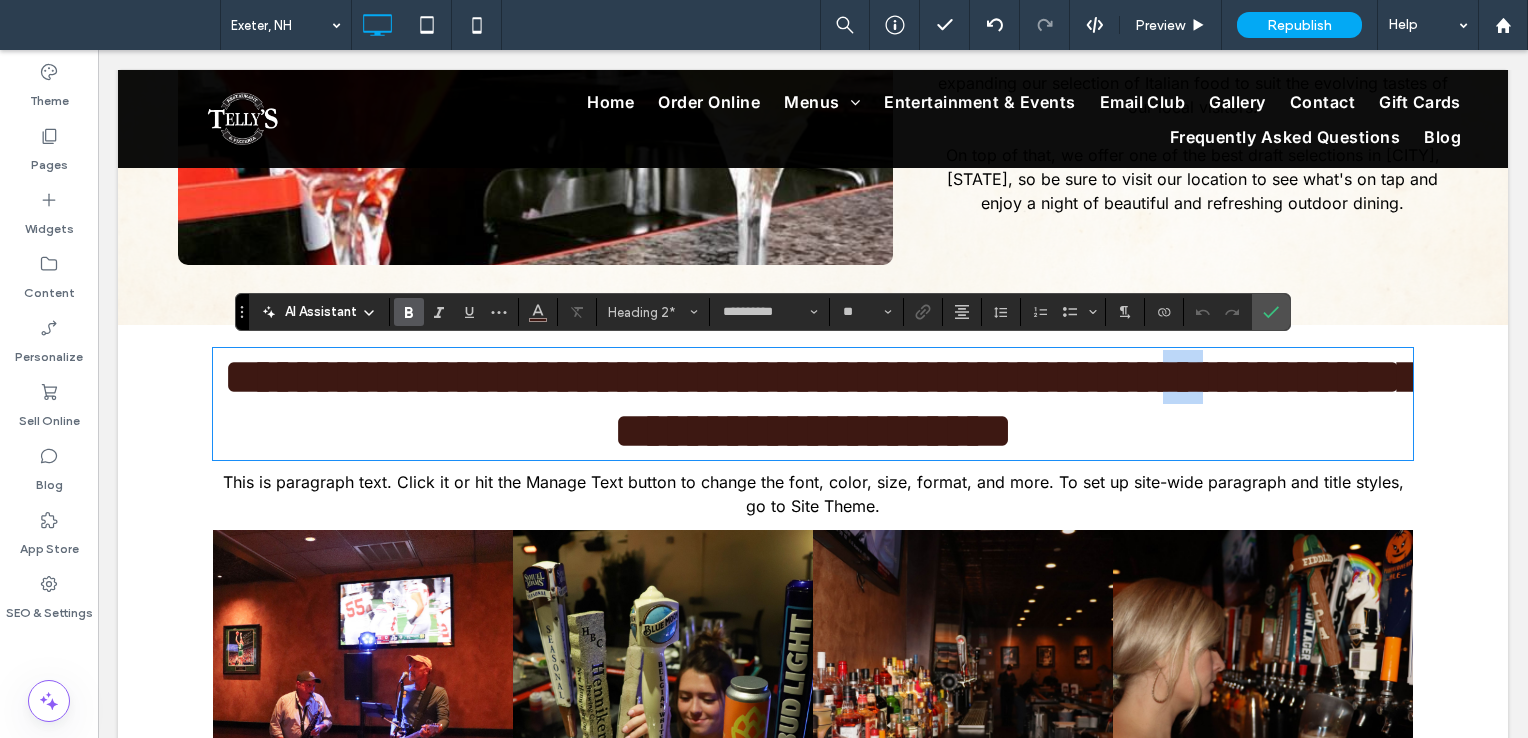 drag, startPoint x: 446, startPoint y: 441, endPoint x: 268, endPoint y: 430, distance: 178.33957 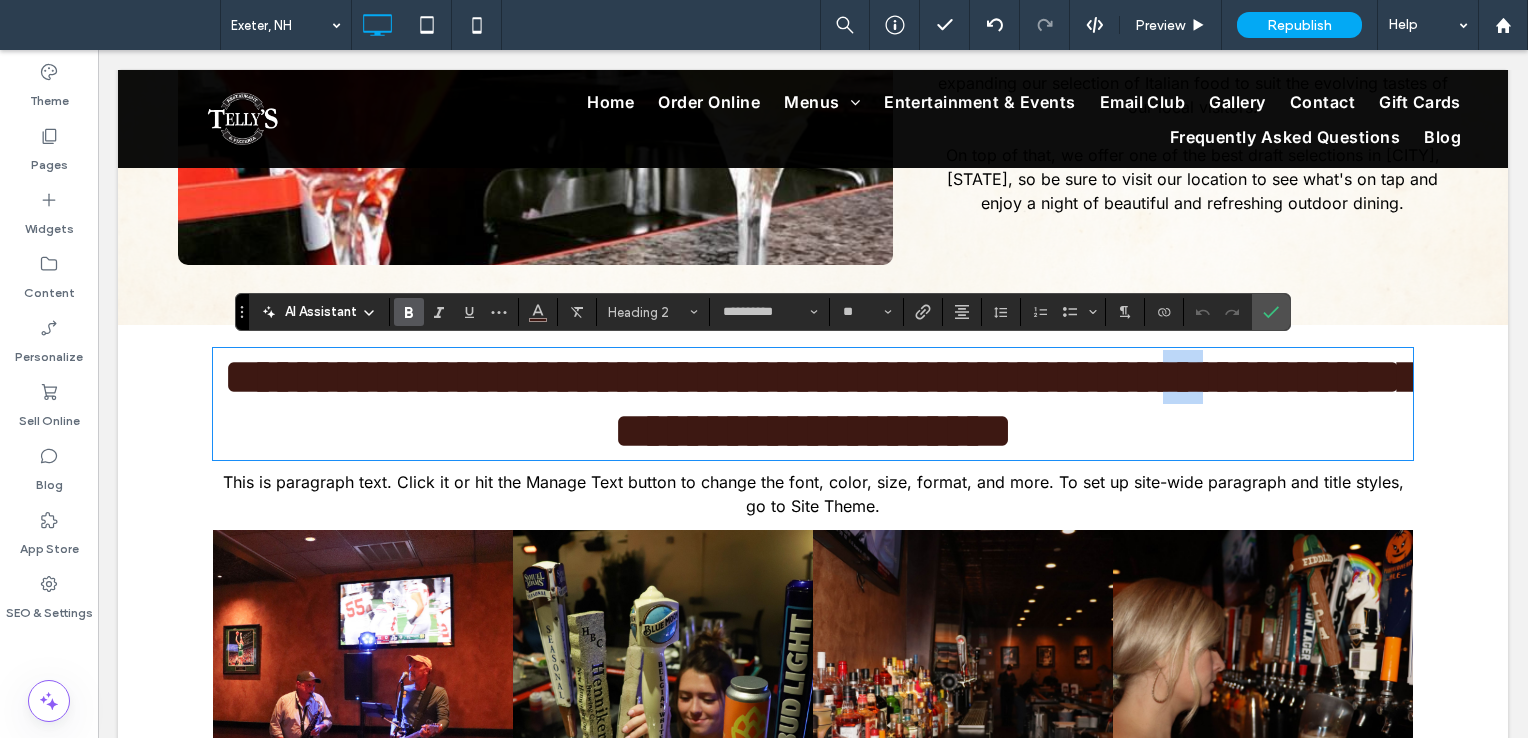 type 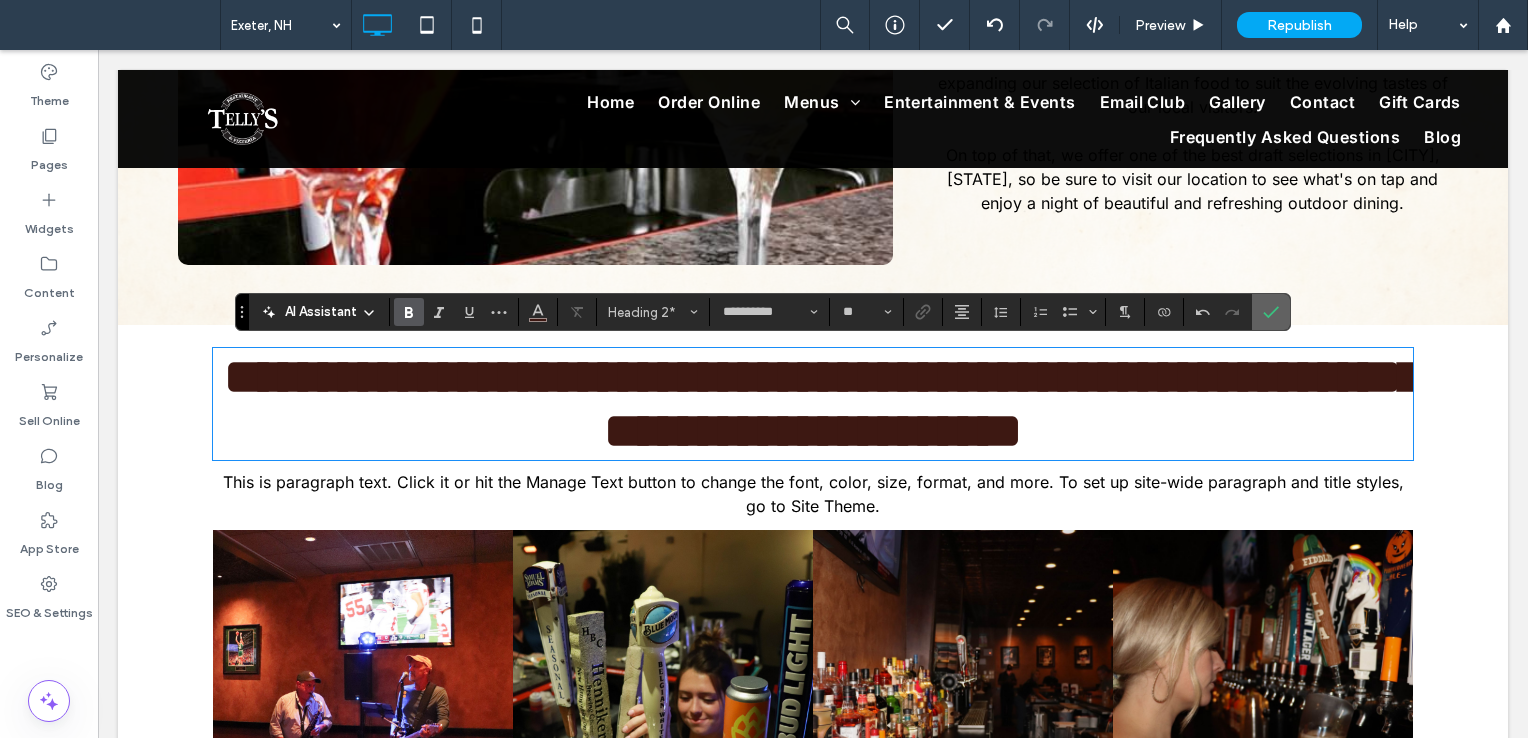 click 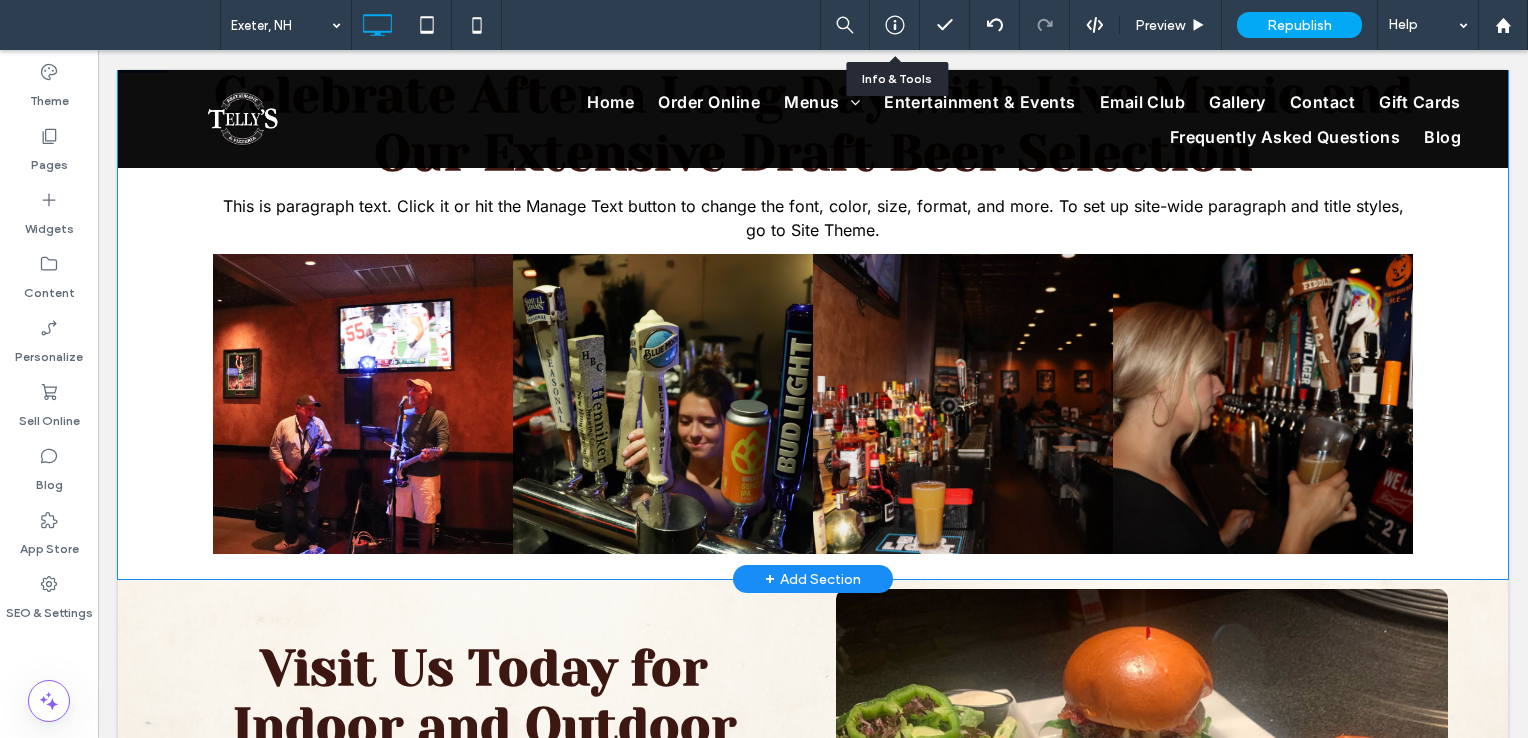scroll, scrollTop: 1146, scrollLeft: 0, axis: vertical 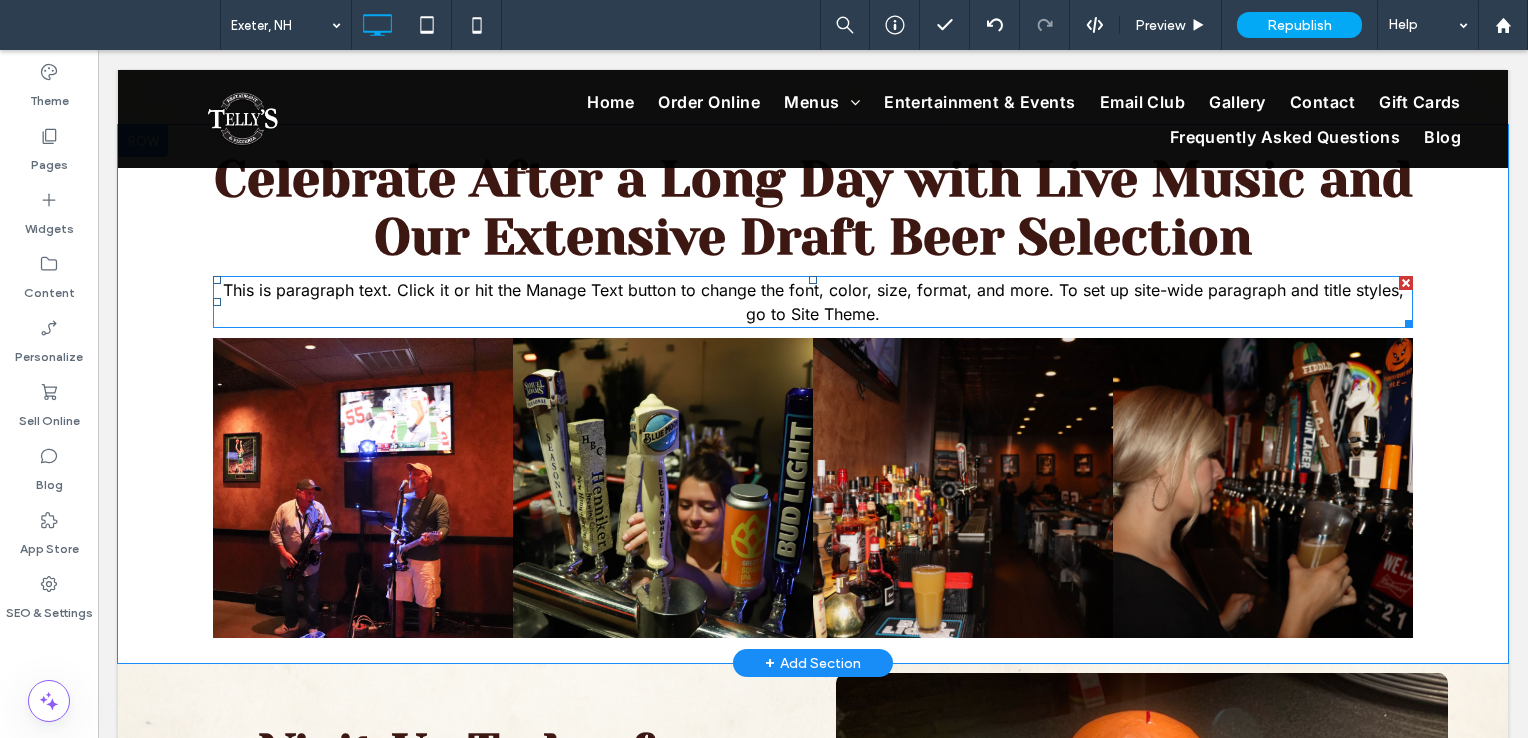 click on "This is paragraph text. Click it or hit the Manage Text button to change the font, color, size, format, and more. To set up site-wide paragraph and title styles, go to Site Theme." at bounding box center (813, 302) 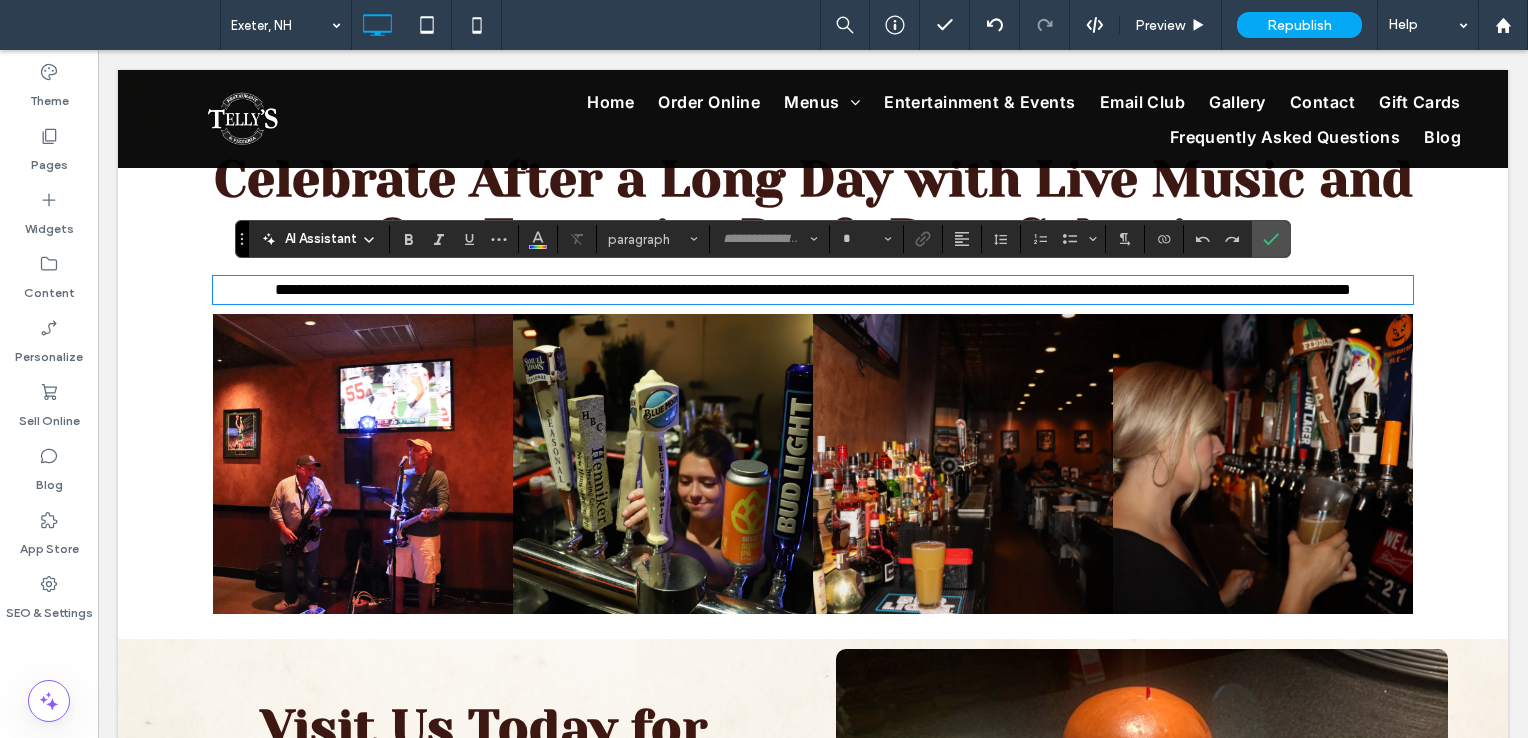 type on "*****" 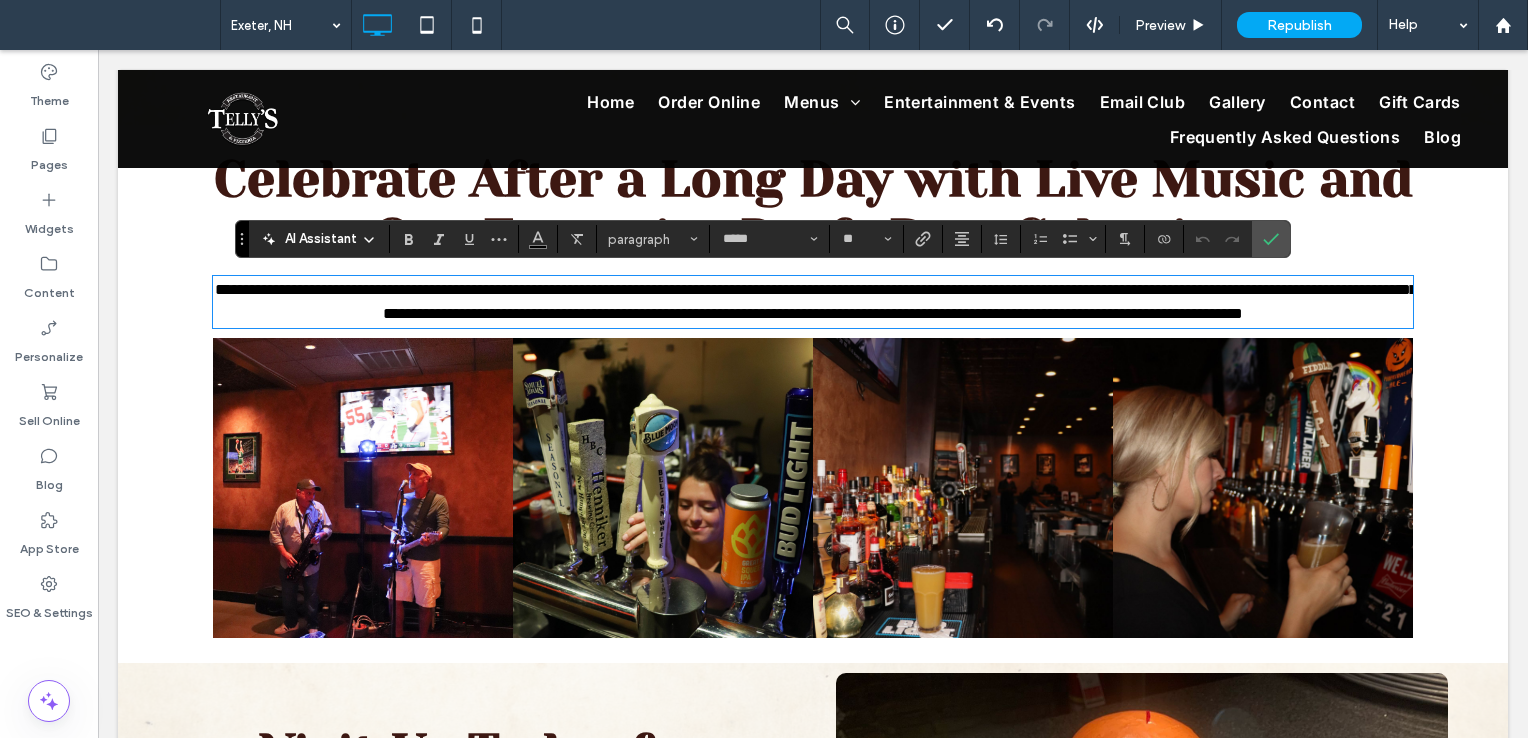 scroll, scrollTop: 0, scrollLeft: 0, axis: both 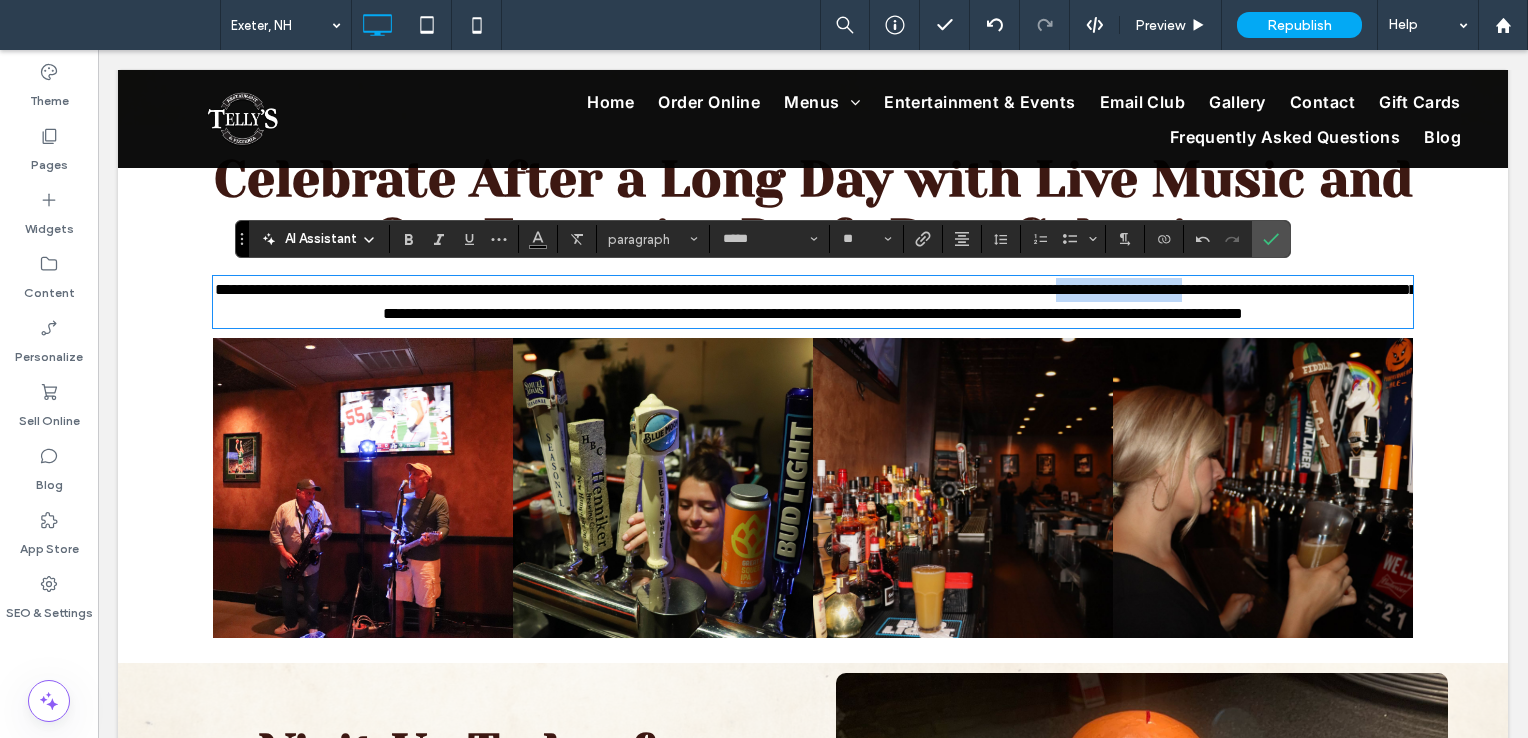 drag, startPoint x: 1234, startPoint y: 283, endPoint x: 1399, endPoint y: 286, distance: 165.02727 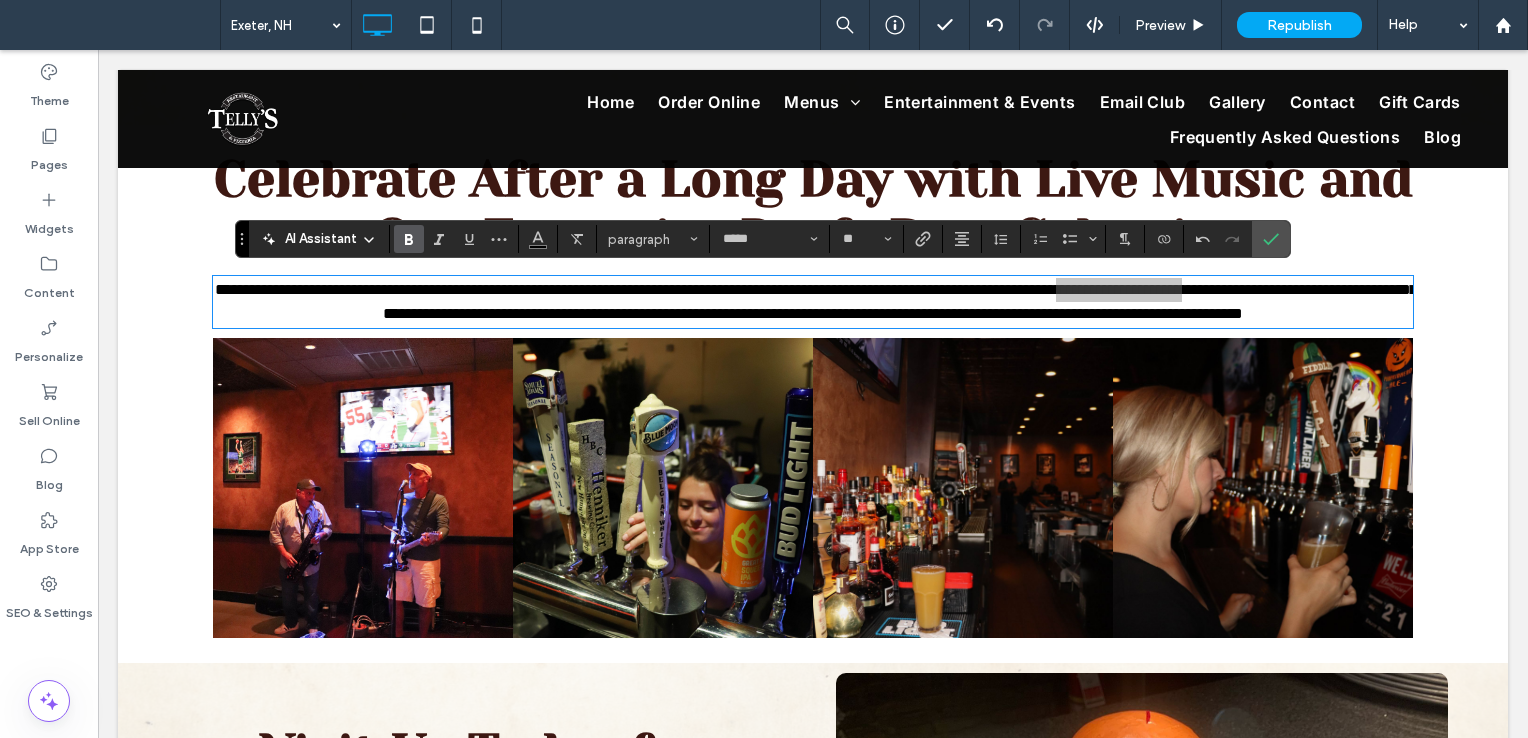 click 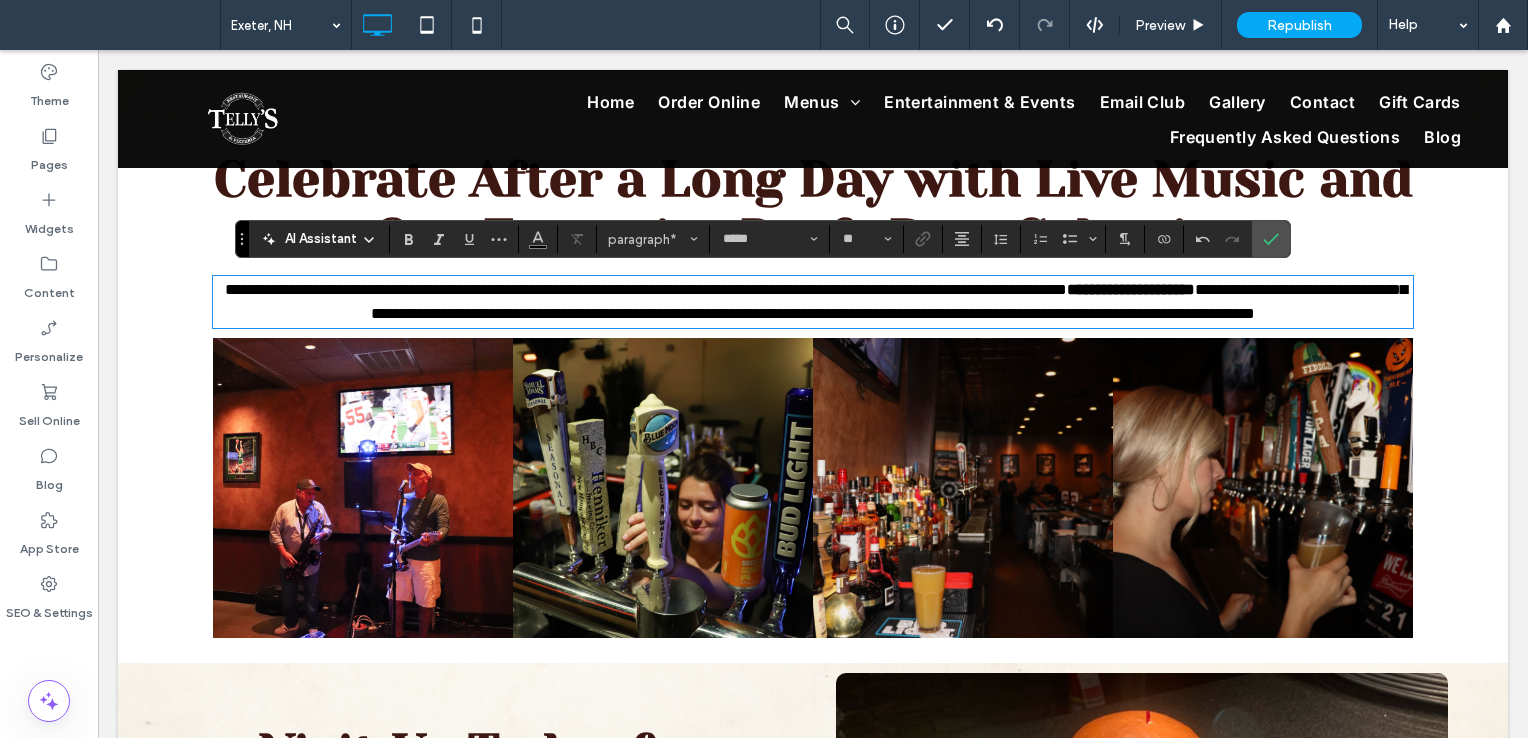 click on "**********" at bounding box center [889, 301] 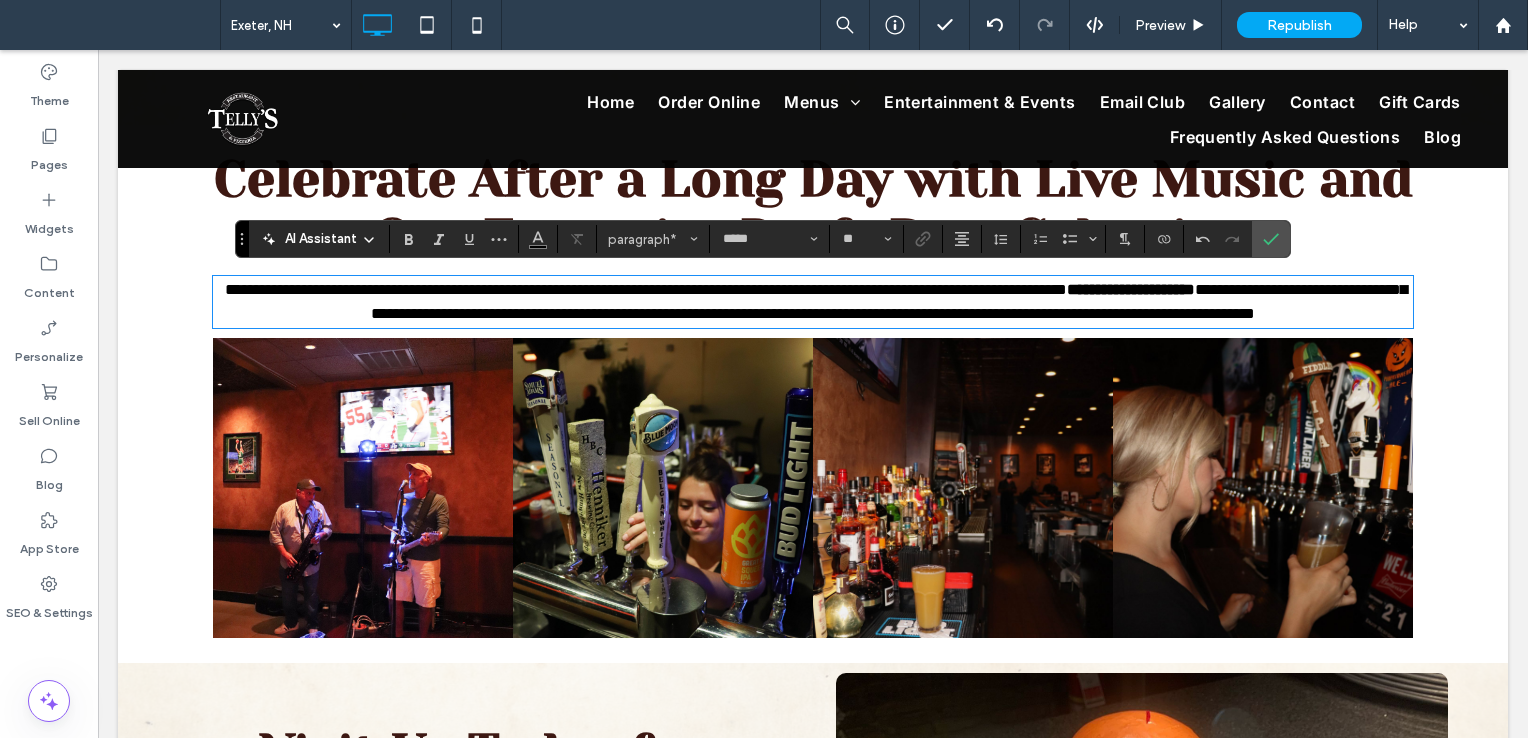 click on "**********" at bounding box center (889, 301) 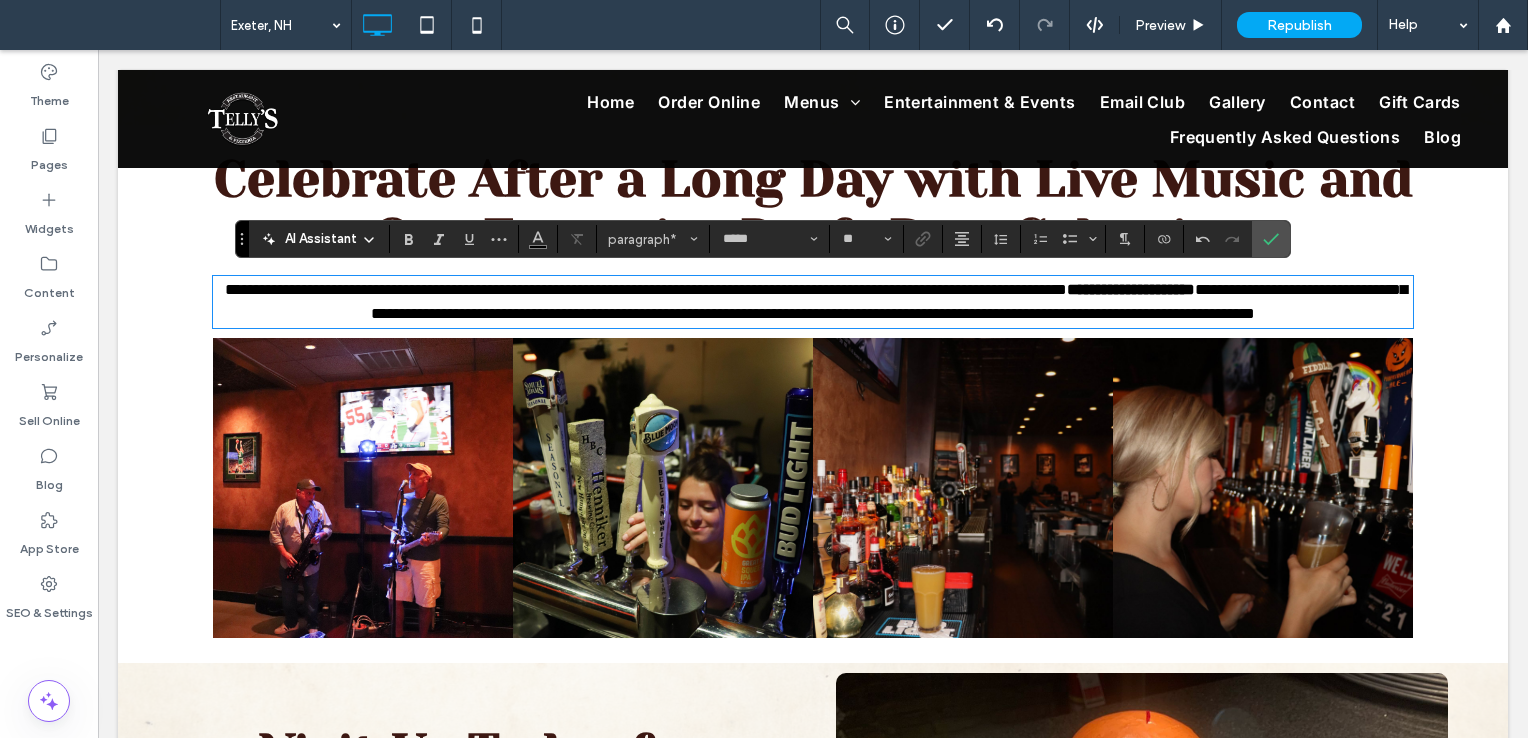 type 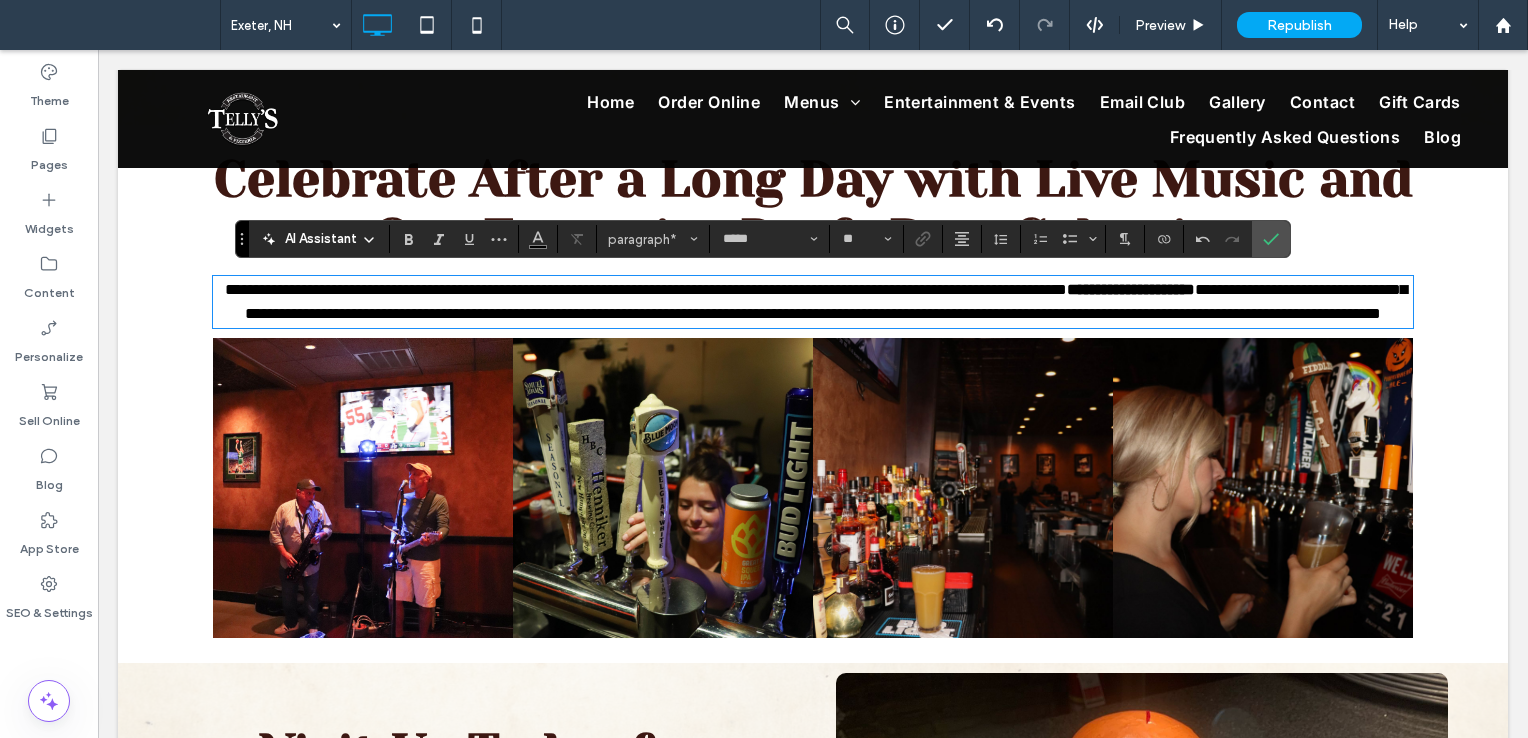 click on "**********" at bounding box center (826, 301) 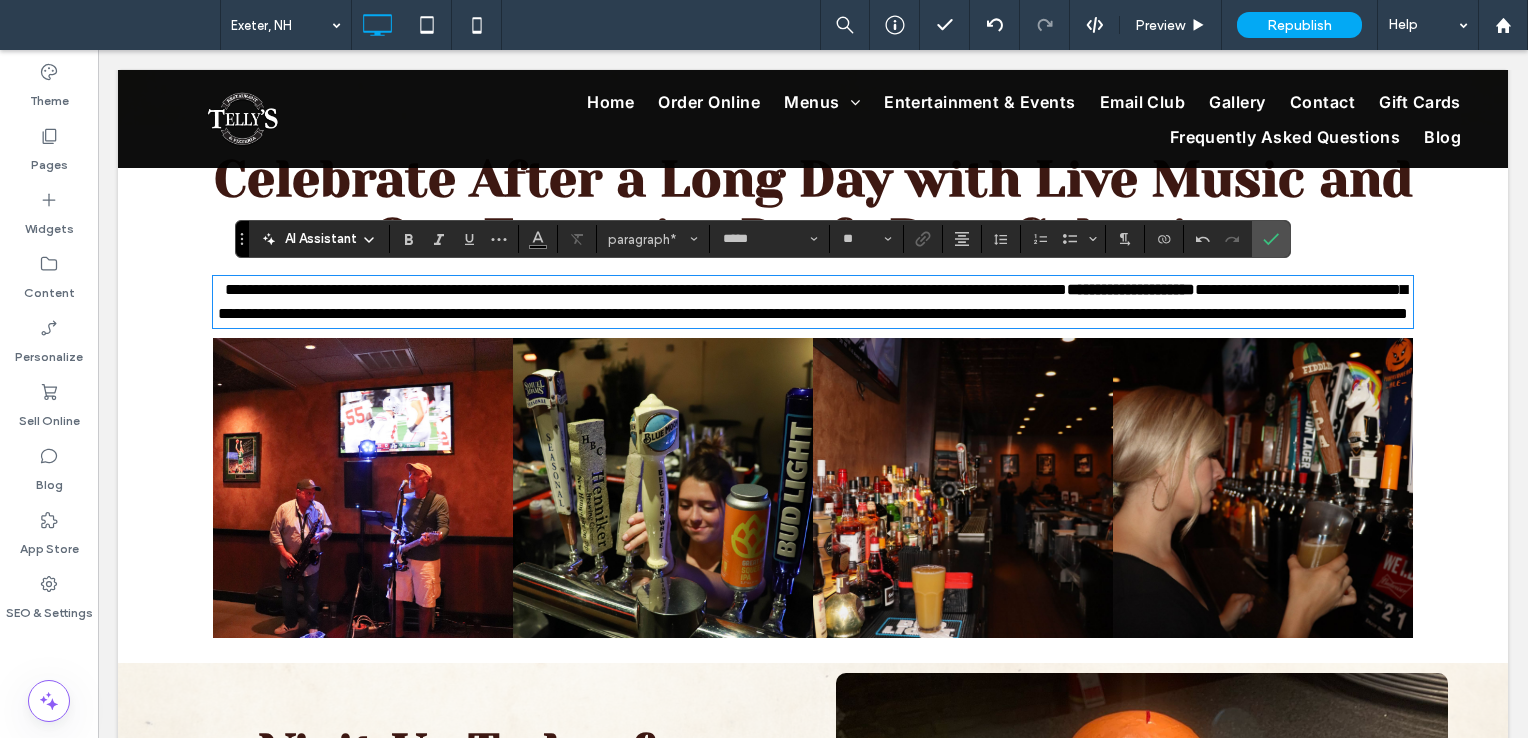 scroll, scrollTop: 1046, scrollLeft: 0, axis: vertical 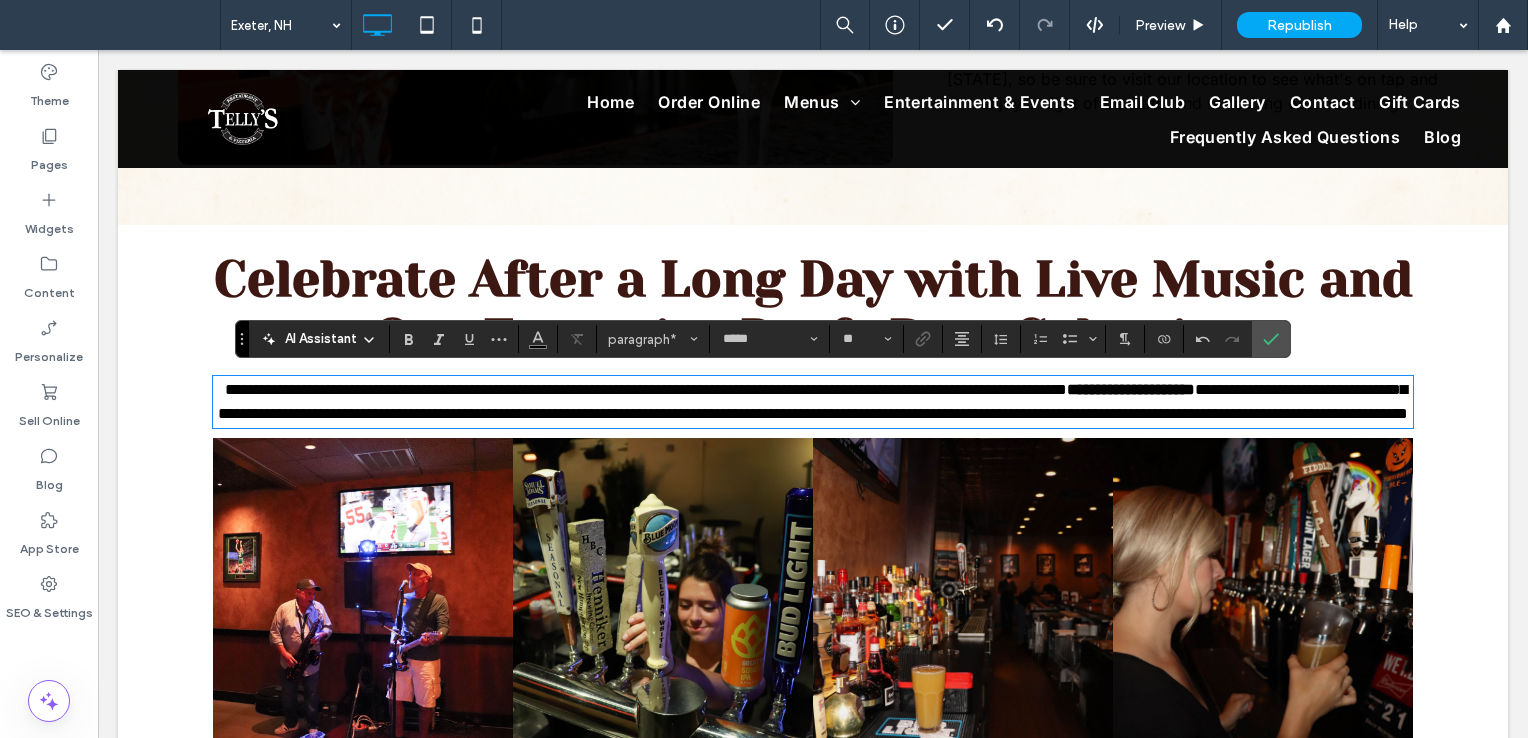click on "**********" at bounding box center [813, 402] 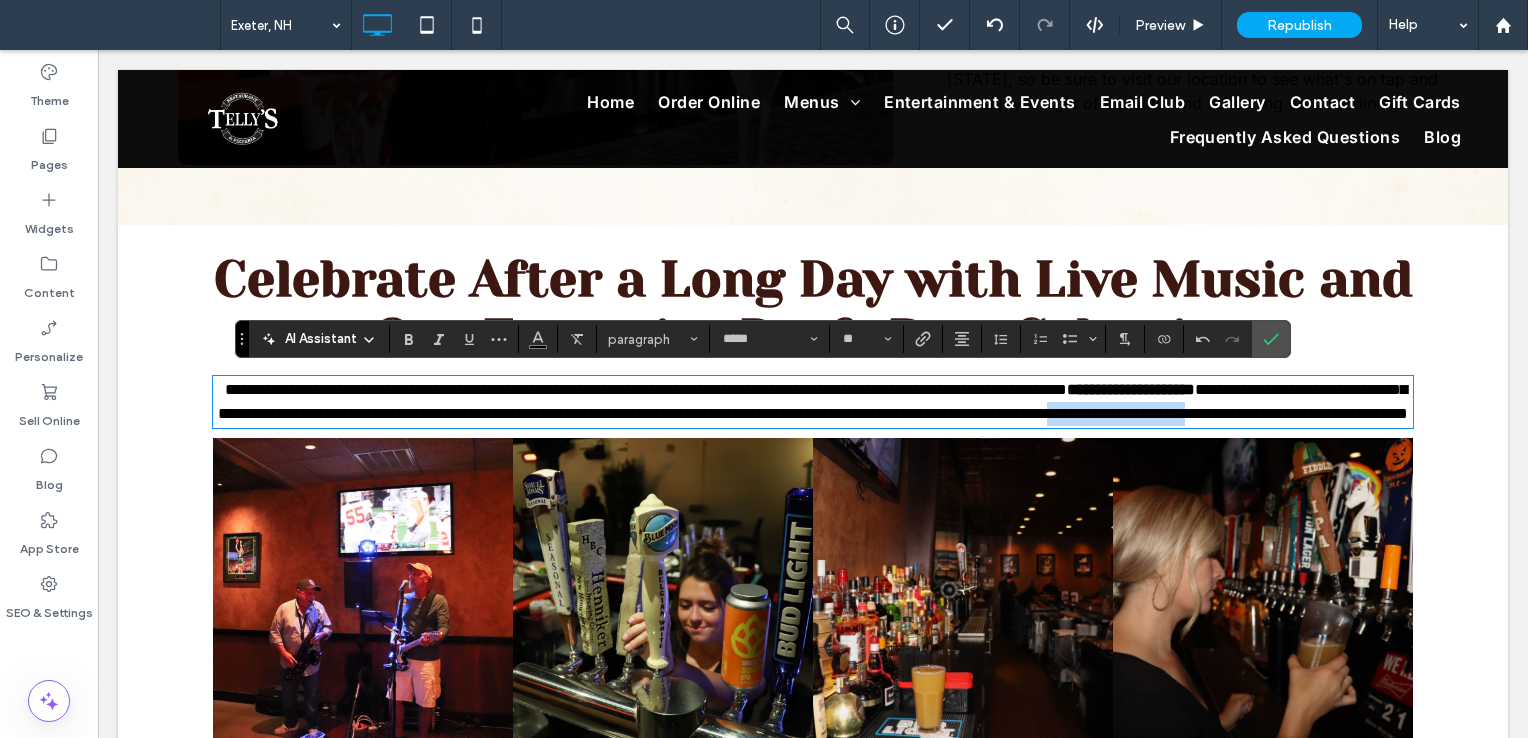 drag, startPoint x: 666, startPoint y: 441, endPoint x: 850, endPoint y: 432, distance: 184.21997 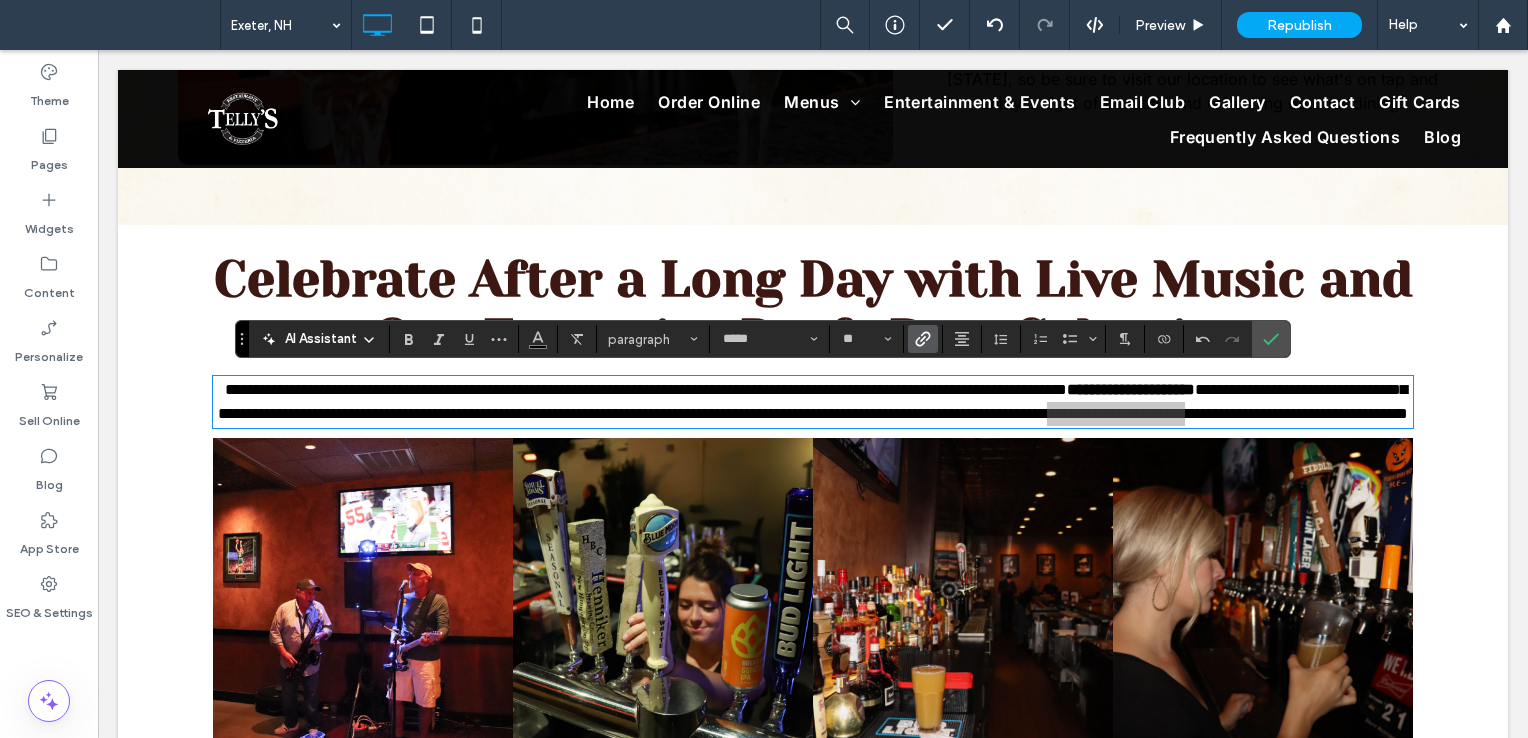 click 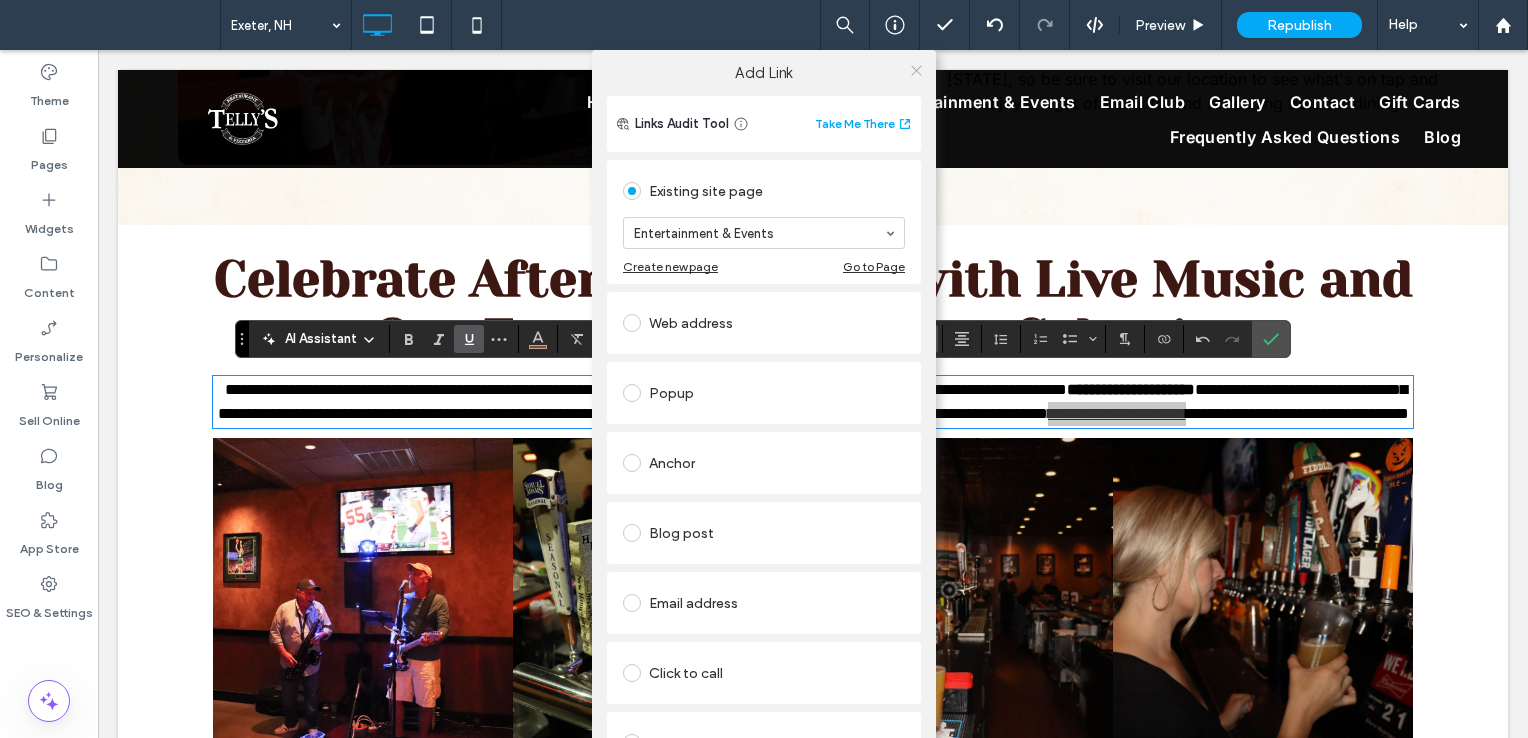 click 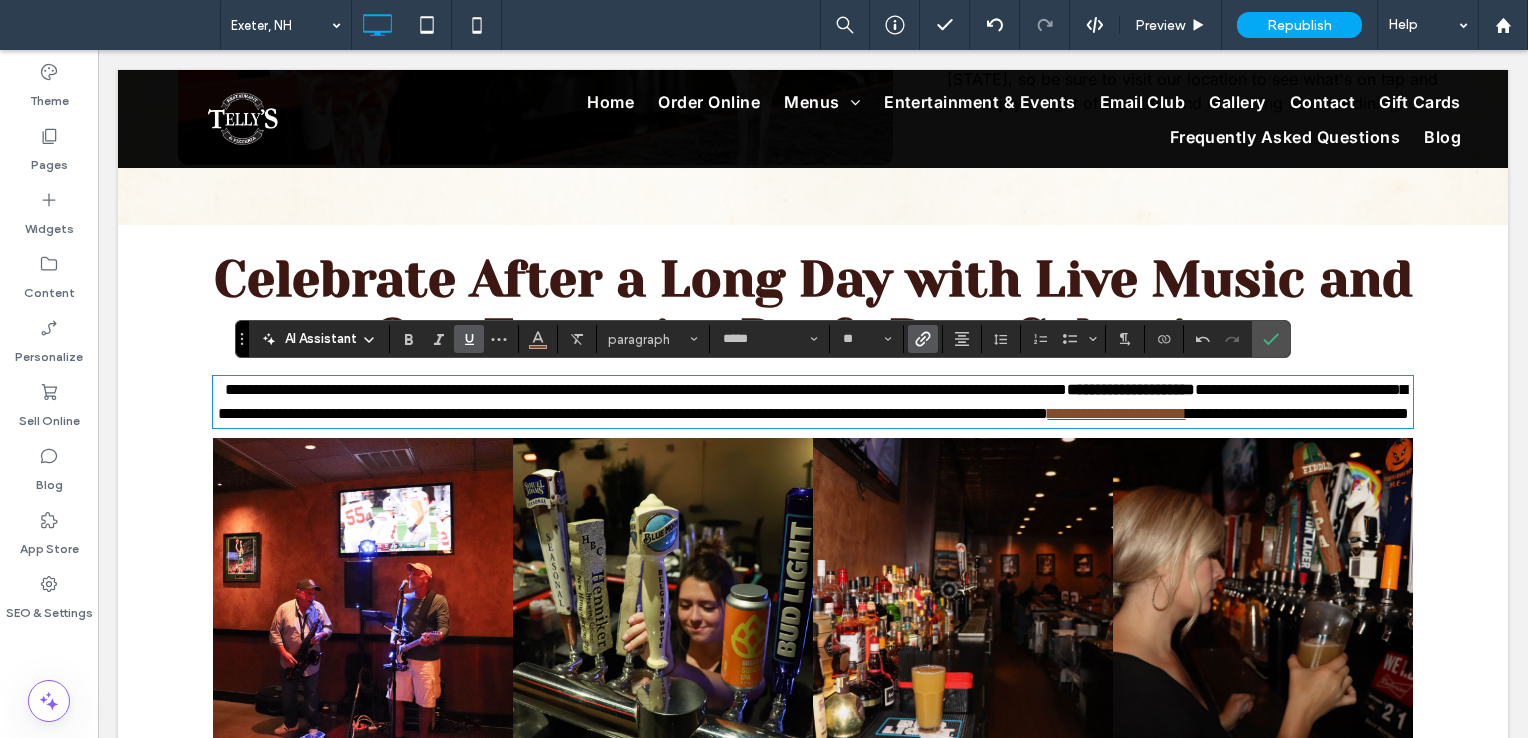 click on "**********" at bounding box center [813, 402] 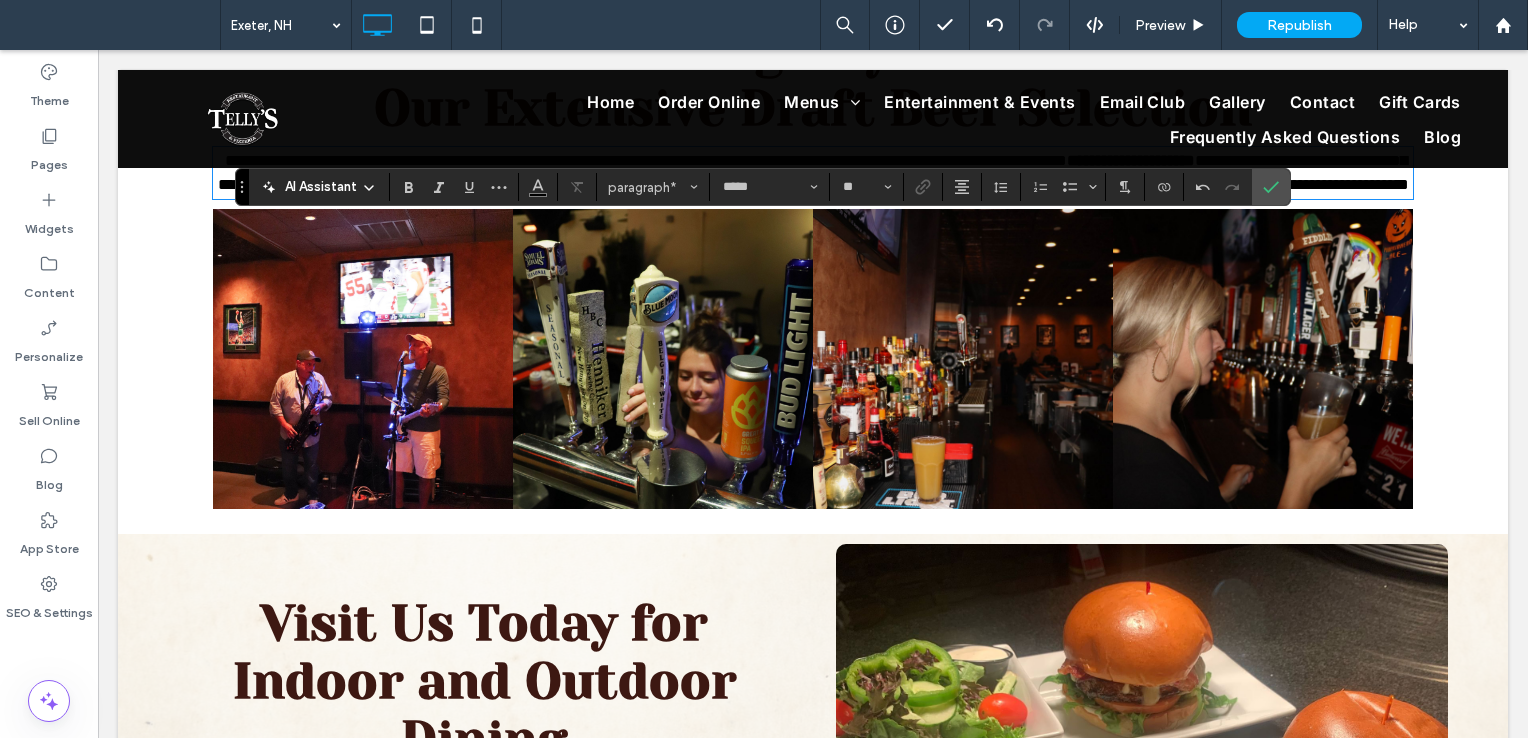 scroll, scrollTop: 1046, scrollLeft: 0, axis: vertical 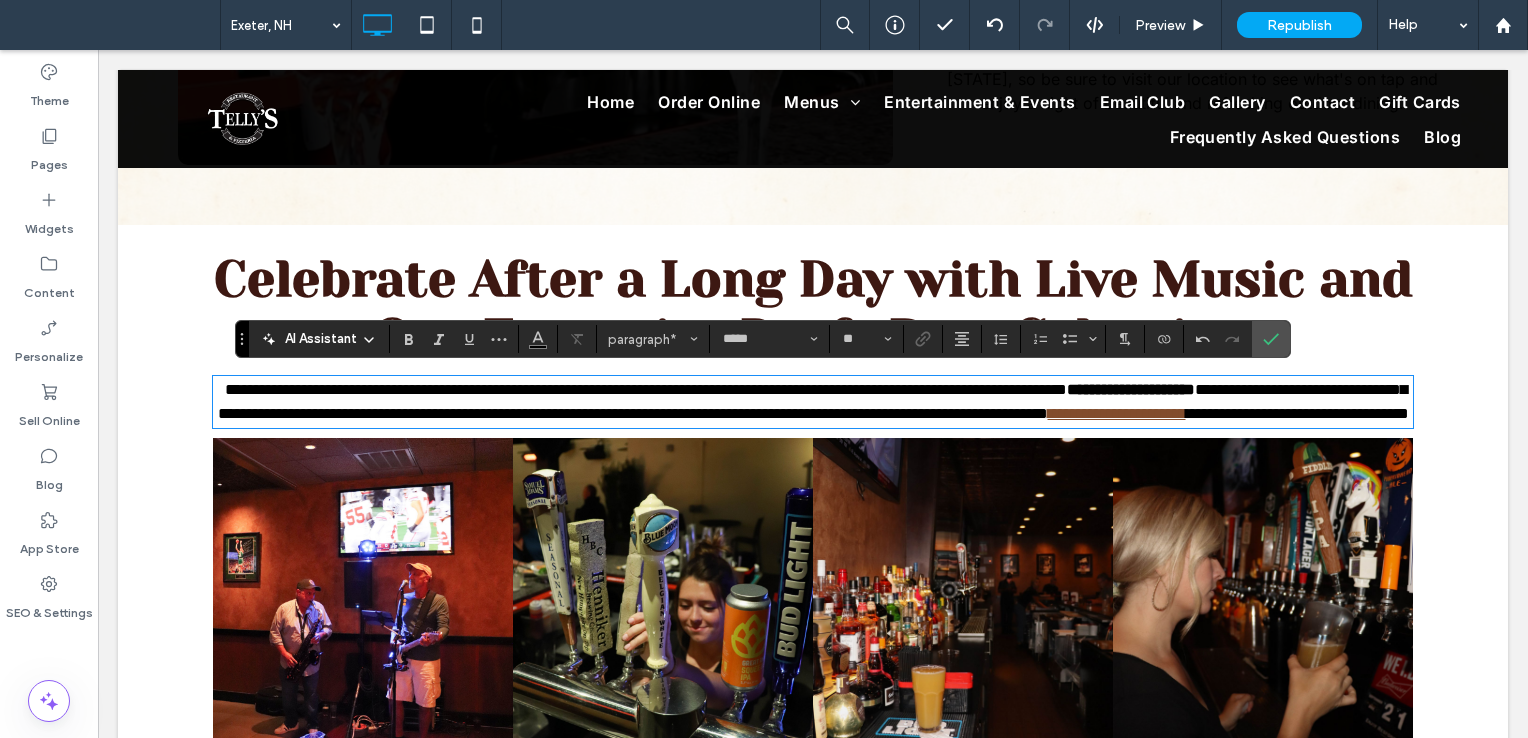 click on "**********" at bounding box center (1131, 389) 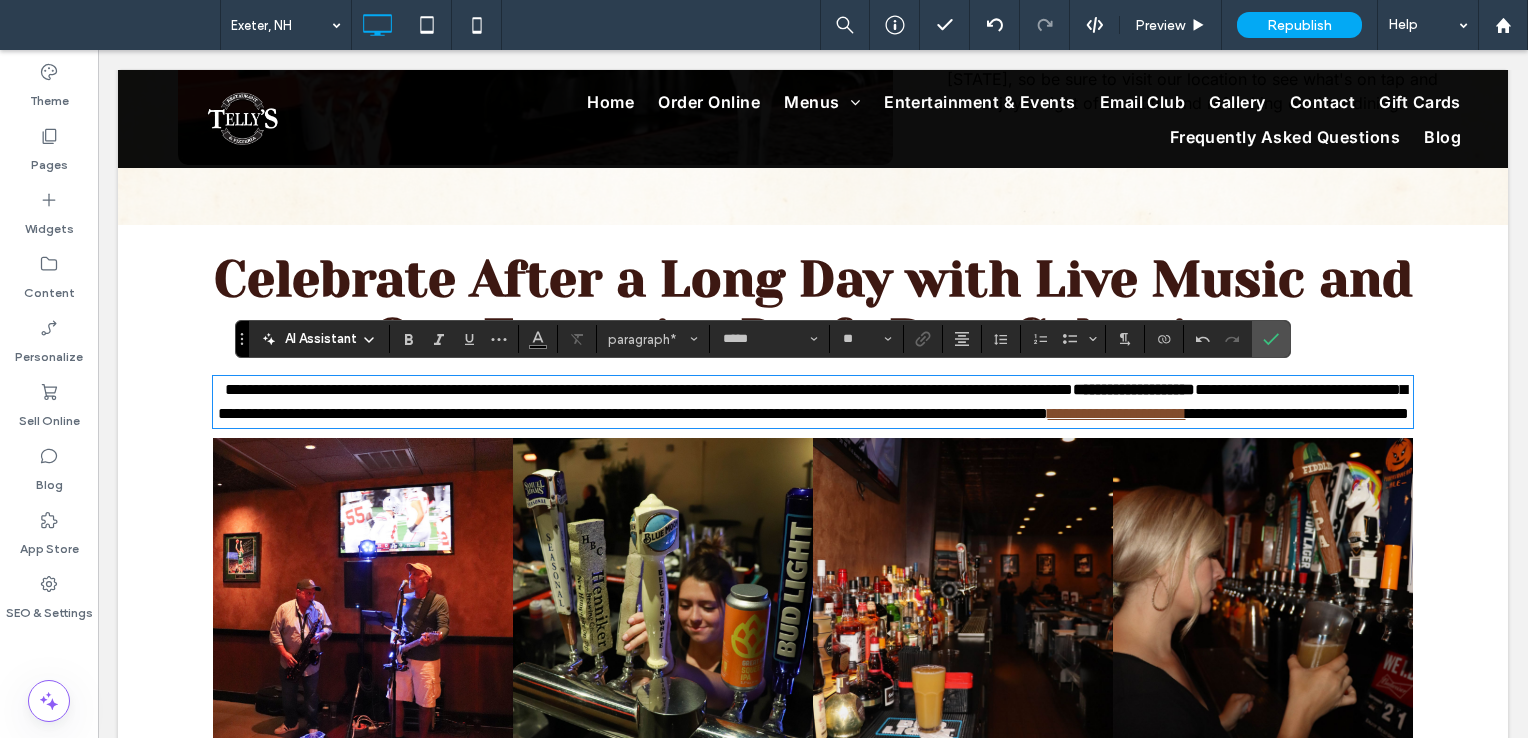 click on "**********" at bounding box center (1134, 389) 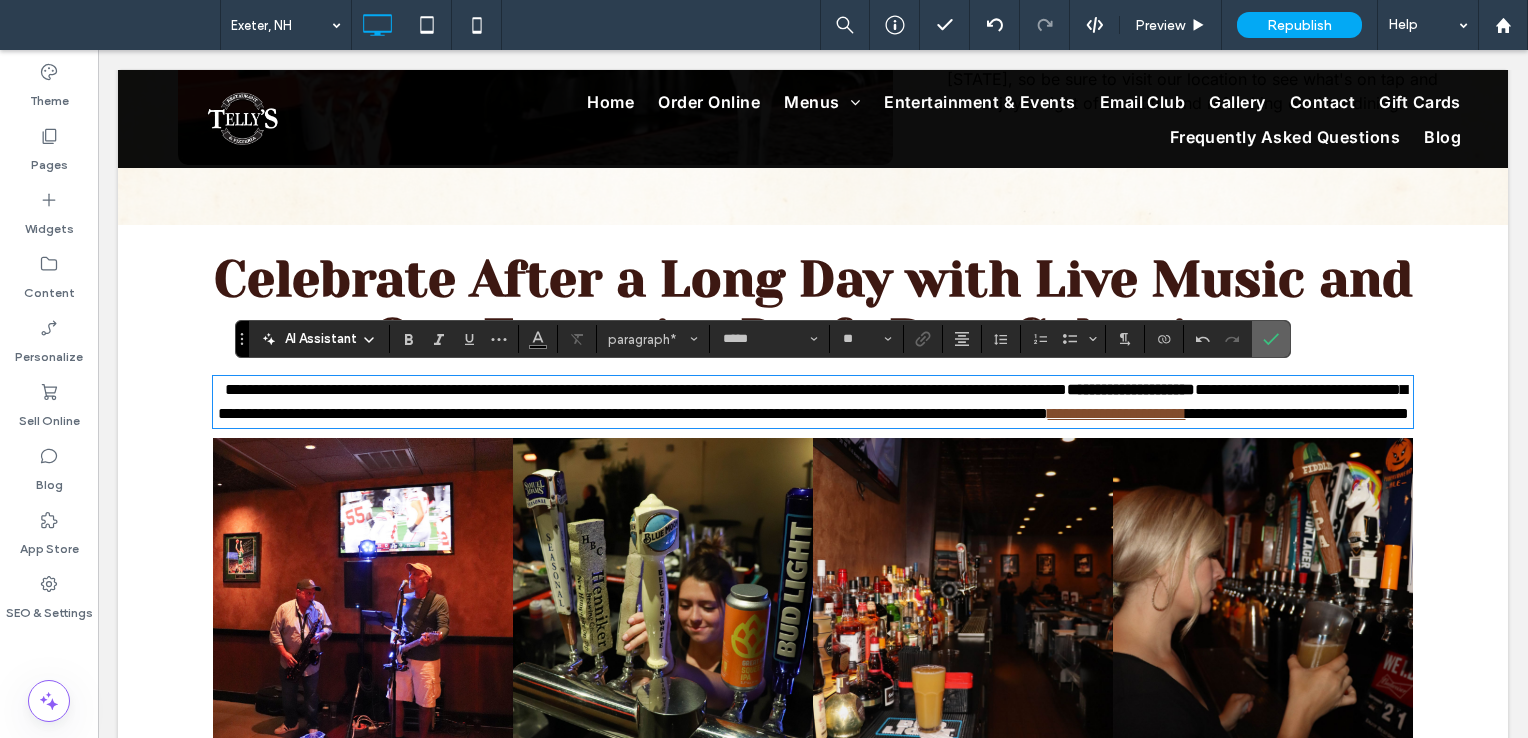 click 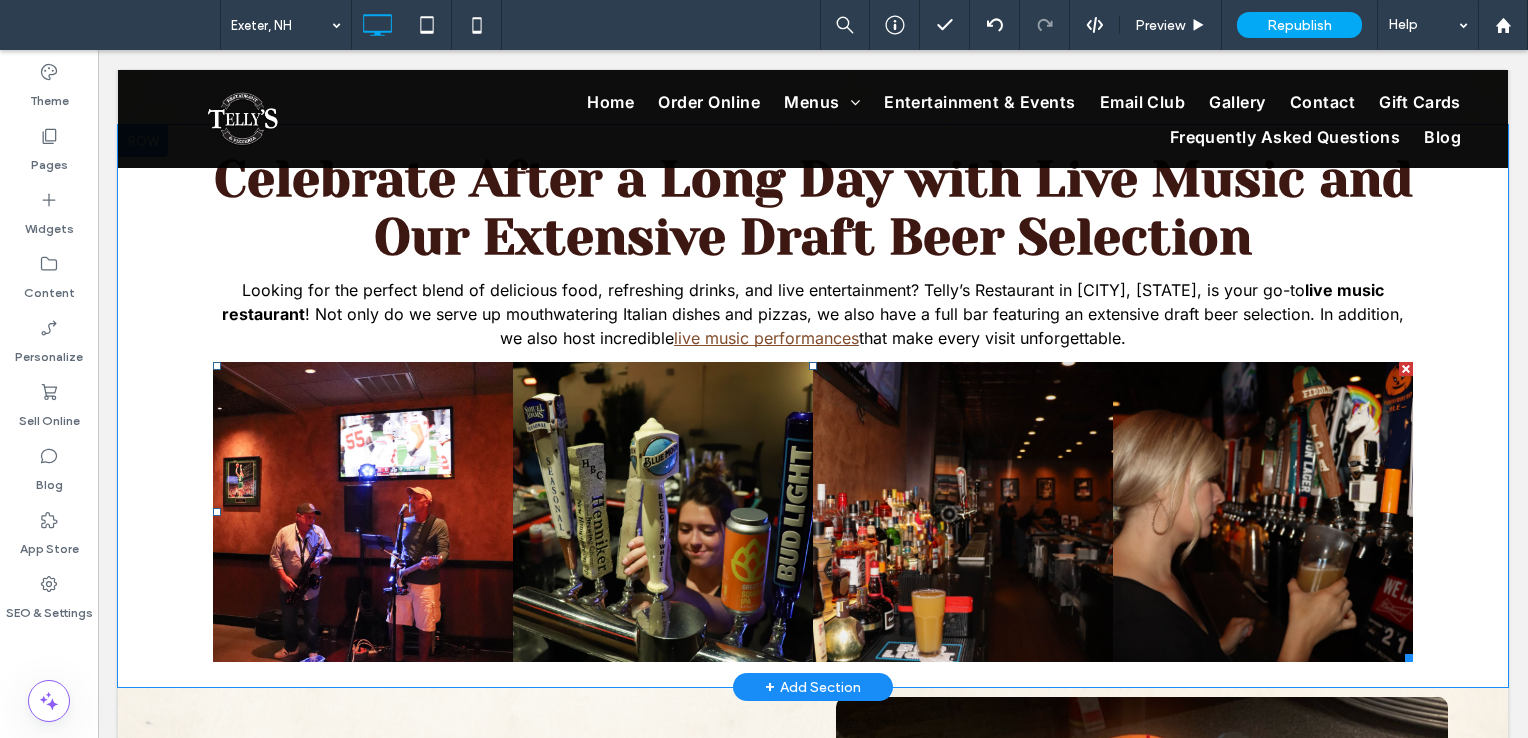 scroll, scrollTop: 946, scrollLeft: 0, axis: vertical 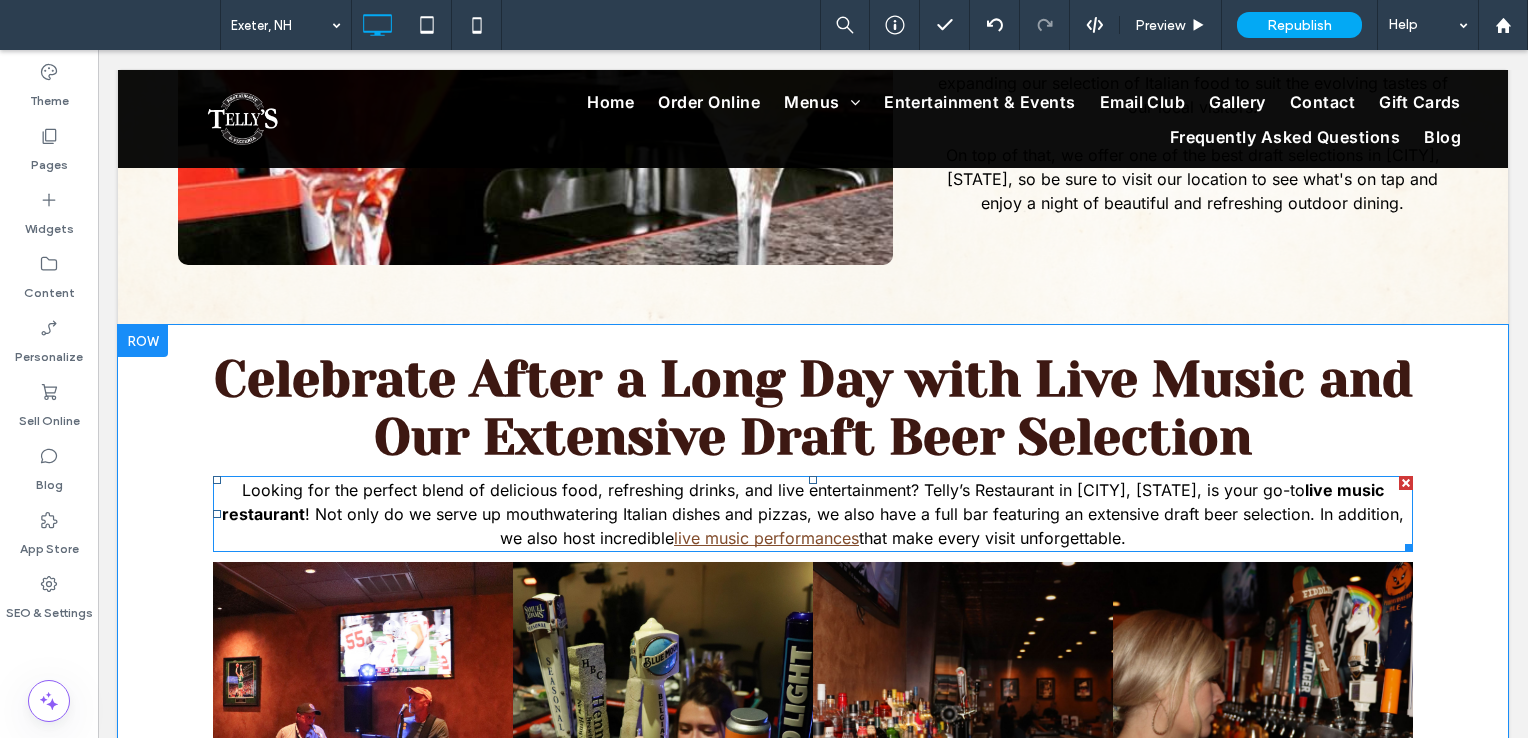 click on "! Not only do we serve up mouthwatering Italian dishes and pizzas, we also have a full bar featuring an extensive draft beer selection. In addition, we also host incredible" at bounding box center [854, 526] 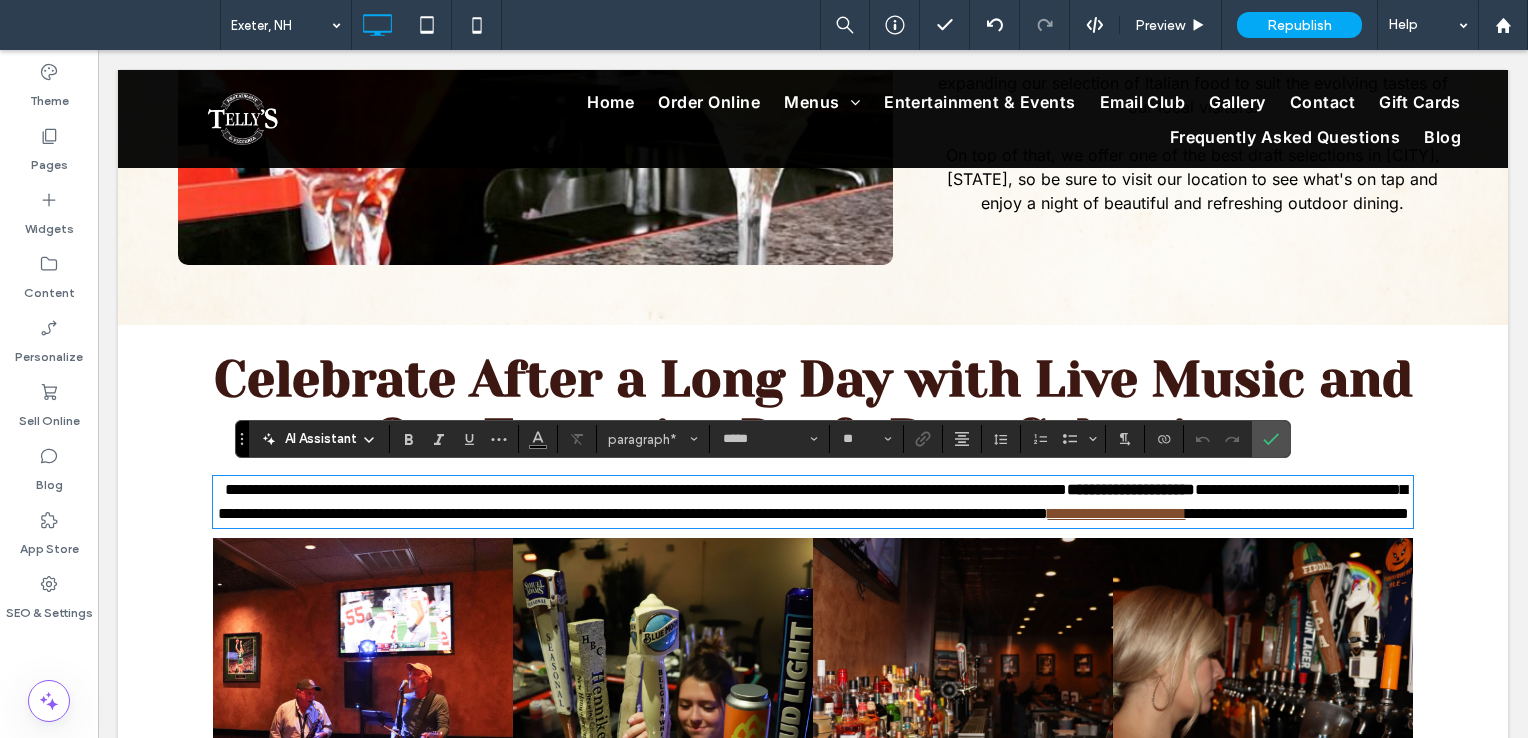 click on "**********" at bounding box center [813, 502] 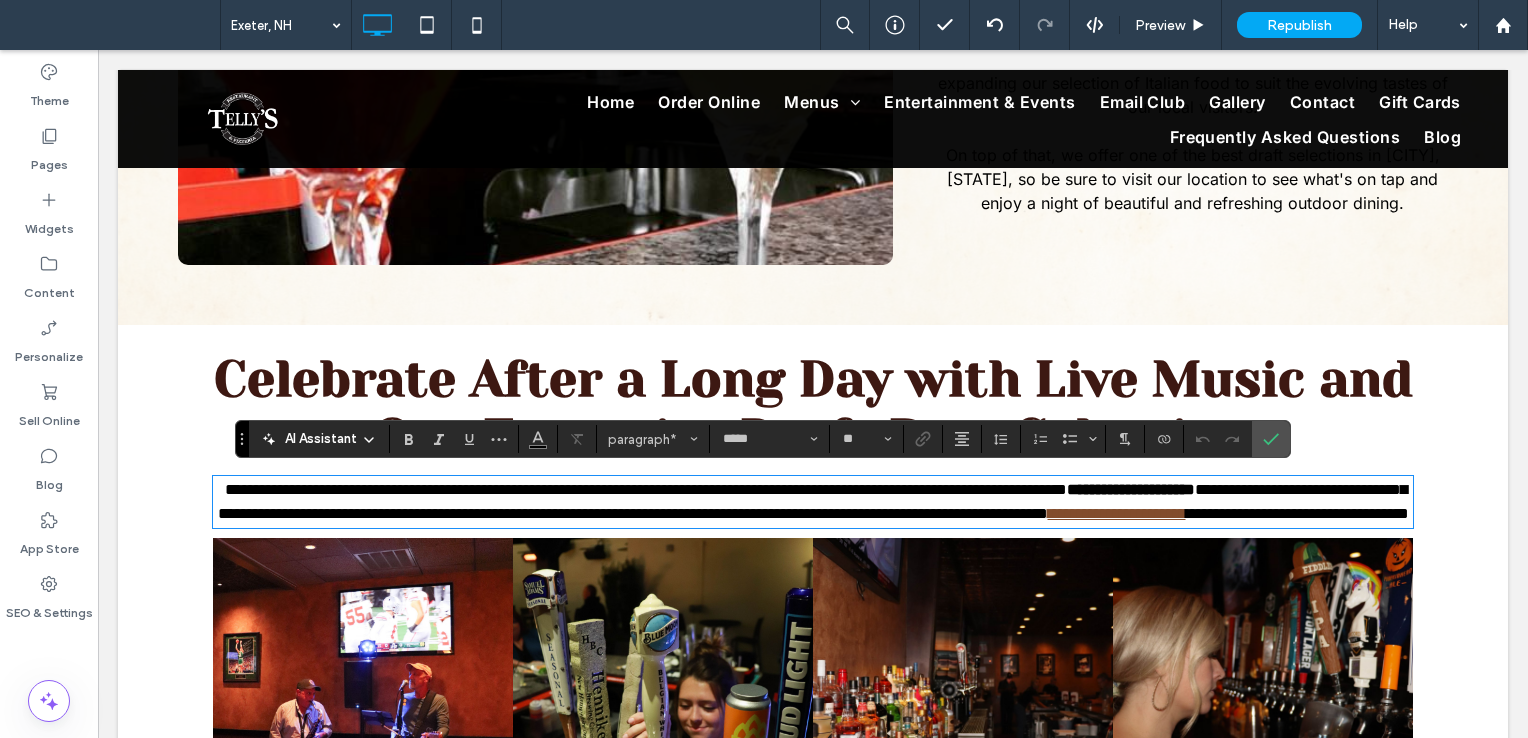 type 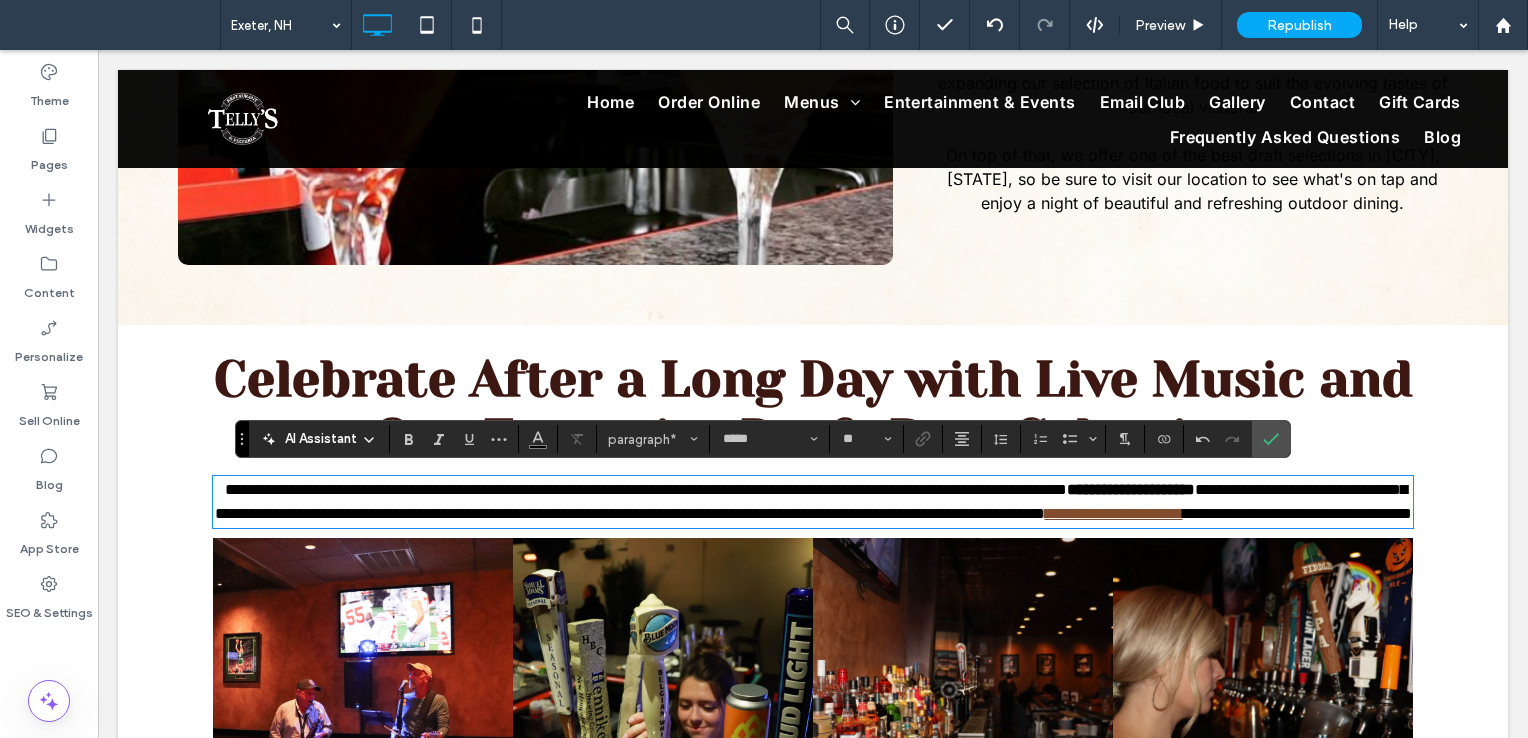 scroll, scrollTop: 0, scrollLeft: 0, axis: both 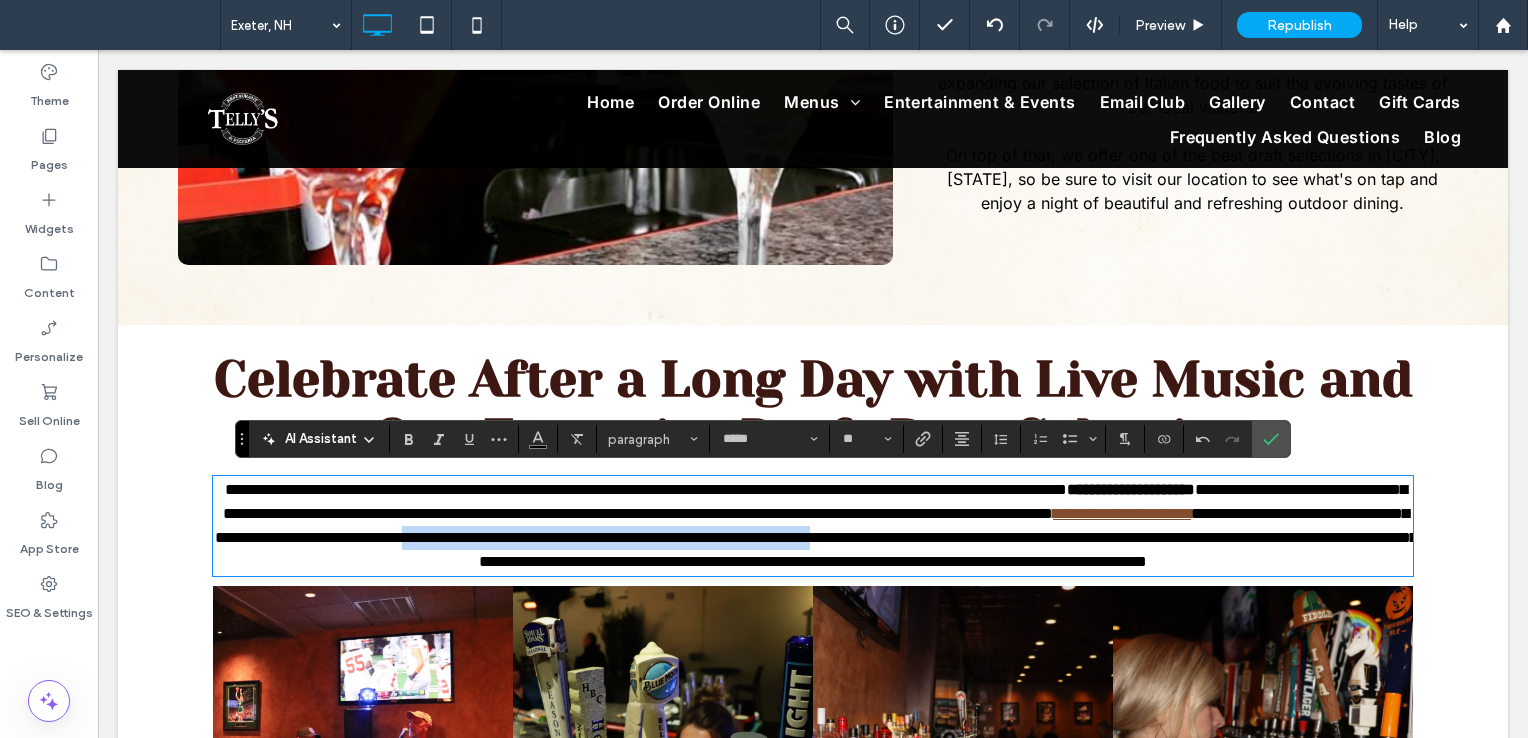 drag, startPoint x: 1009, startPoint y: 532, endPoint x: 416, endPoint y: 566, distance: 593.9739 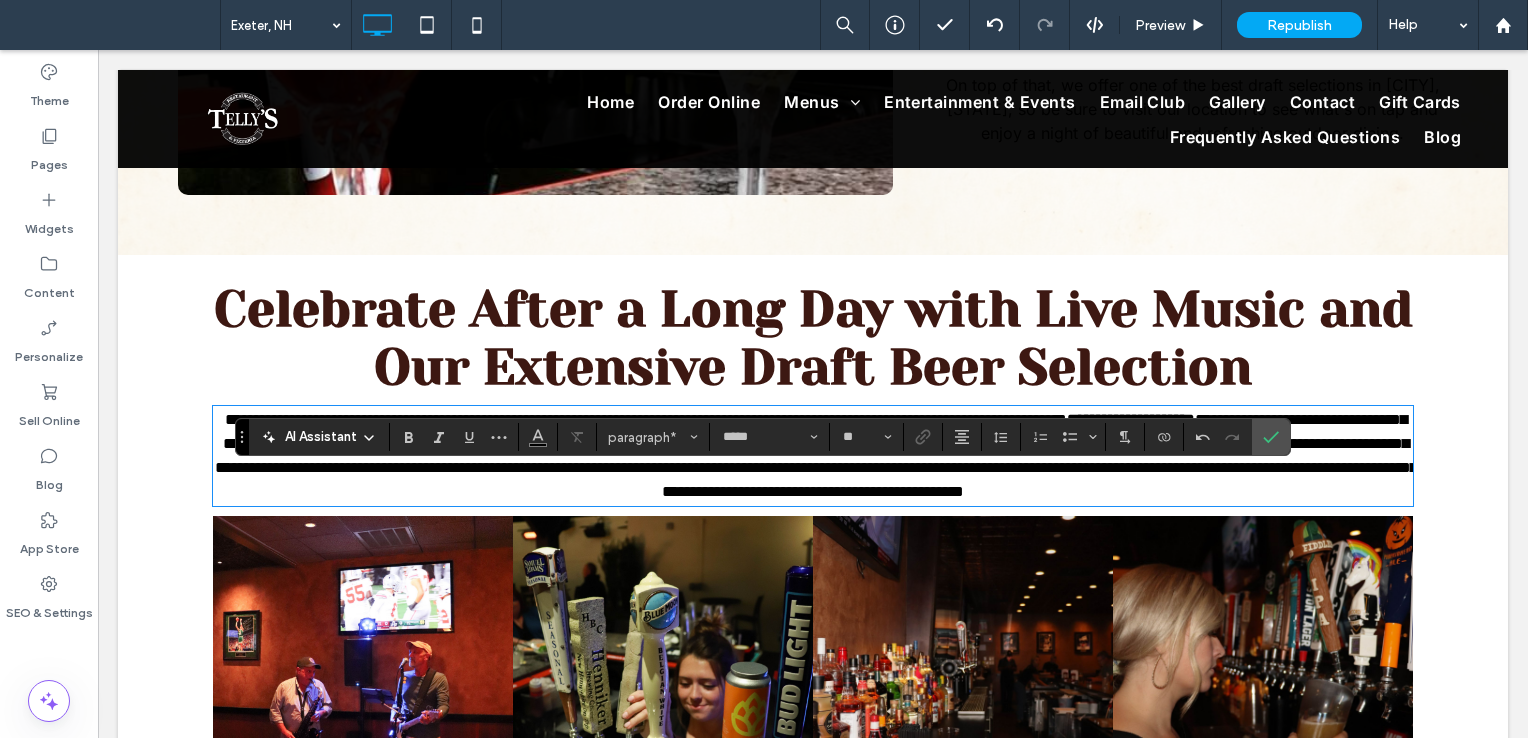scroll, scrollTop: 1046, scrollLeft: 0, axis: vertical 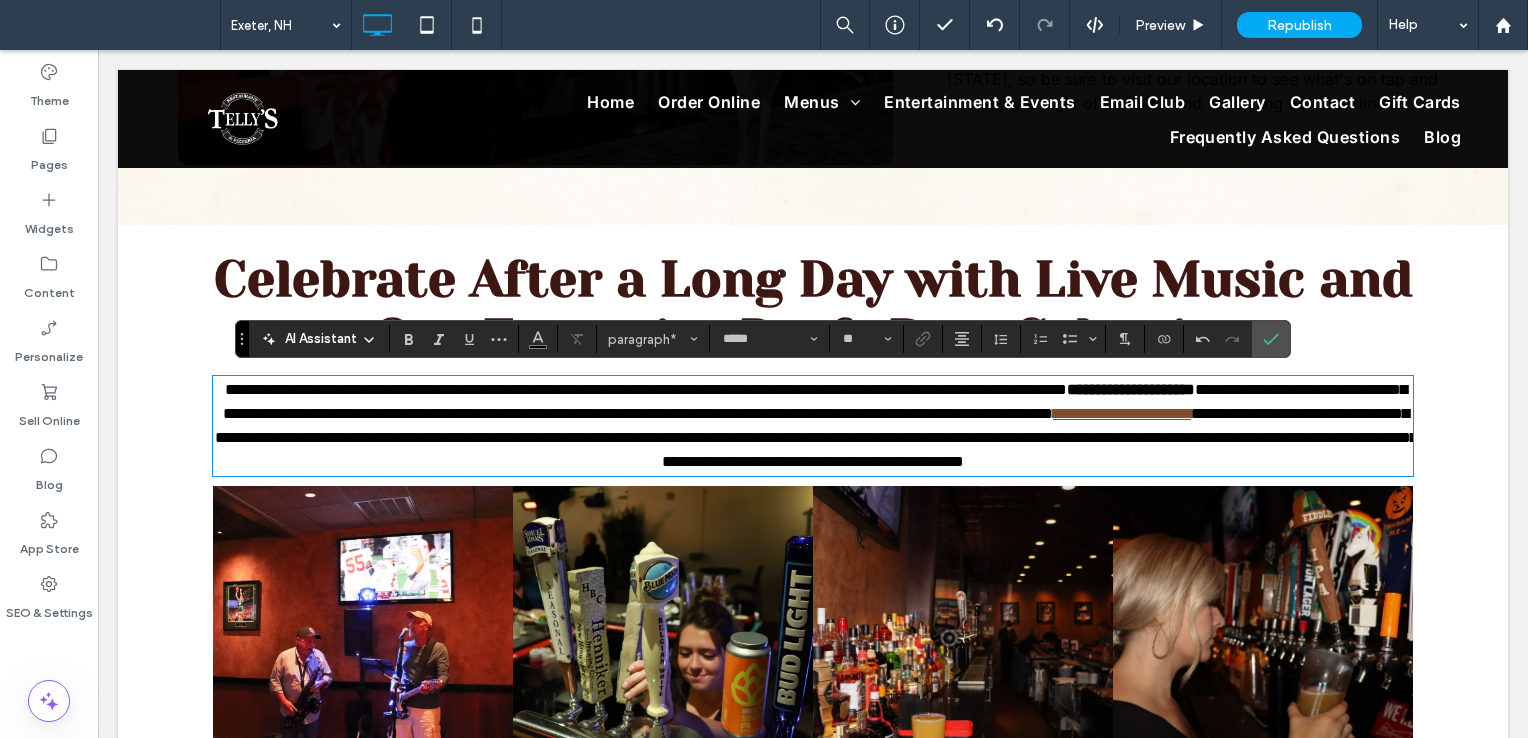 click on "**********" at bounding box center [816, 437] 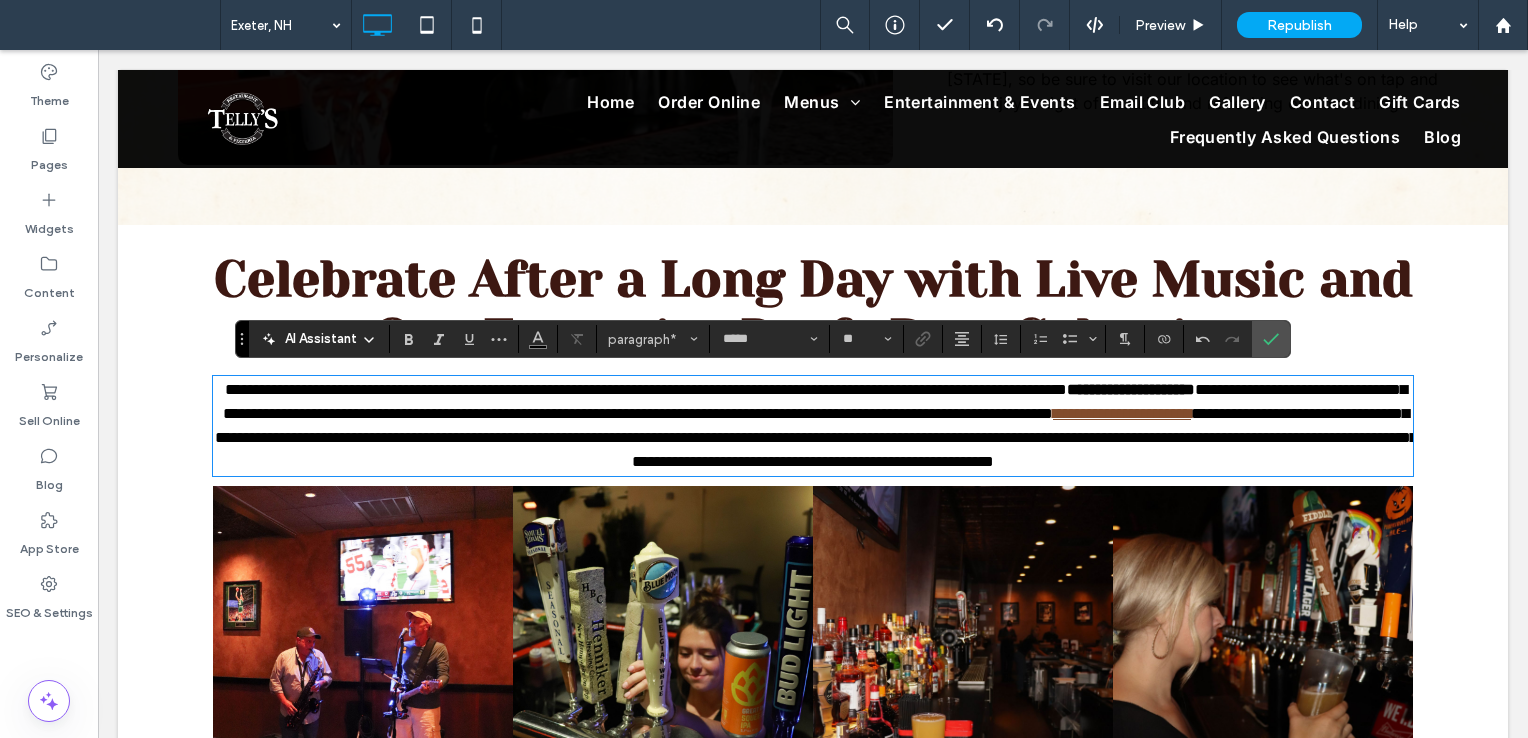 click on "**********" at bounding box center [816, 437] 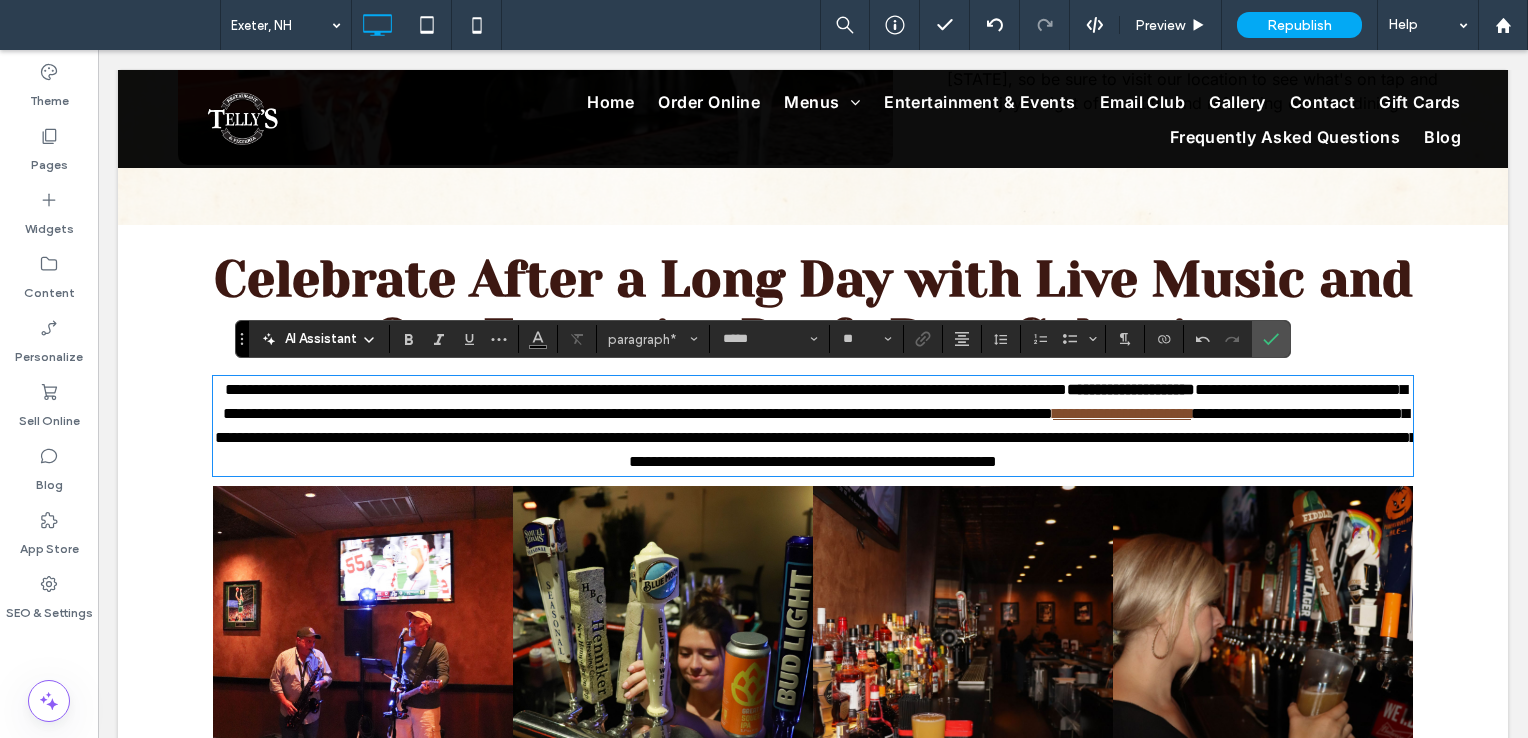 click on "**********" at bounding box center [816, 437] 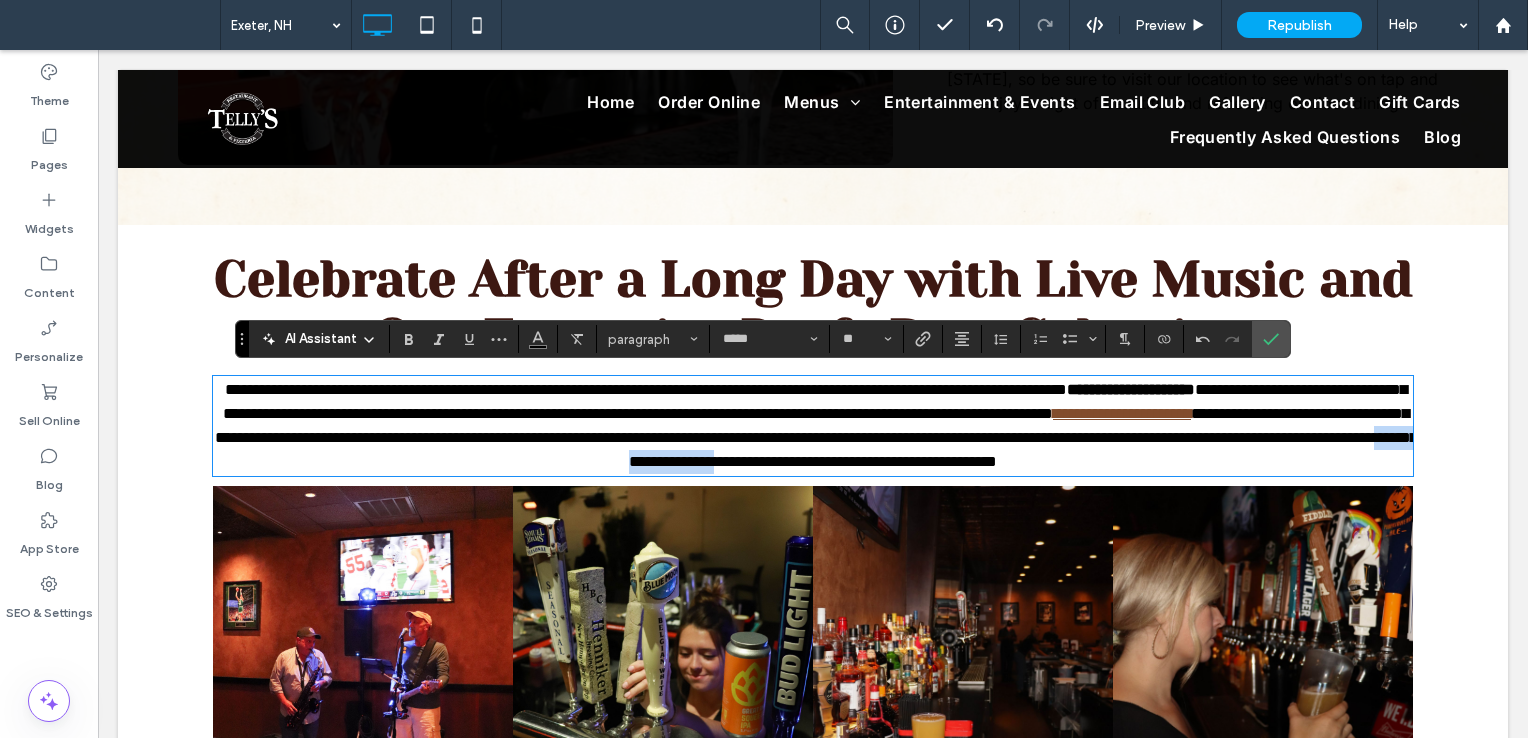 drag, startPoint x: 1059, startPoint y: 464, endPoint x: 1227, endPoint y: 460, distance: 168.0476 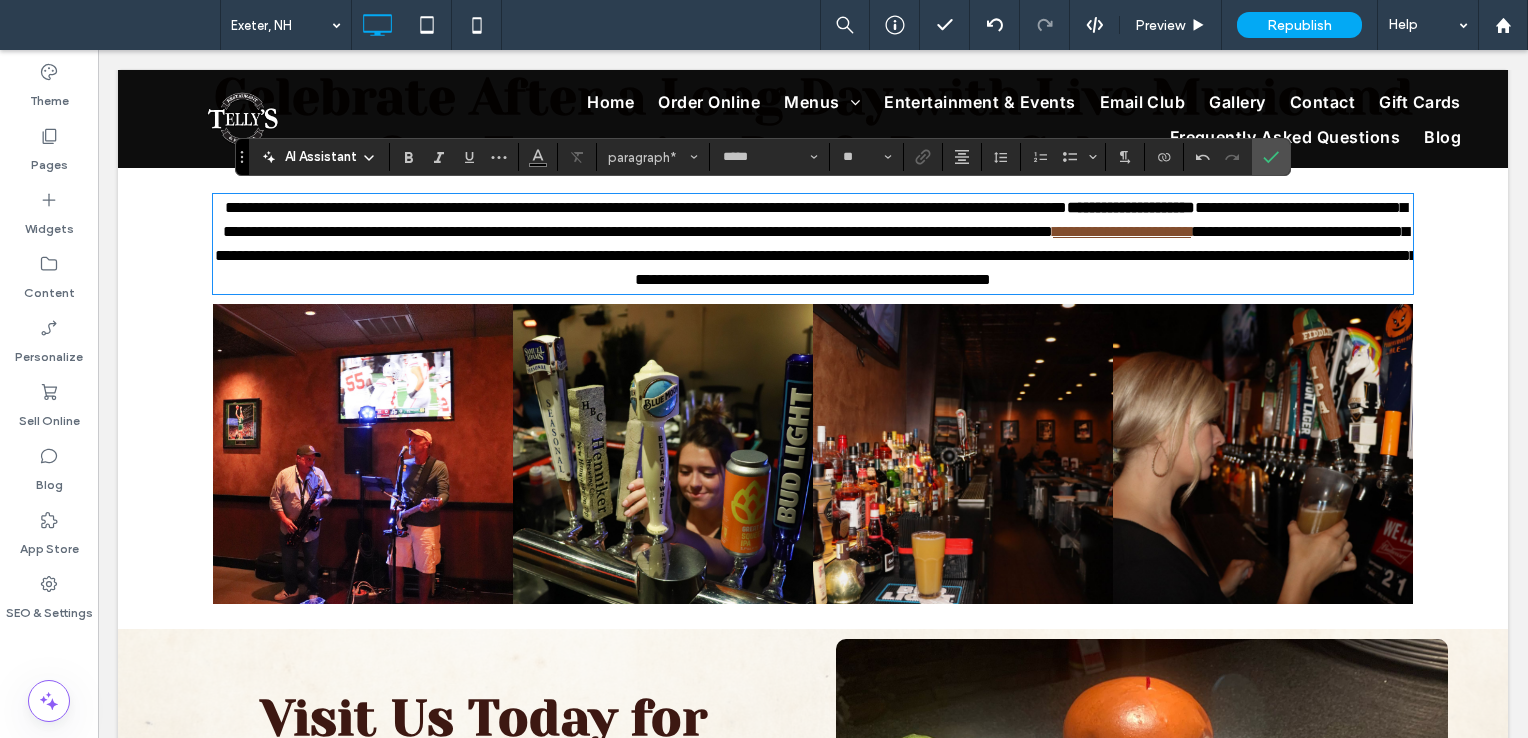 scroll, scrollTop: 1046, scrollLeft: 0, axis: vertical 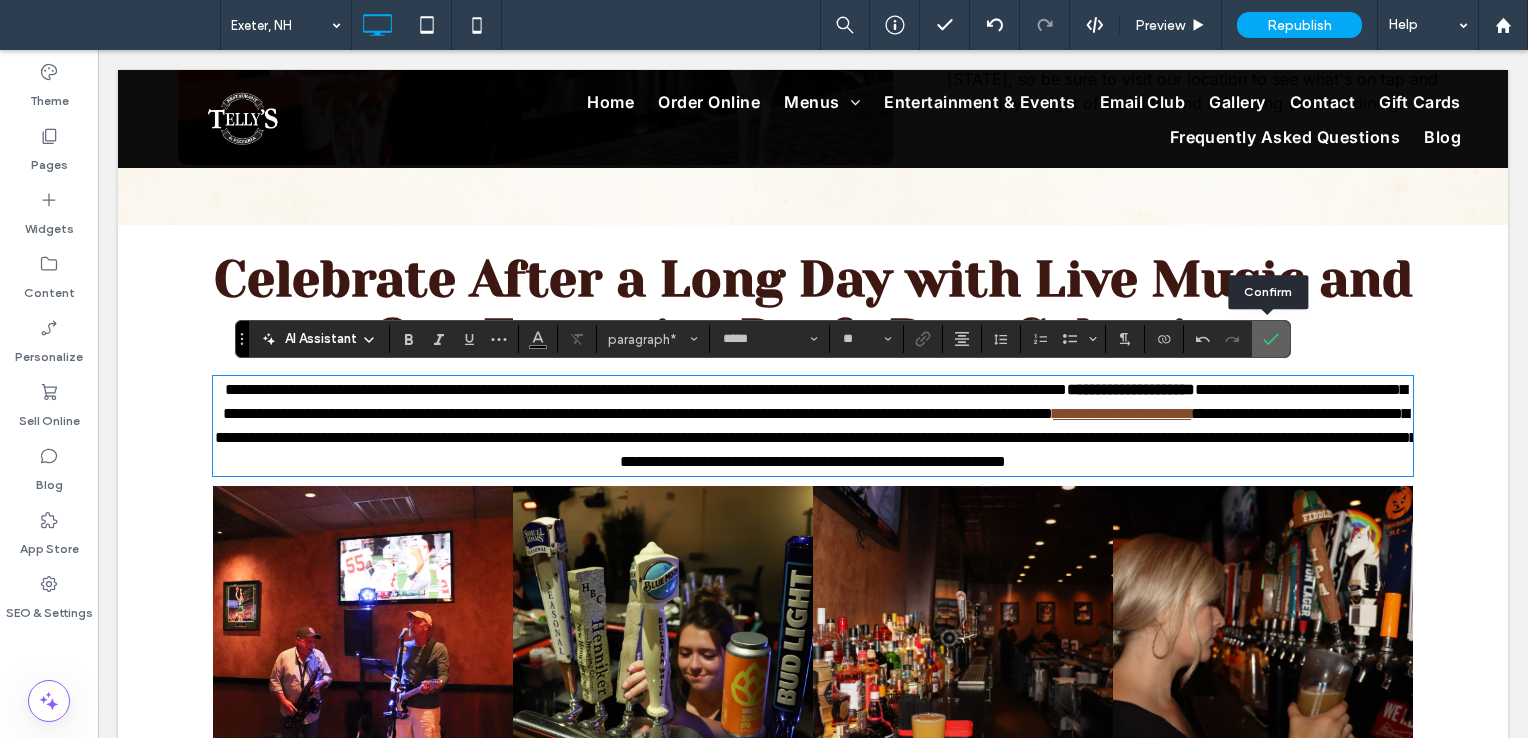 click 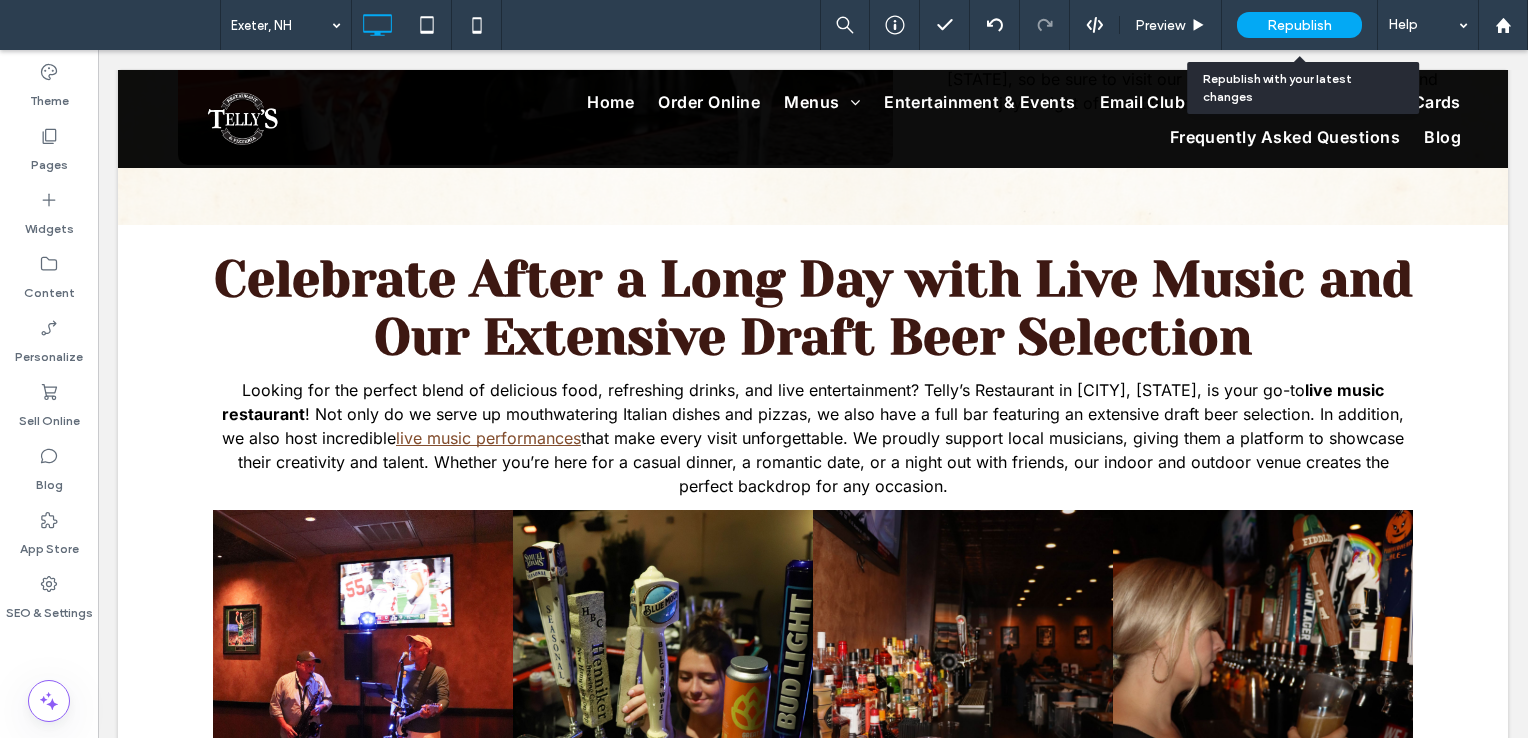 click on "Republish" at bounding box center (1299, 25) 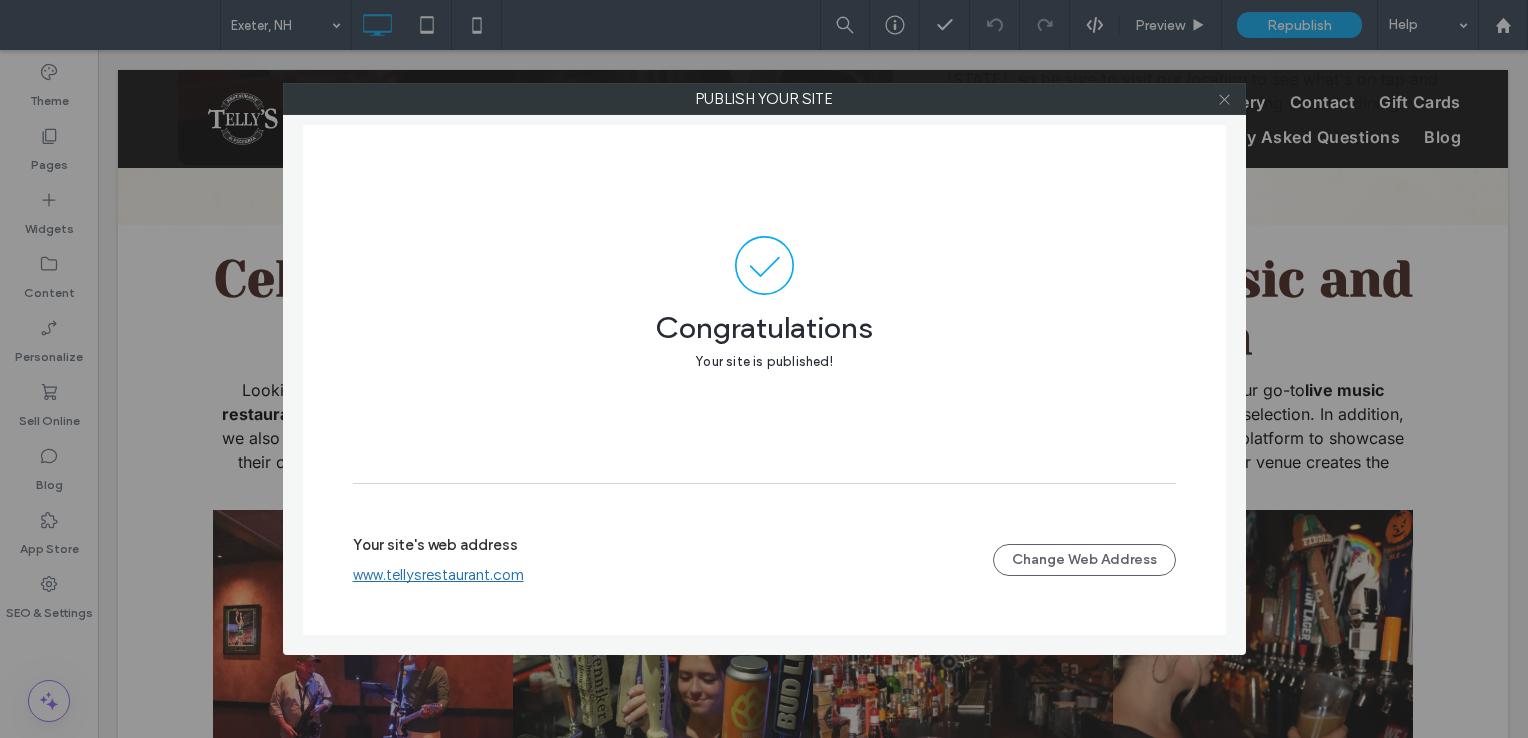 click 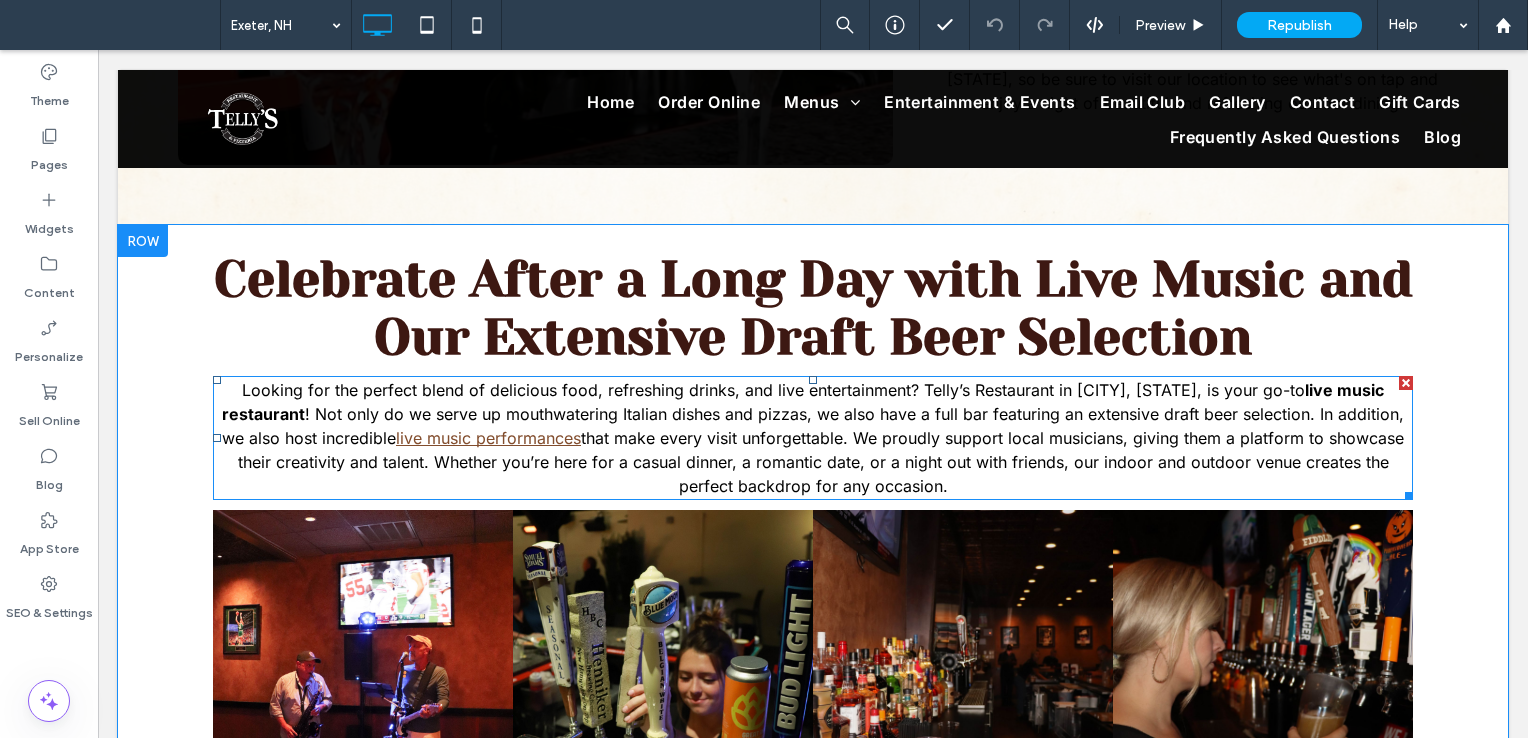 click on "that make every visit unforgettable. We proudly support local musicians, giving them a platform to showcase their creativity and talent. Whether you’re here for a casual dinner, a romantic date, or a night out with friends, our indoor and outdoor venue creates the perfect backdrop for any occasion." at bounding box center [821, 462] 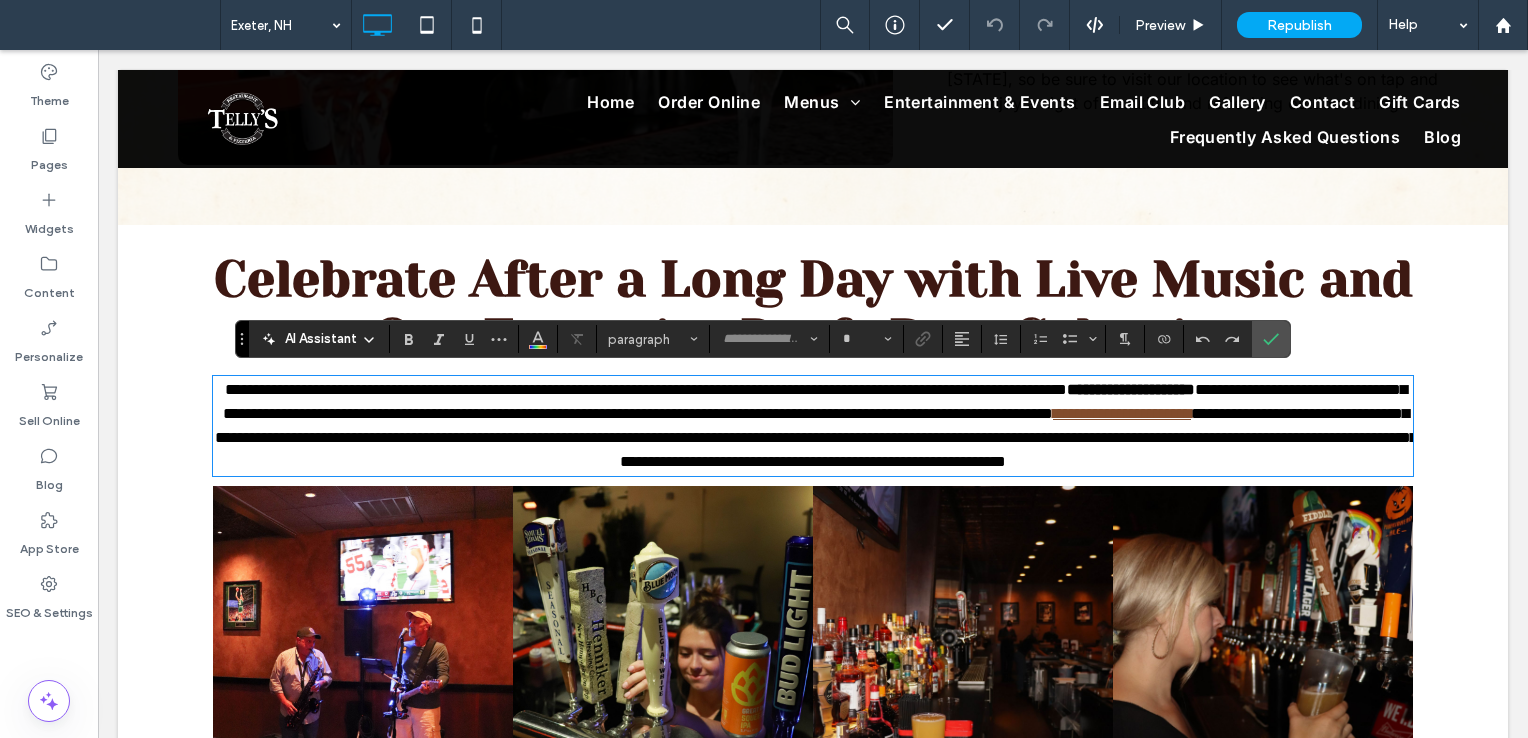 type on "*****" 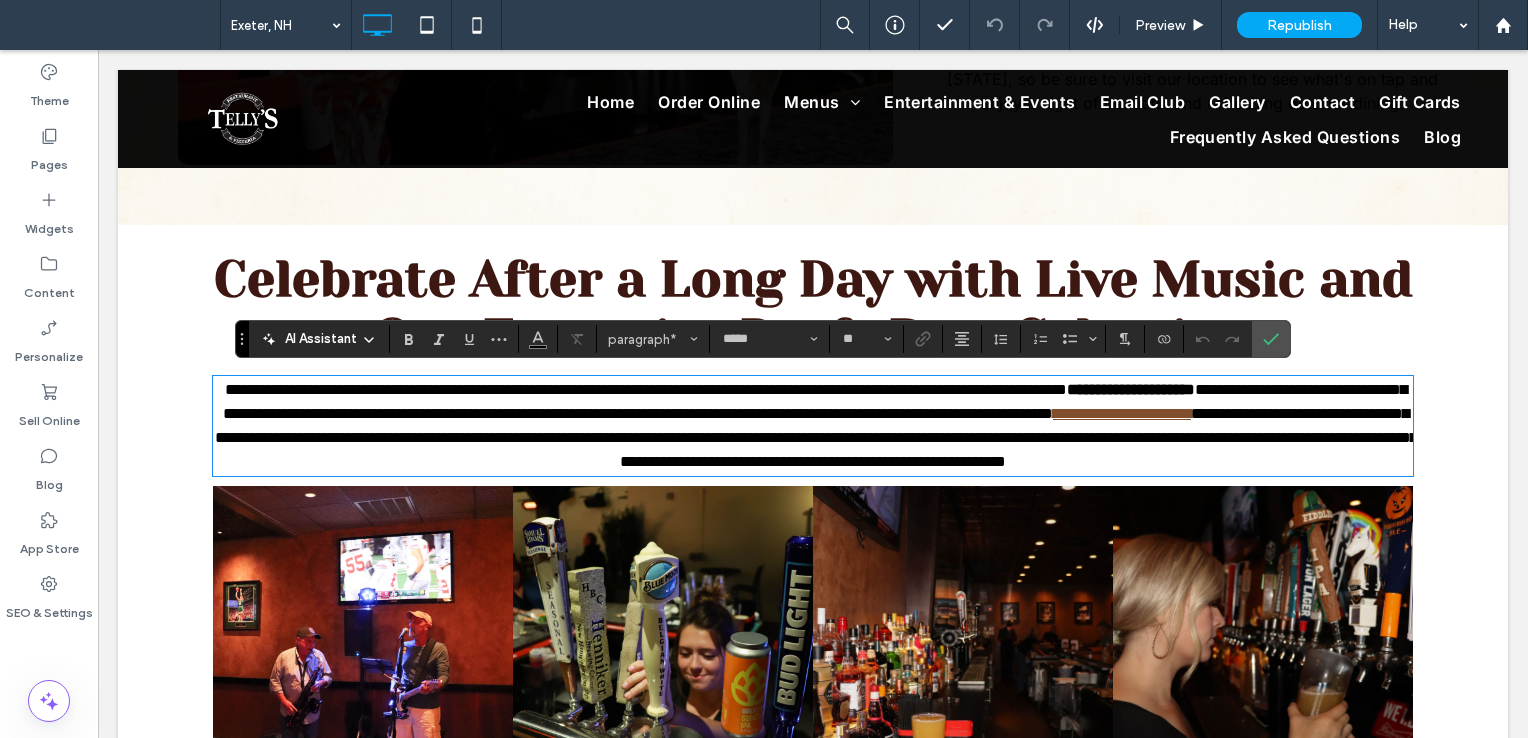click on "**********" at bounding box center (816, 437) 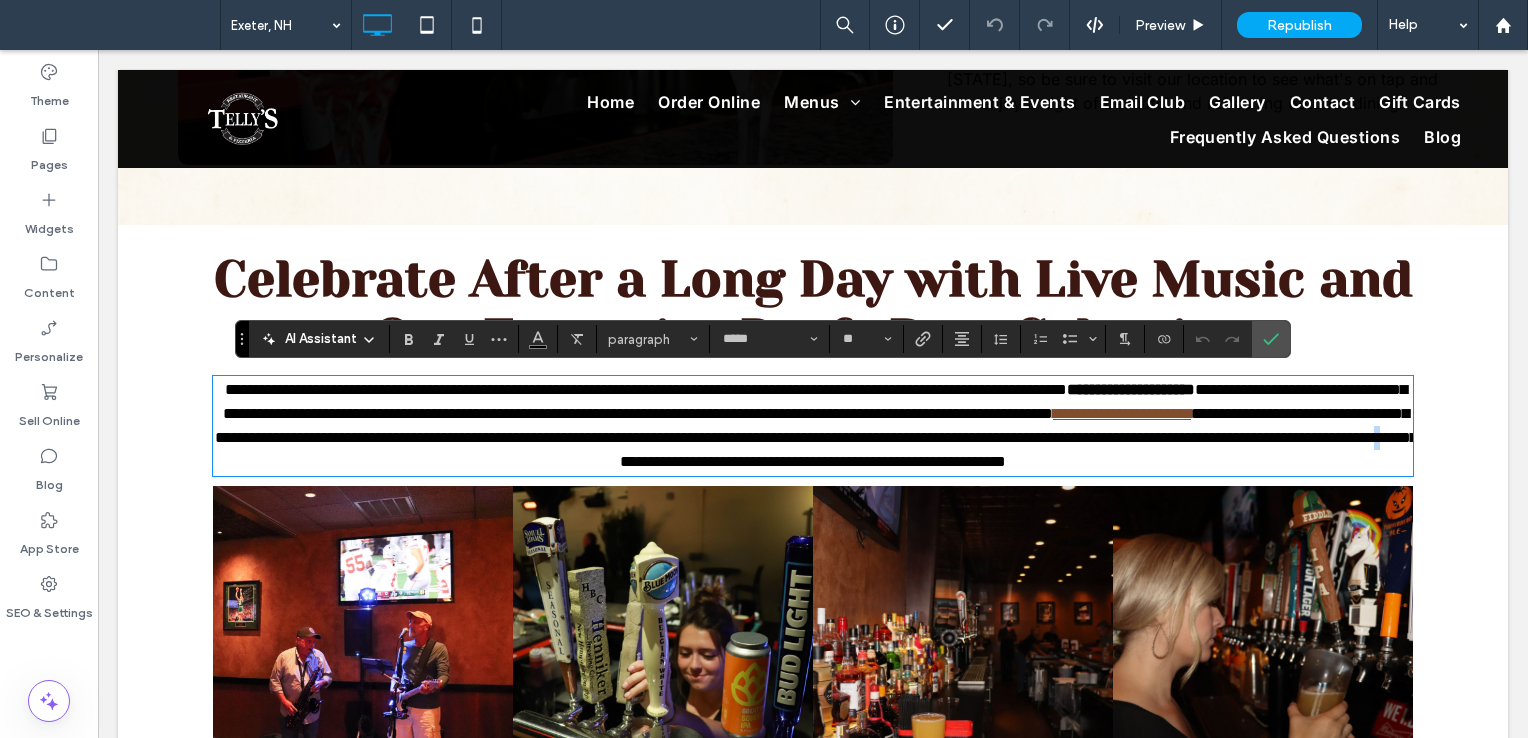 drag, startPoint x: 1045, startPoint y: 458, endPoint x: 1053, endPoint y: 468, distance: 12.806249 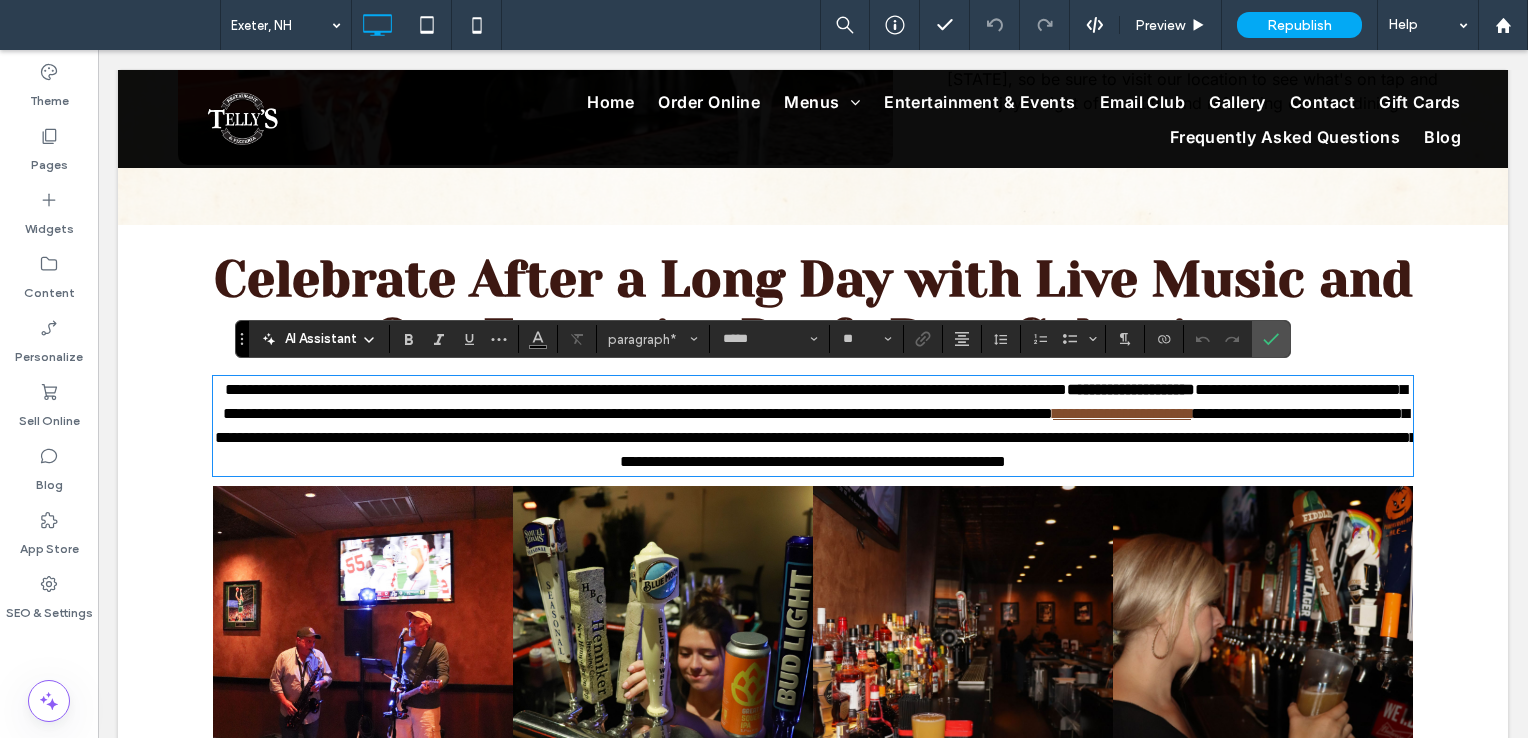 type 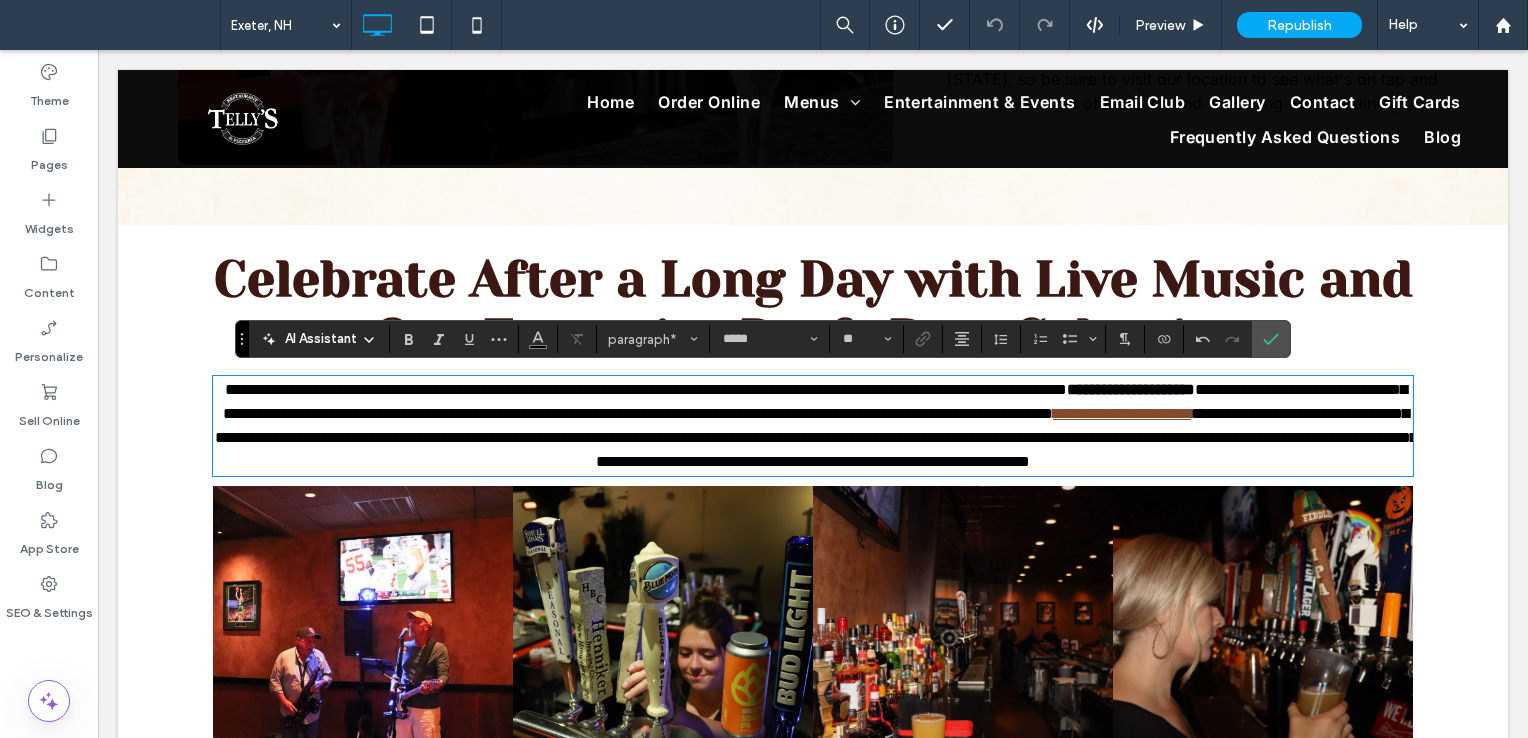 click on "**********" at bounding box center [816, 437] 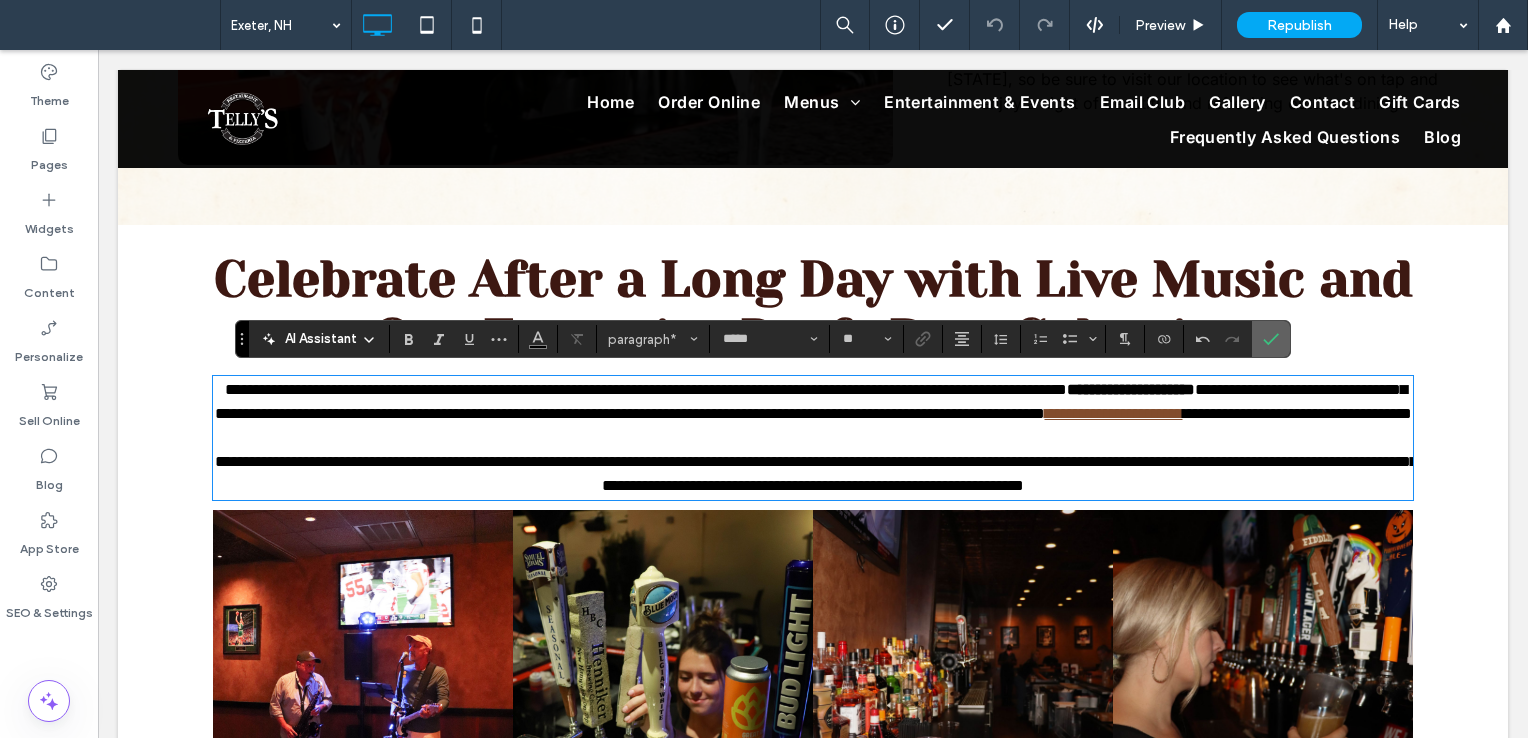 click 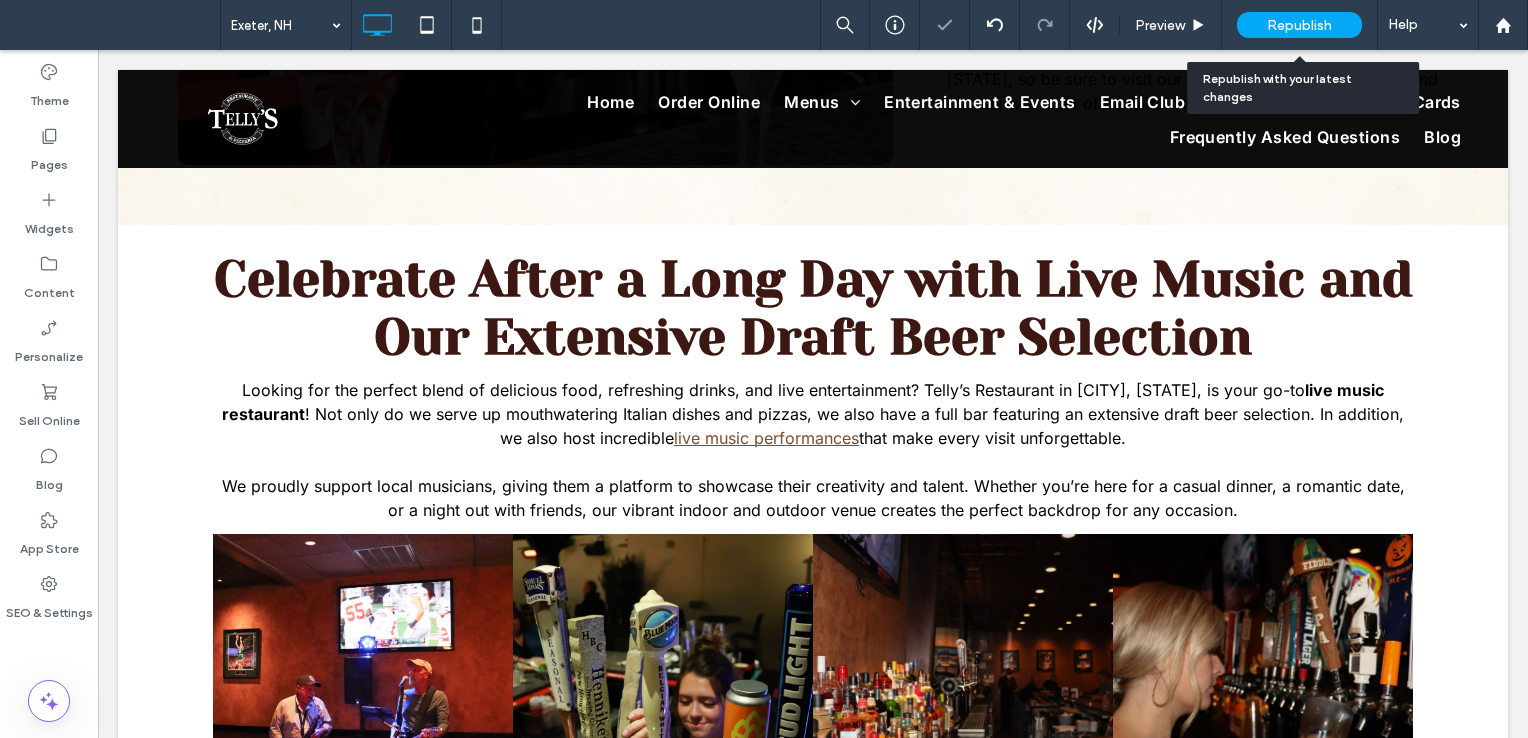 click on "Republish" at bounding box center [1299, 25] 